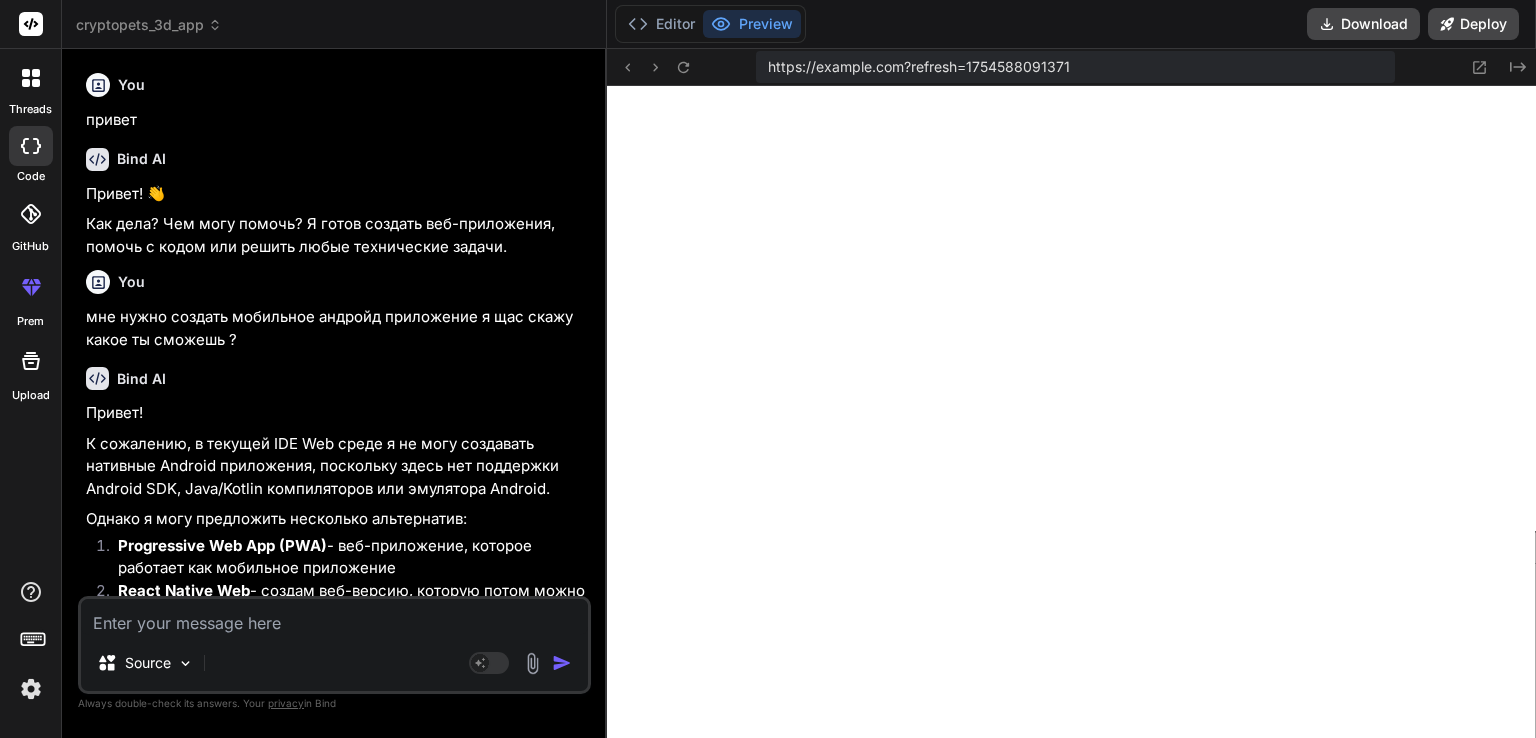 scroll, scrollTop: 0, scrollLeft: 0, axis: both 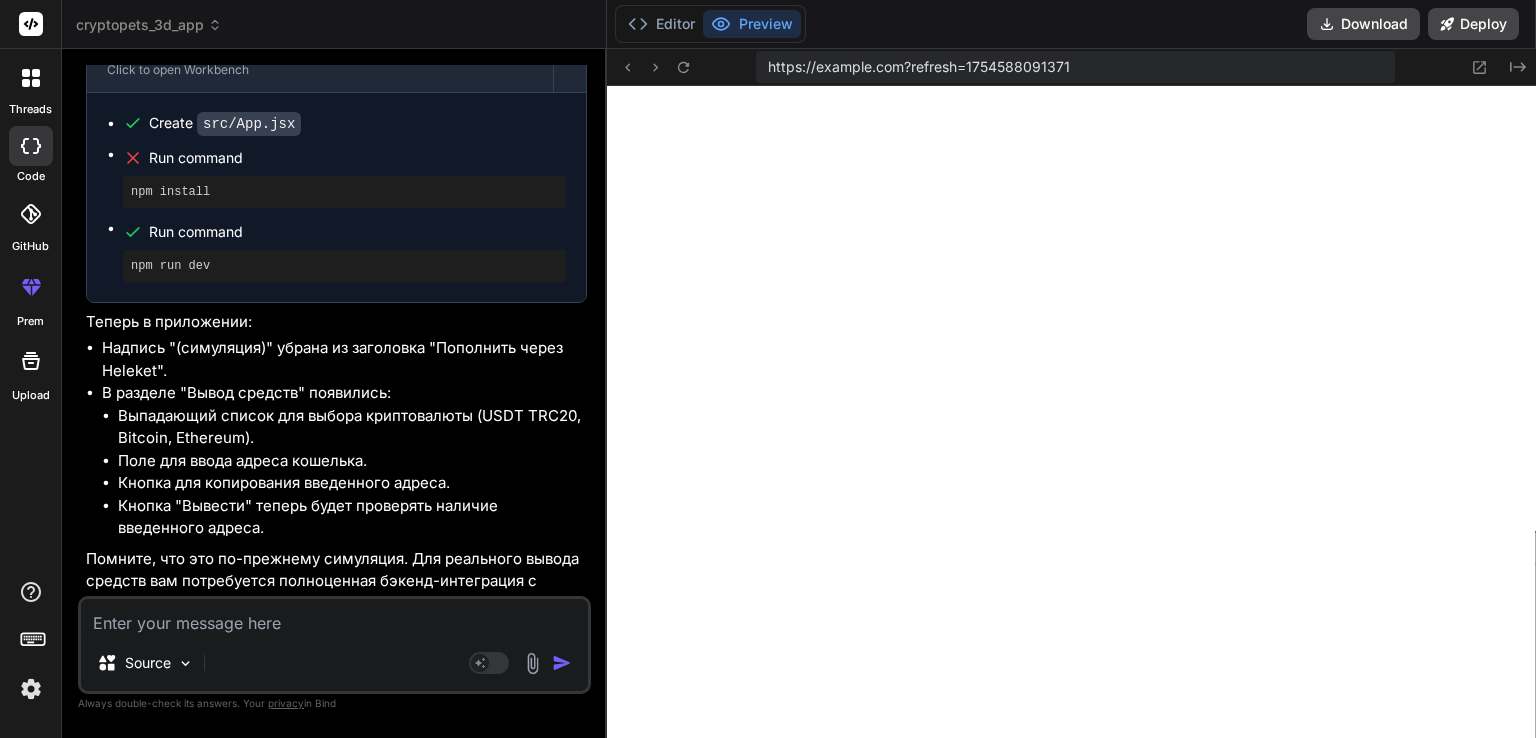 type on "д" 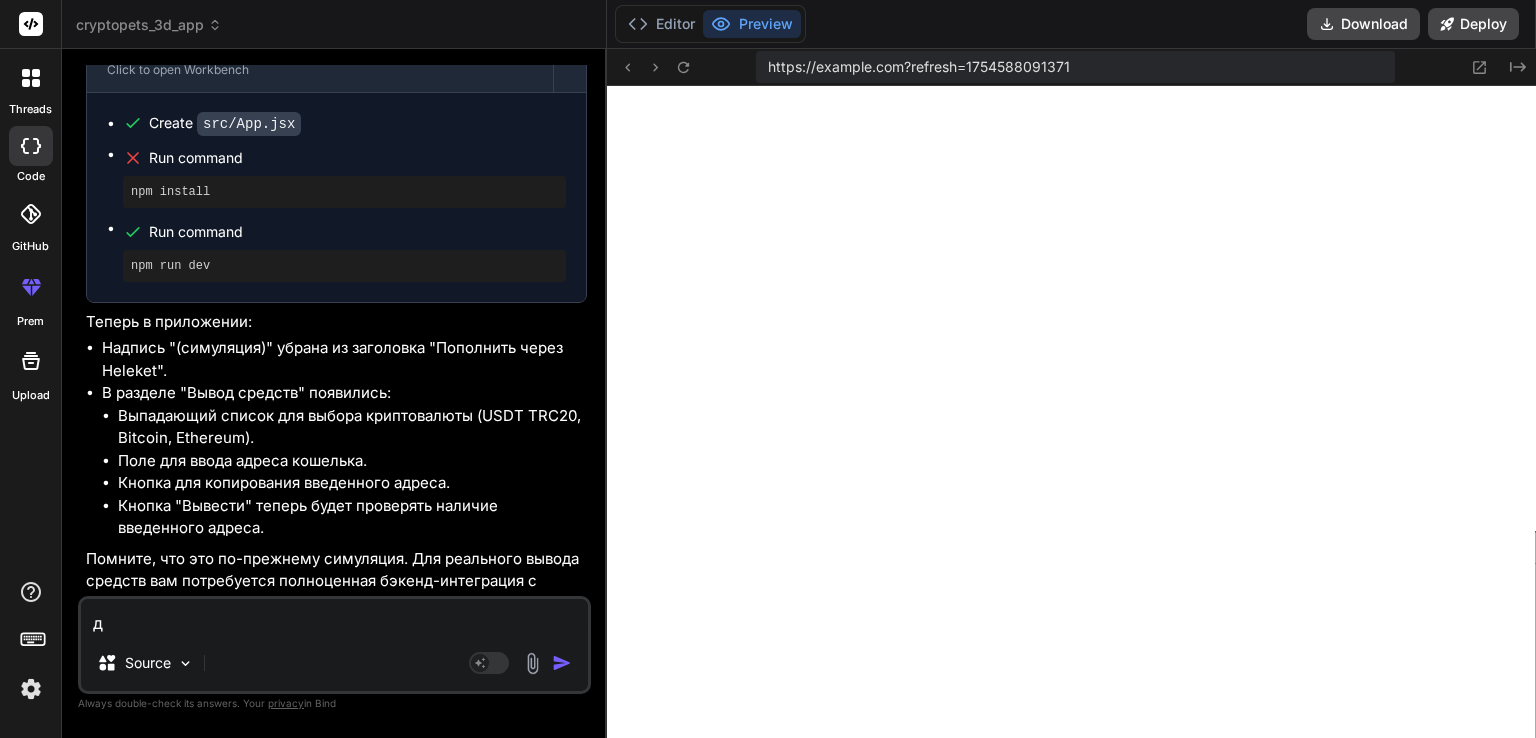 type on "да" 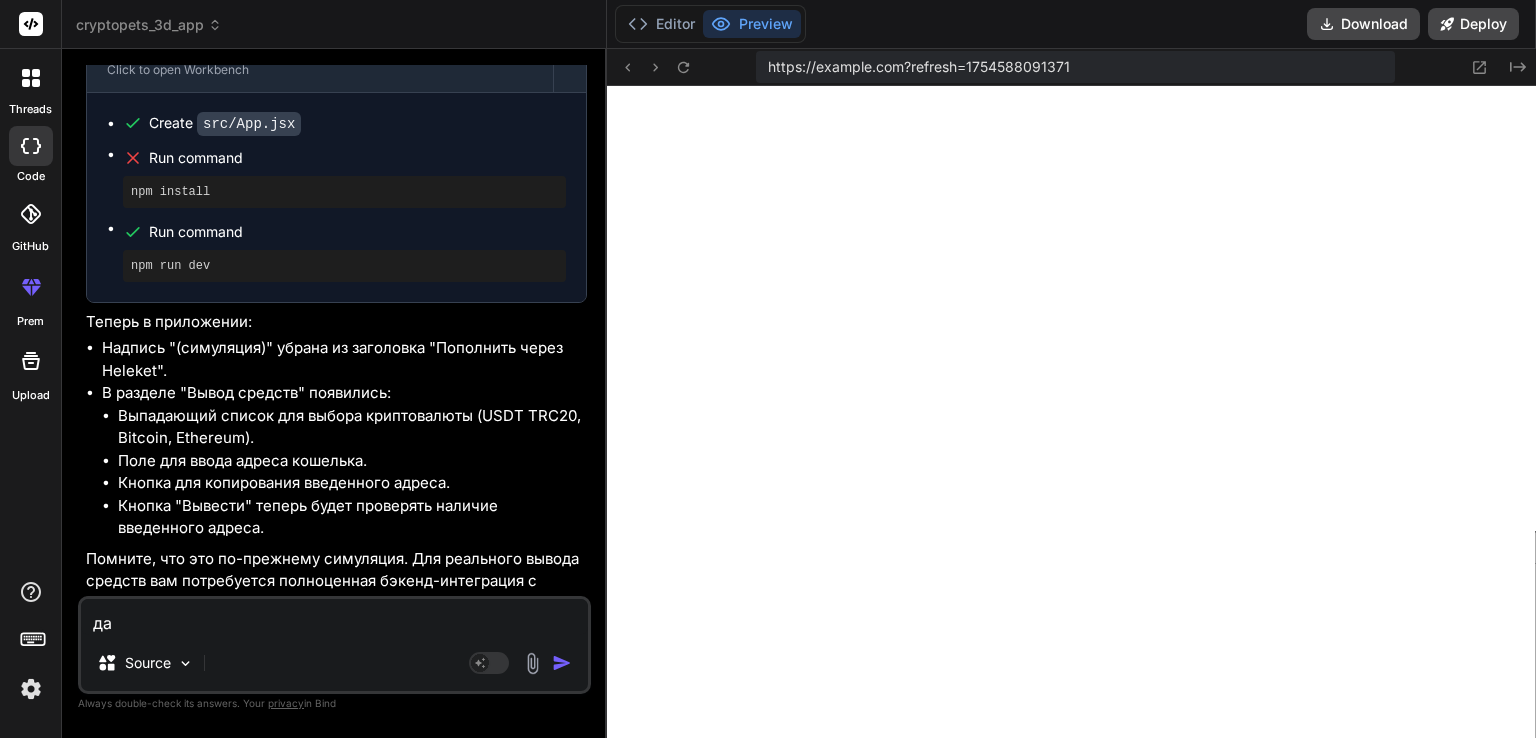 type on "дав" 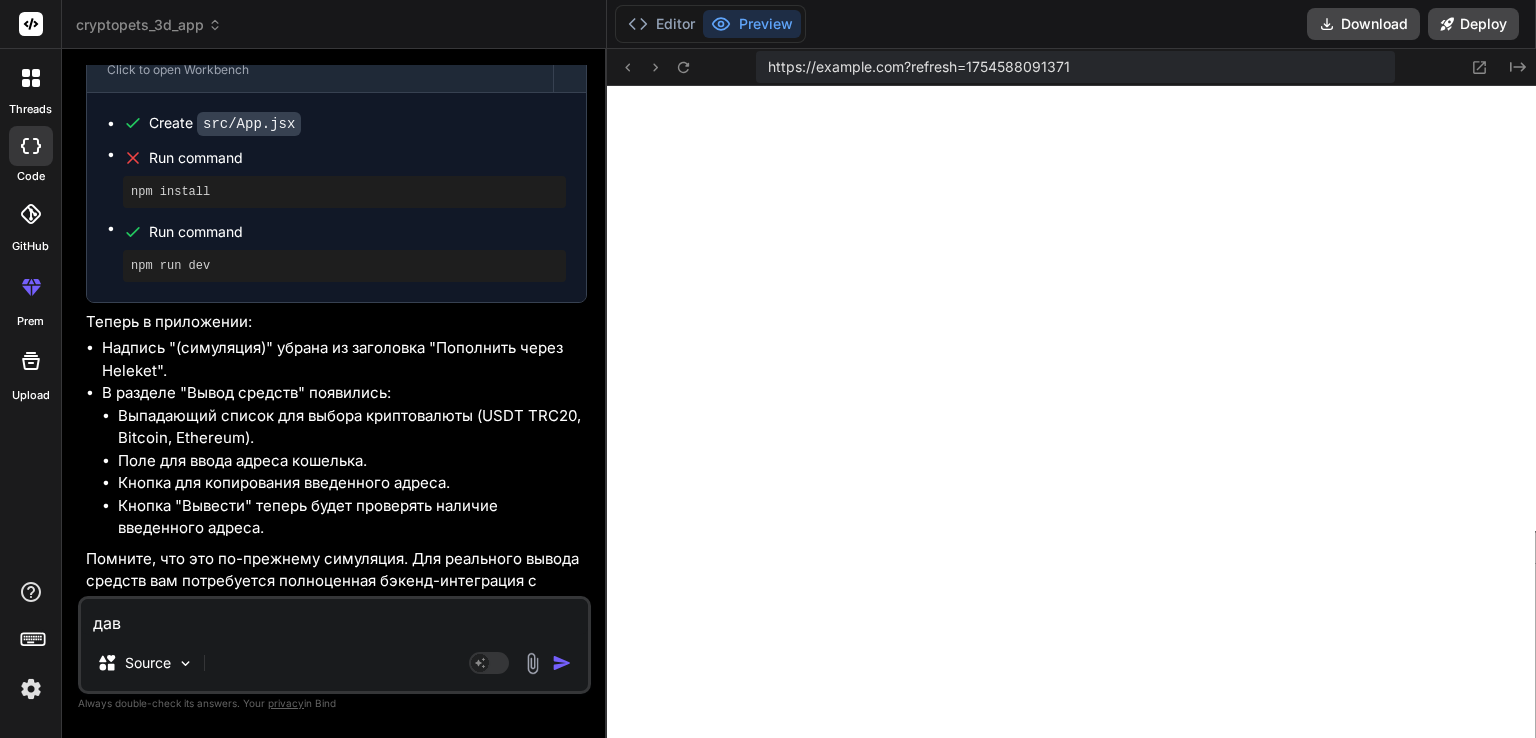 type on "дава" 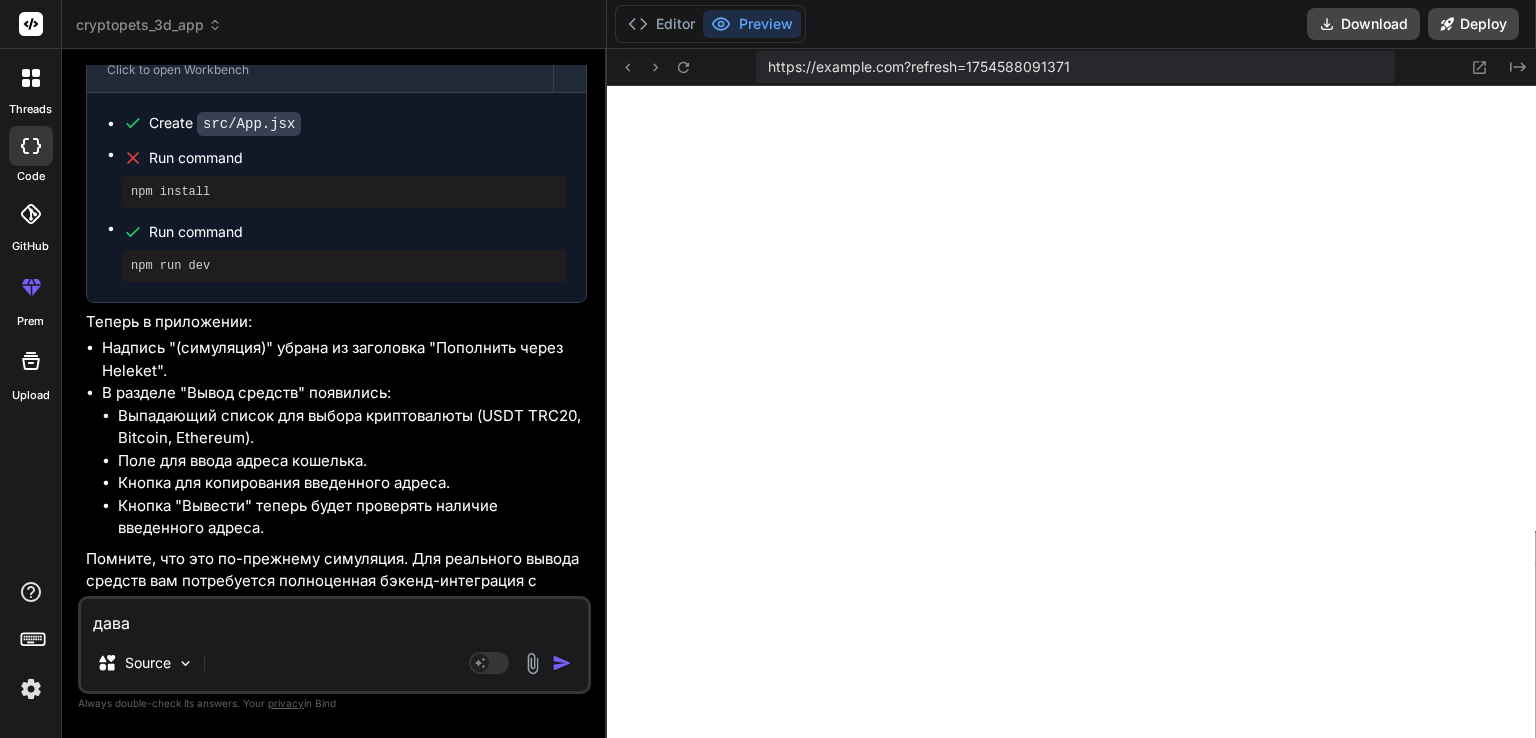 type on "давай" 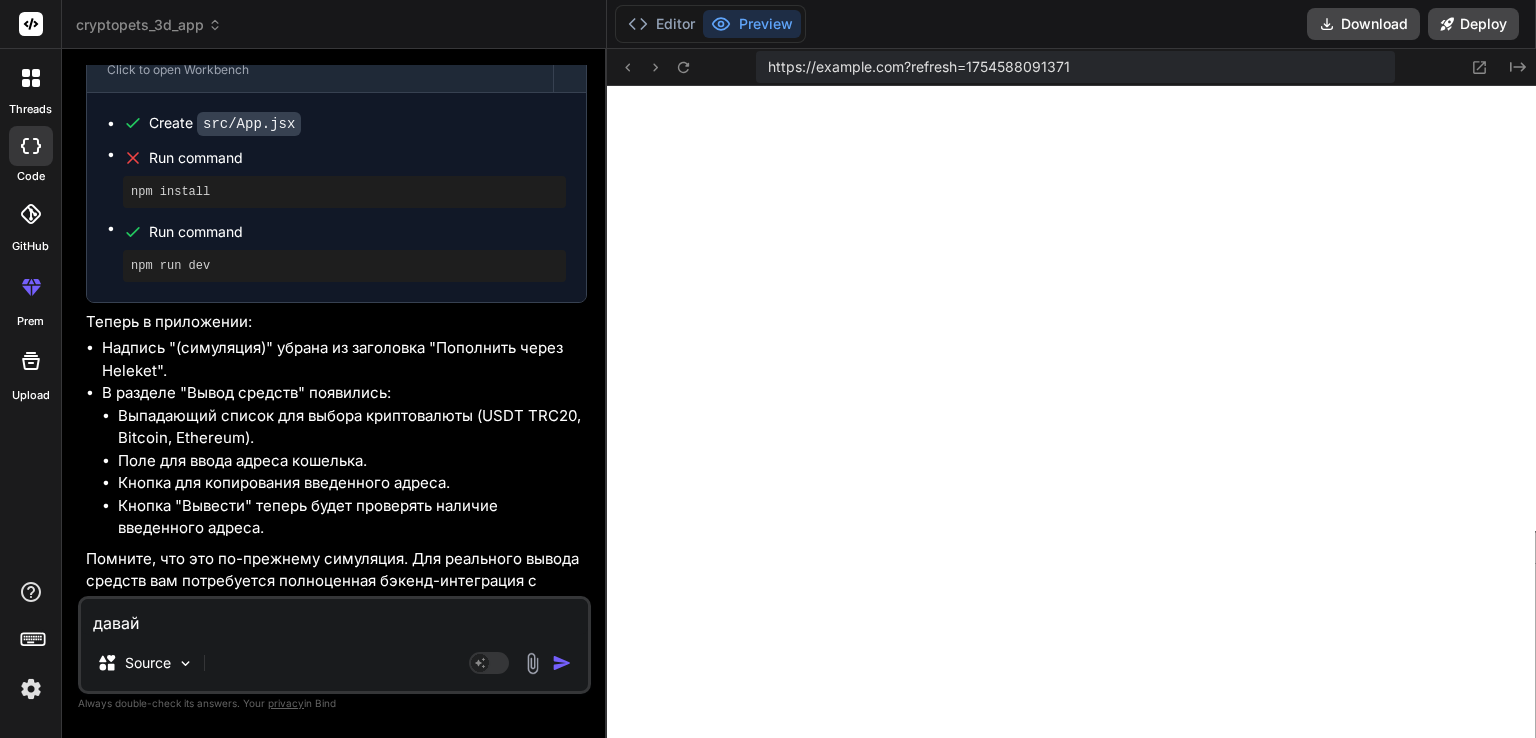 type on "давай" 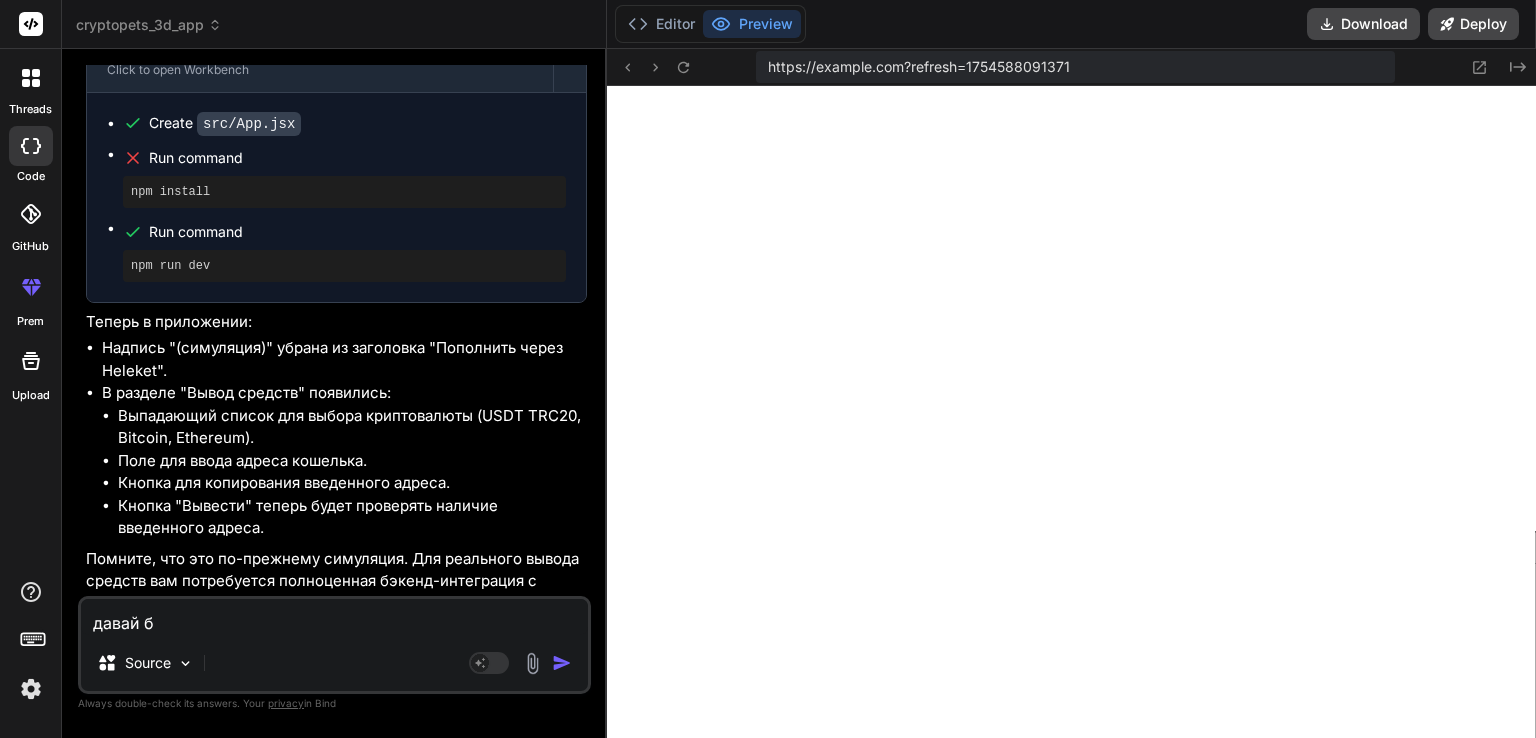 type on "давай бу" 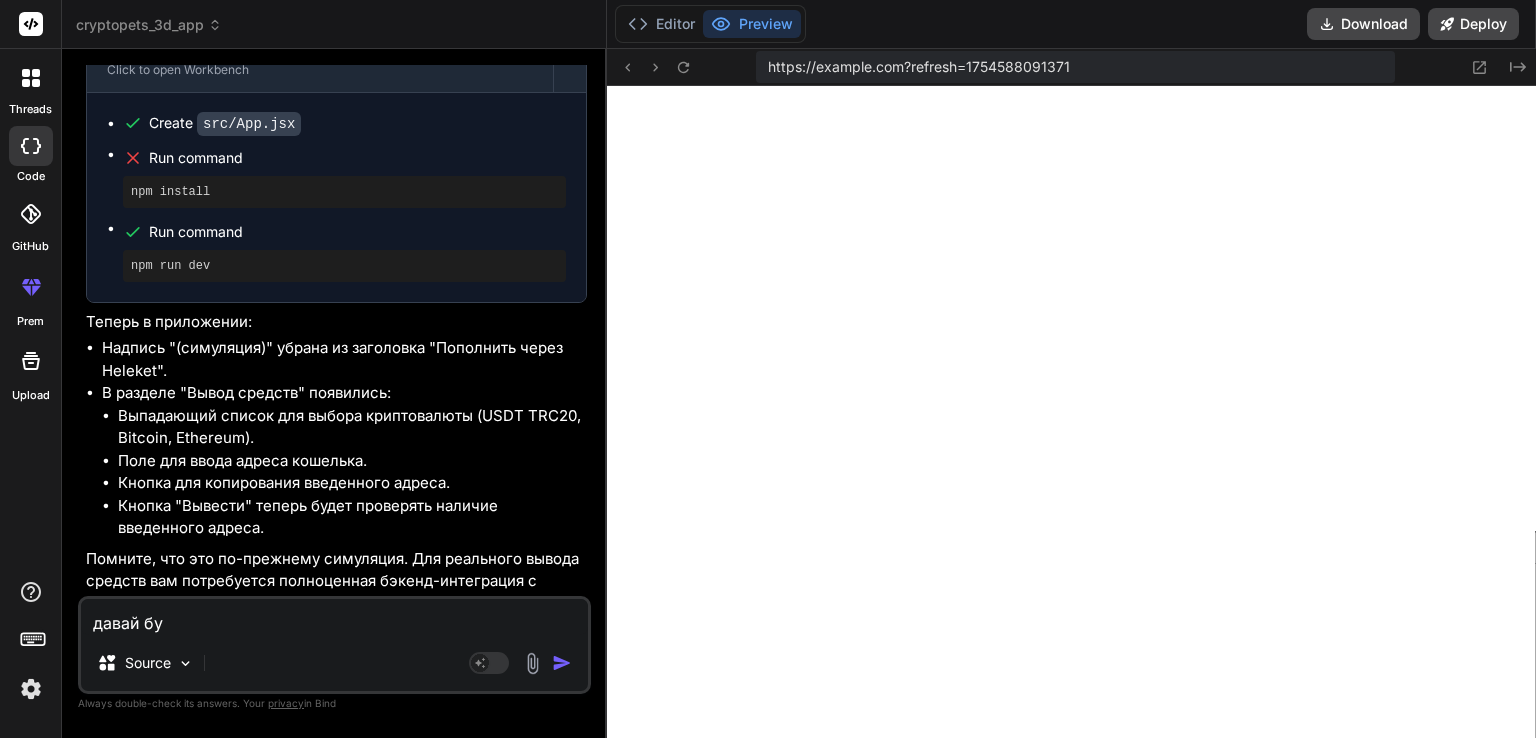 type on "давай буд" 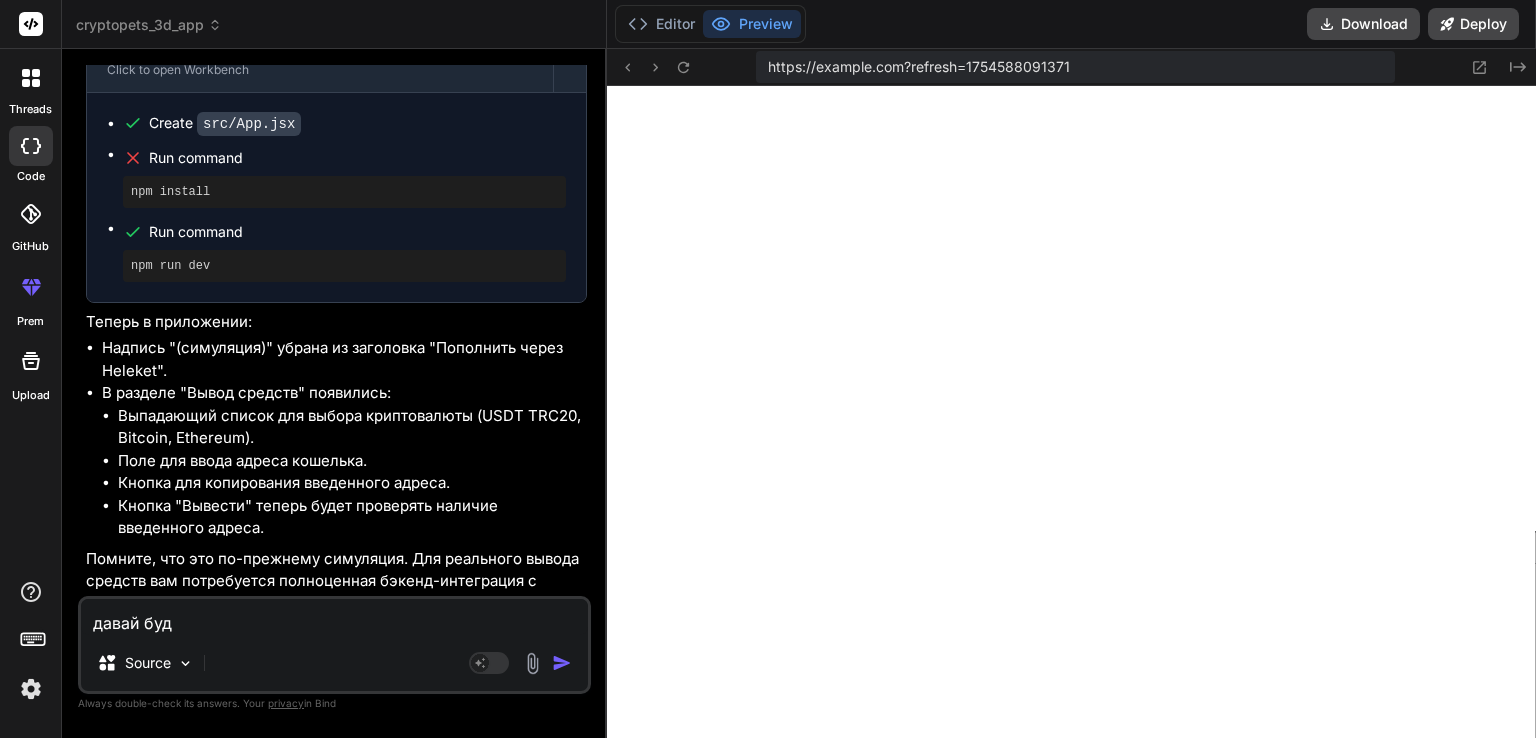 type on "давай буде" 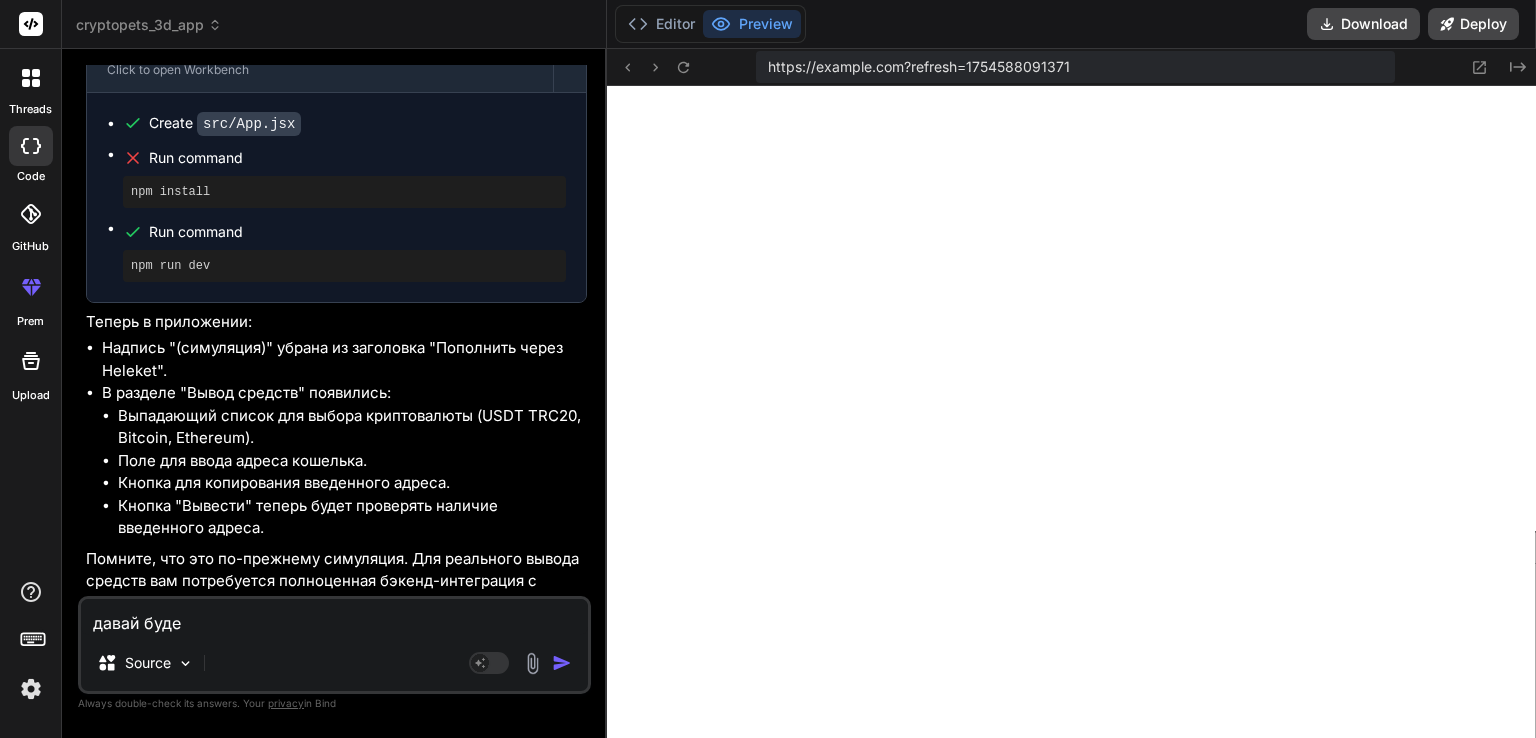 type on "давай будем" 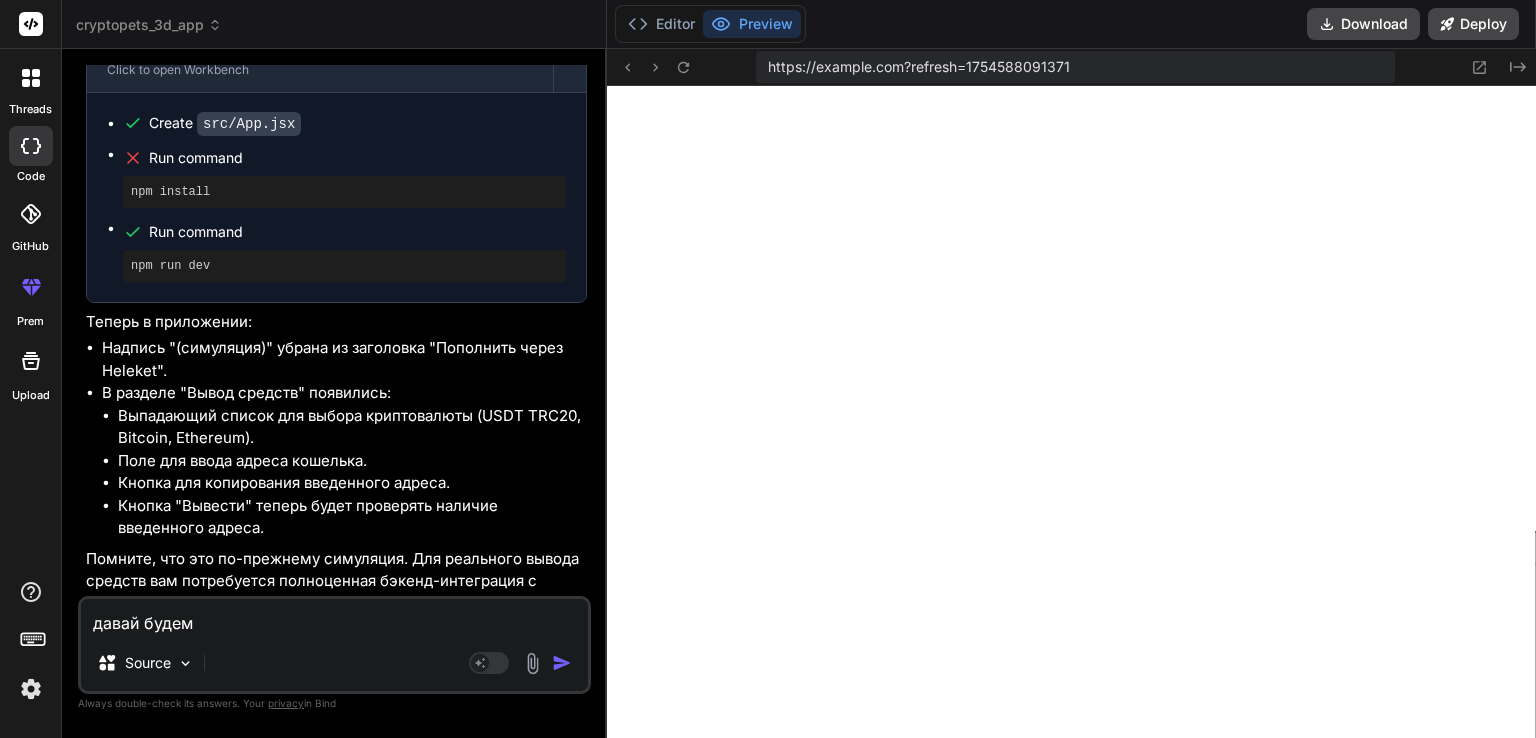type on "давай будем" 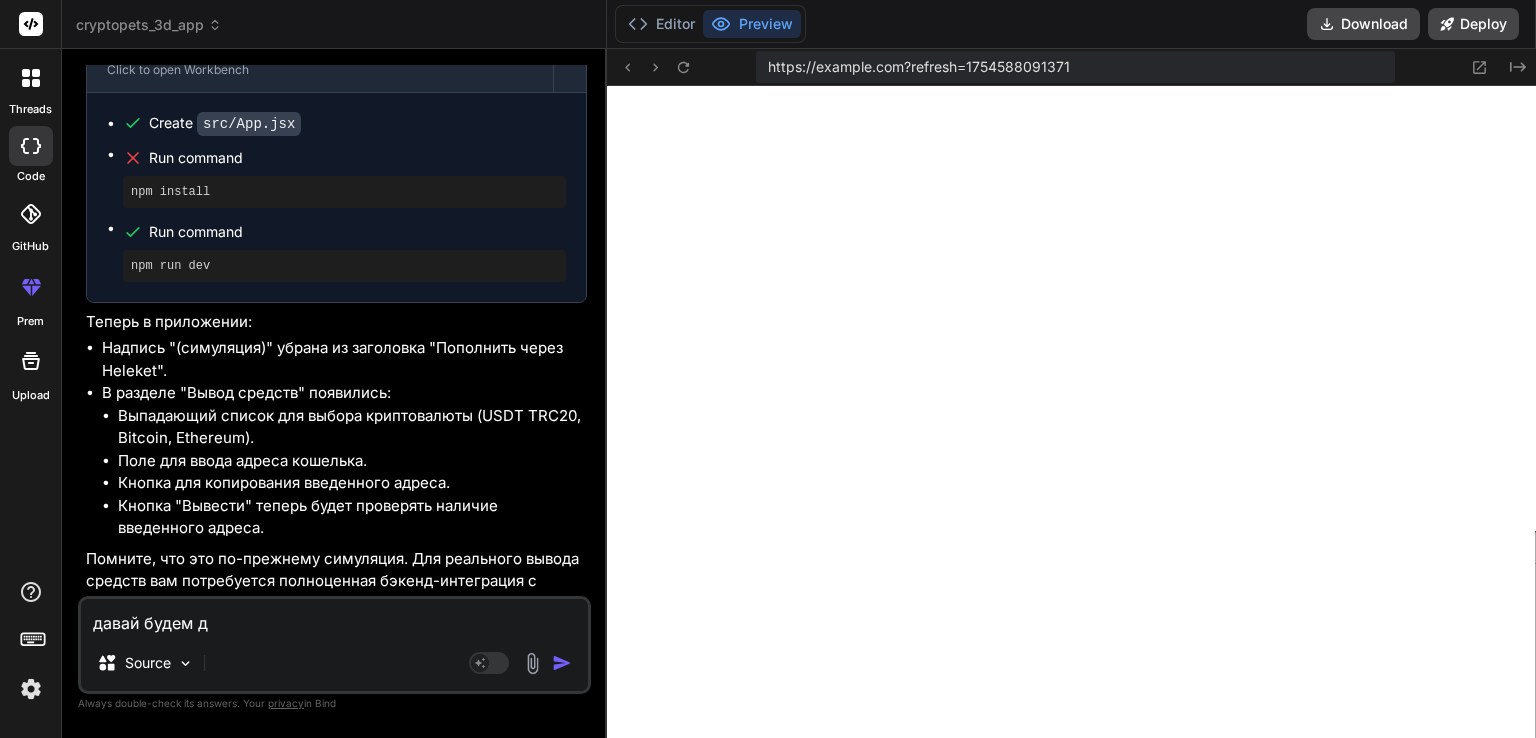 type on "давай будем дк" 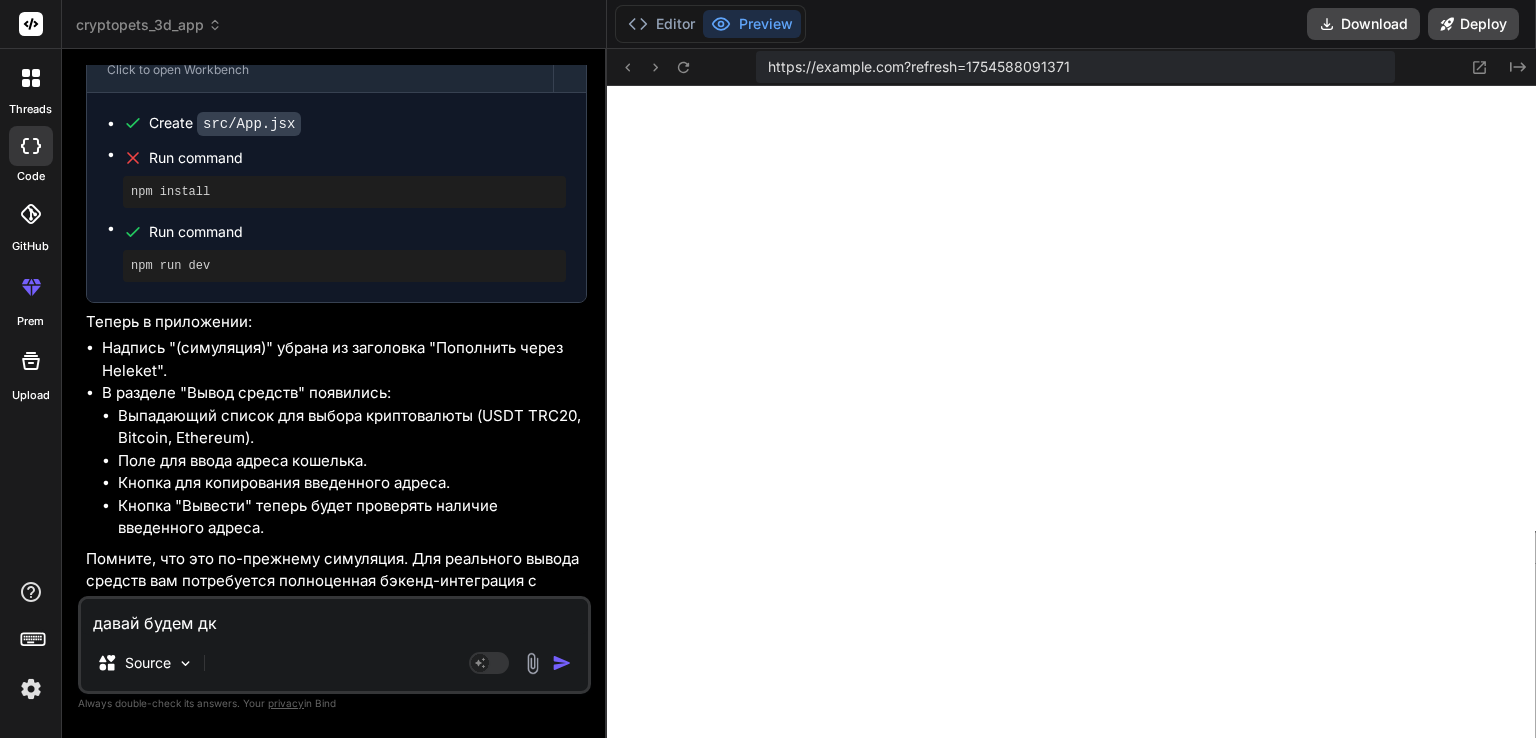 type on "давай будем д" 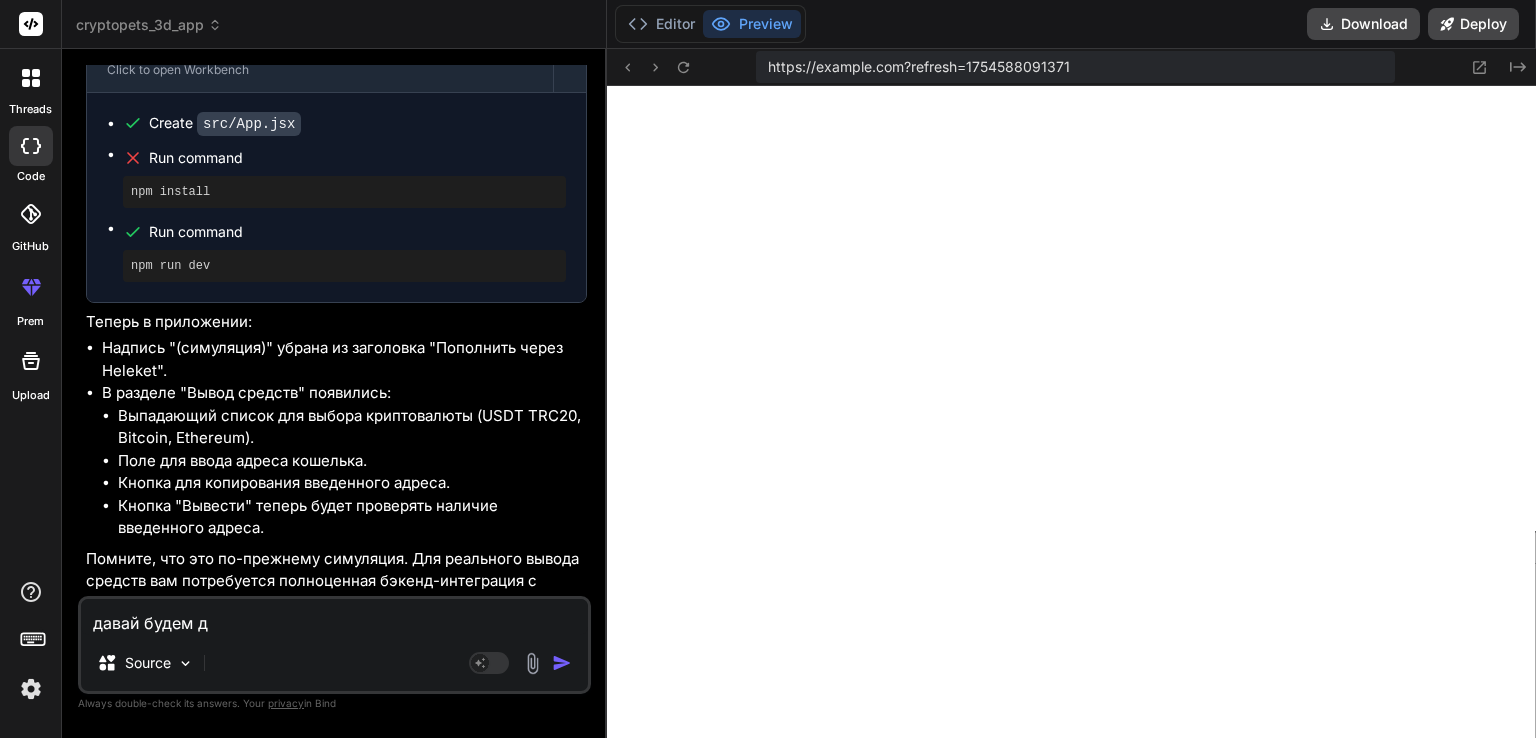 type on "давай будем де" 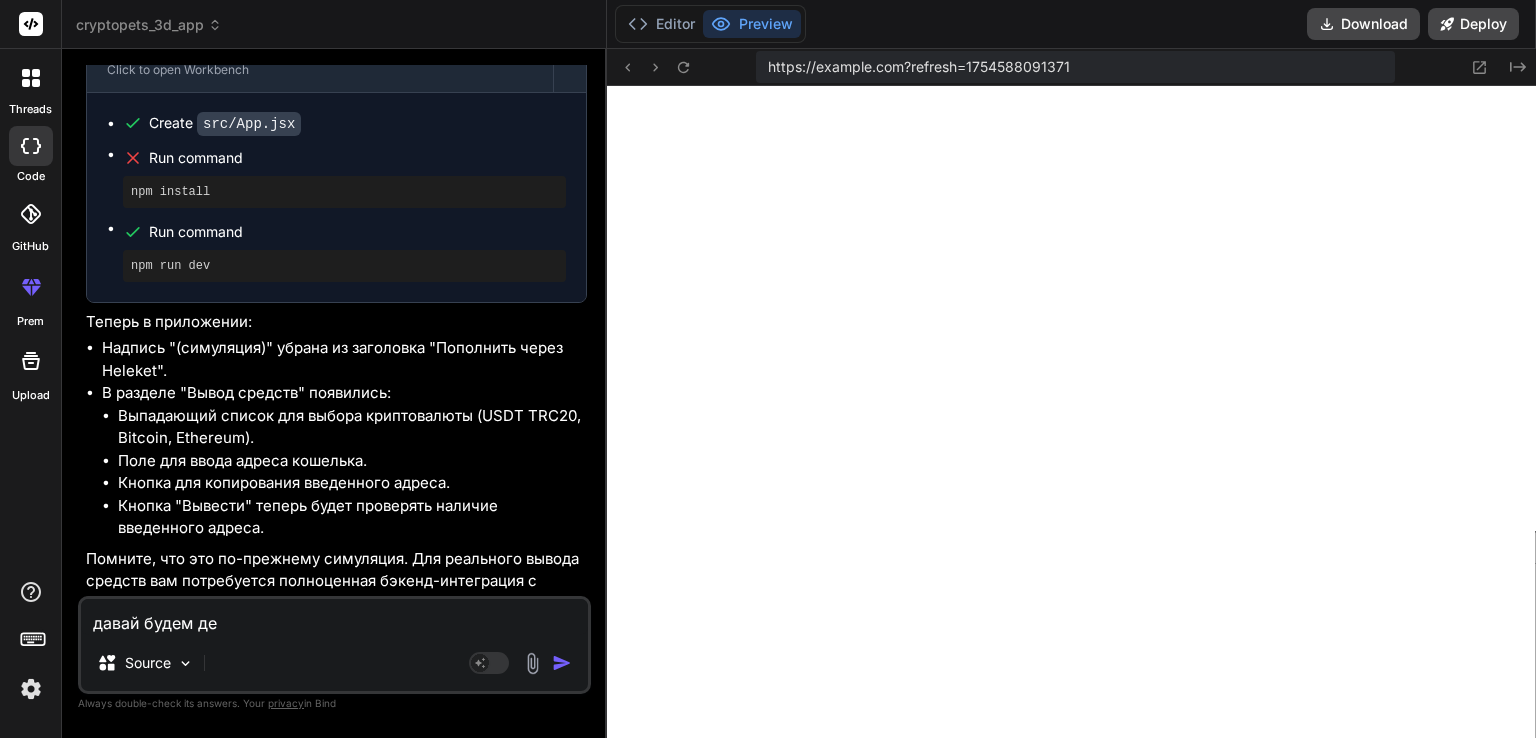 type on "давай будем дел" 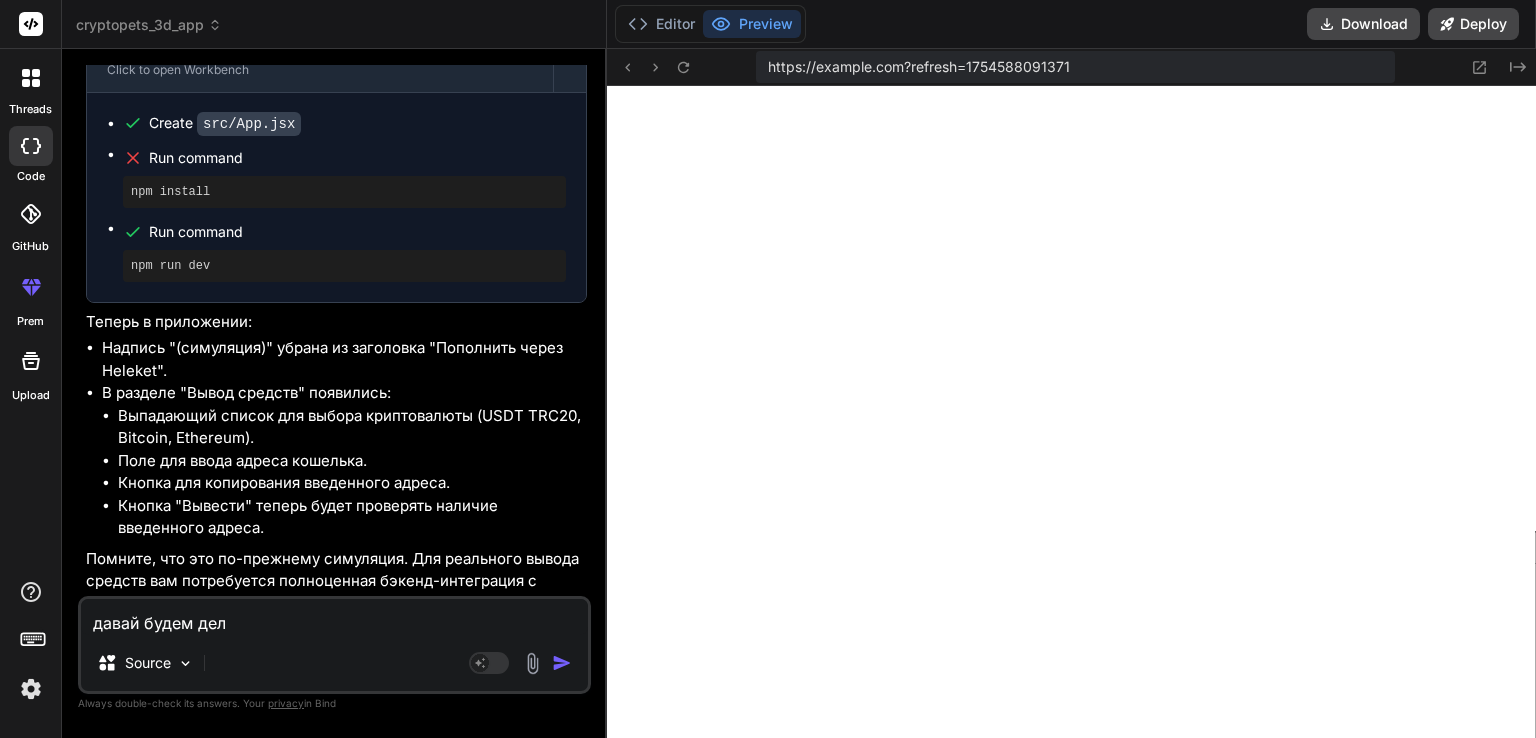 type on "давай будем дела" 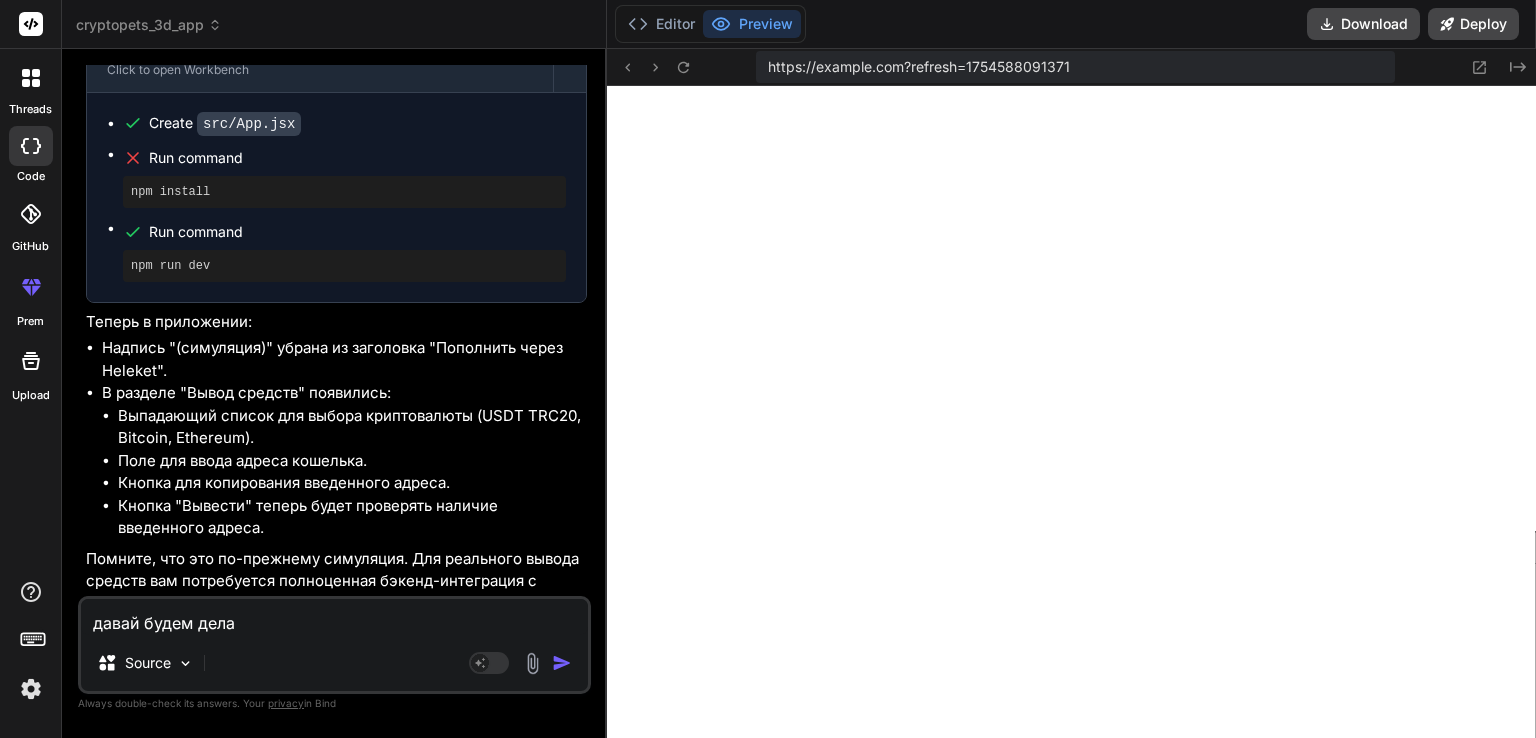 type on "давай будем делат" 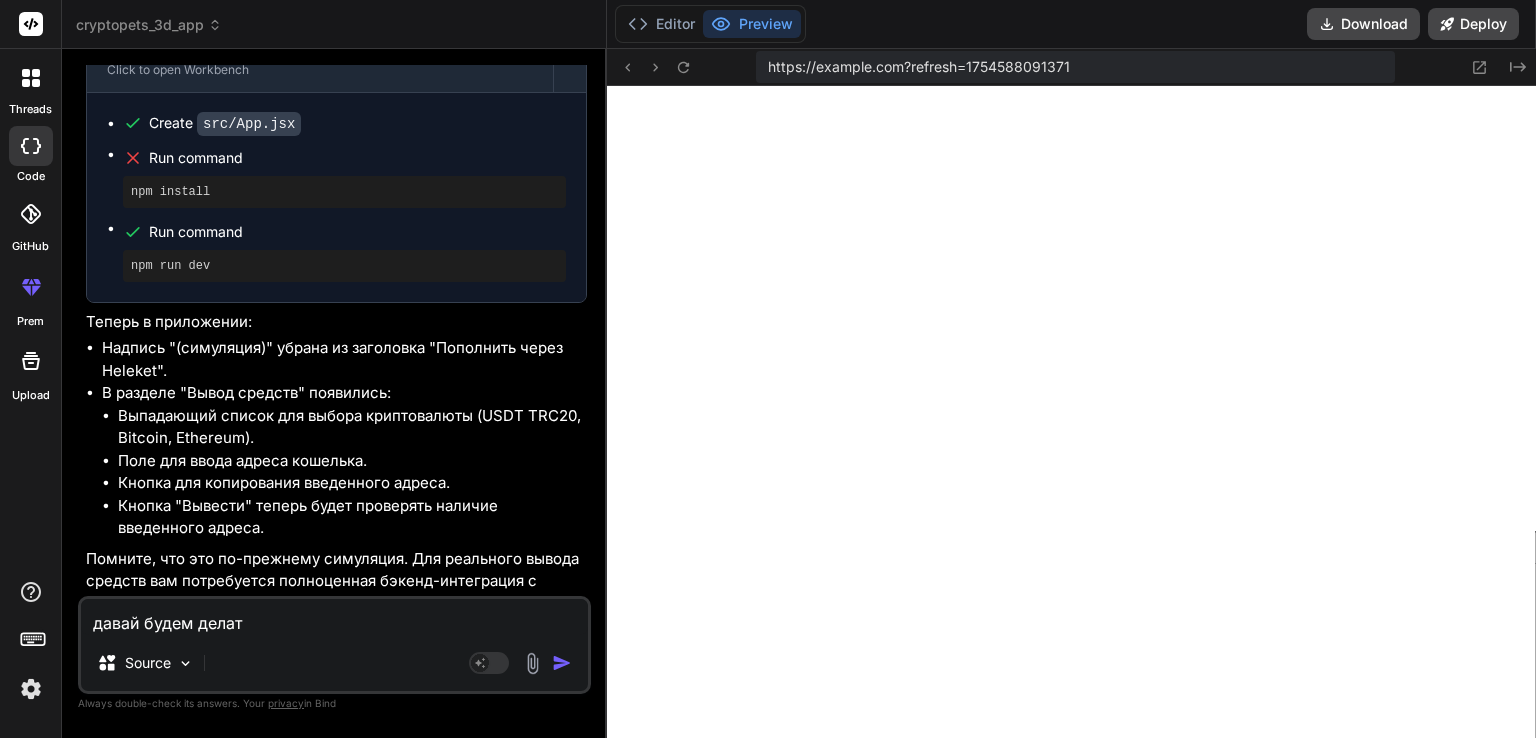 type on "давай будем делать" 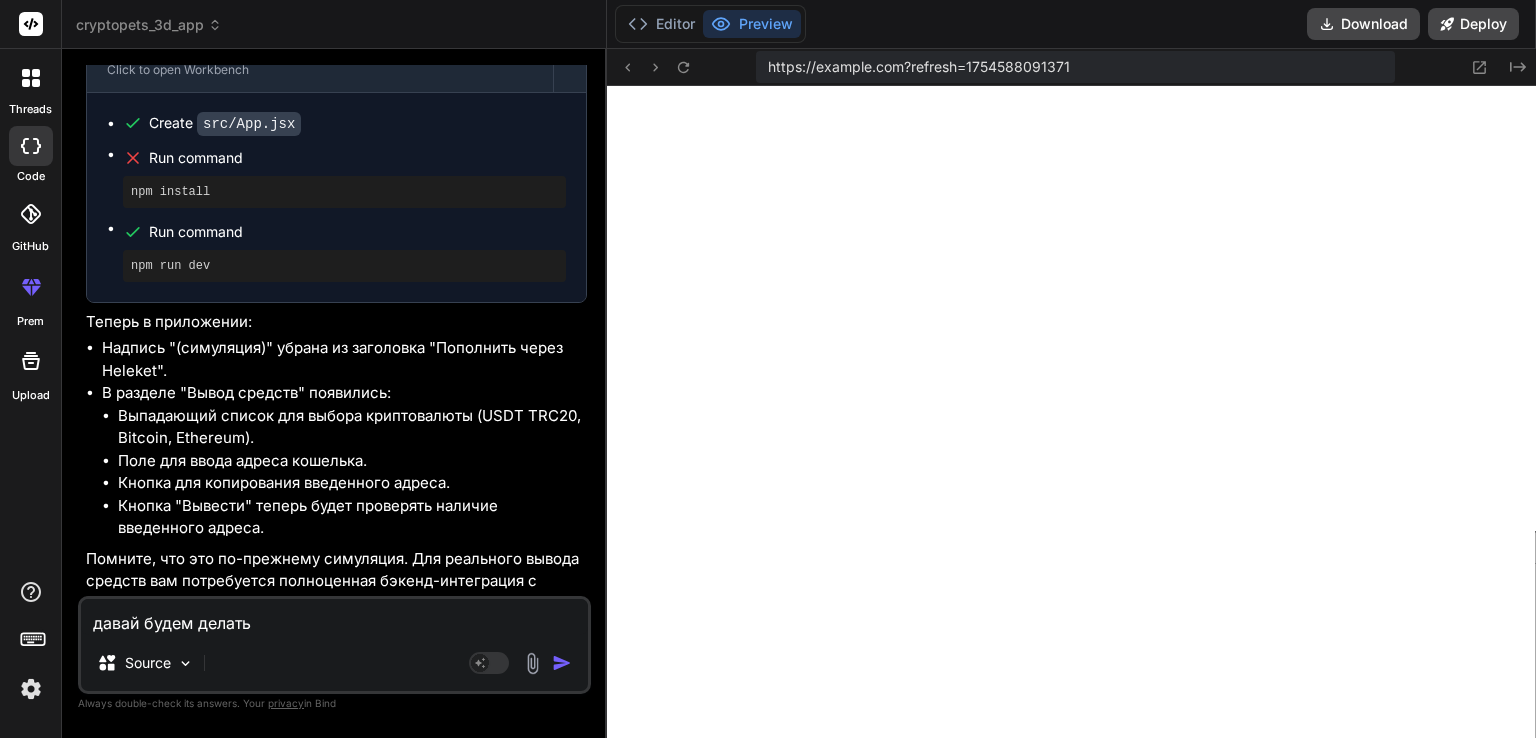 type on "давай будем делать" 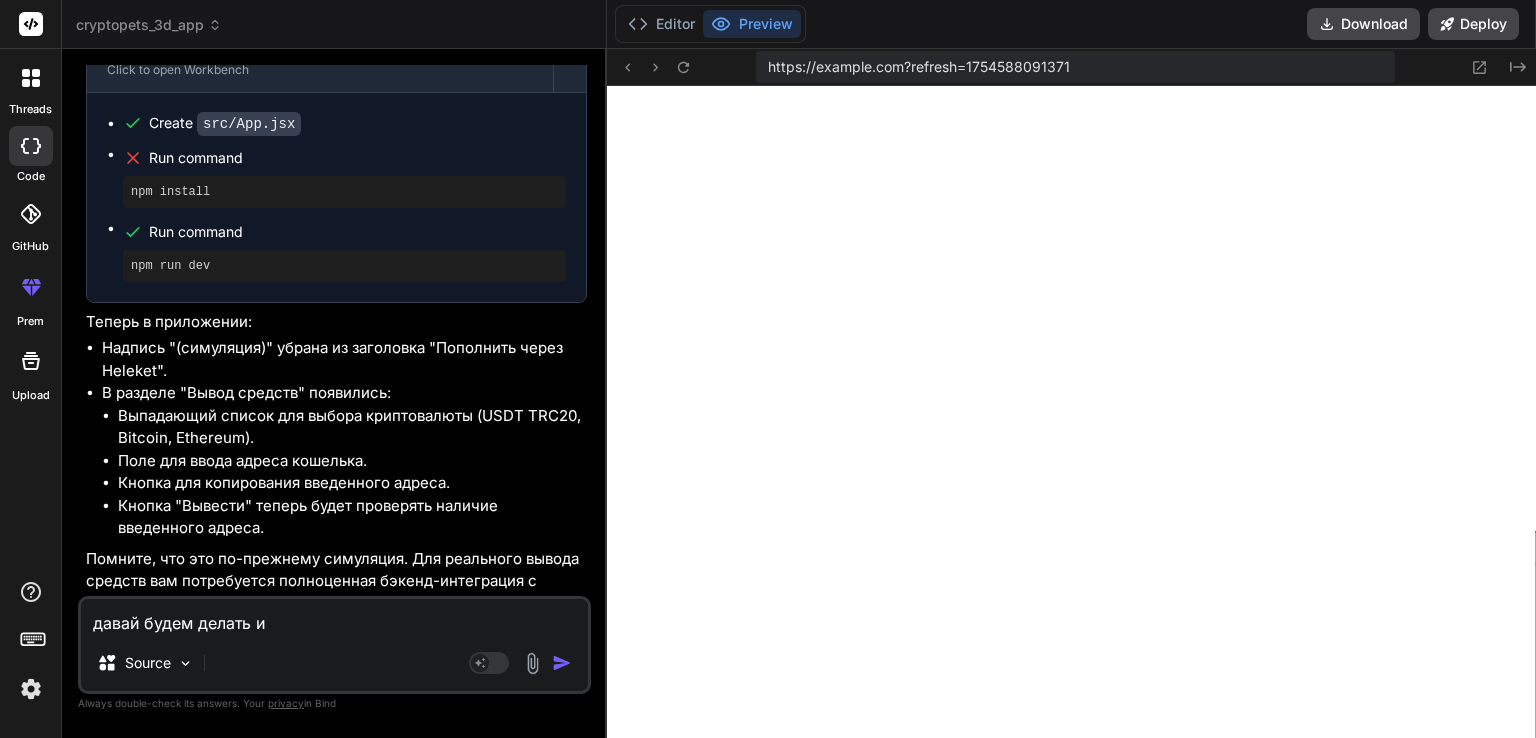 type on "давай будем делать ин" 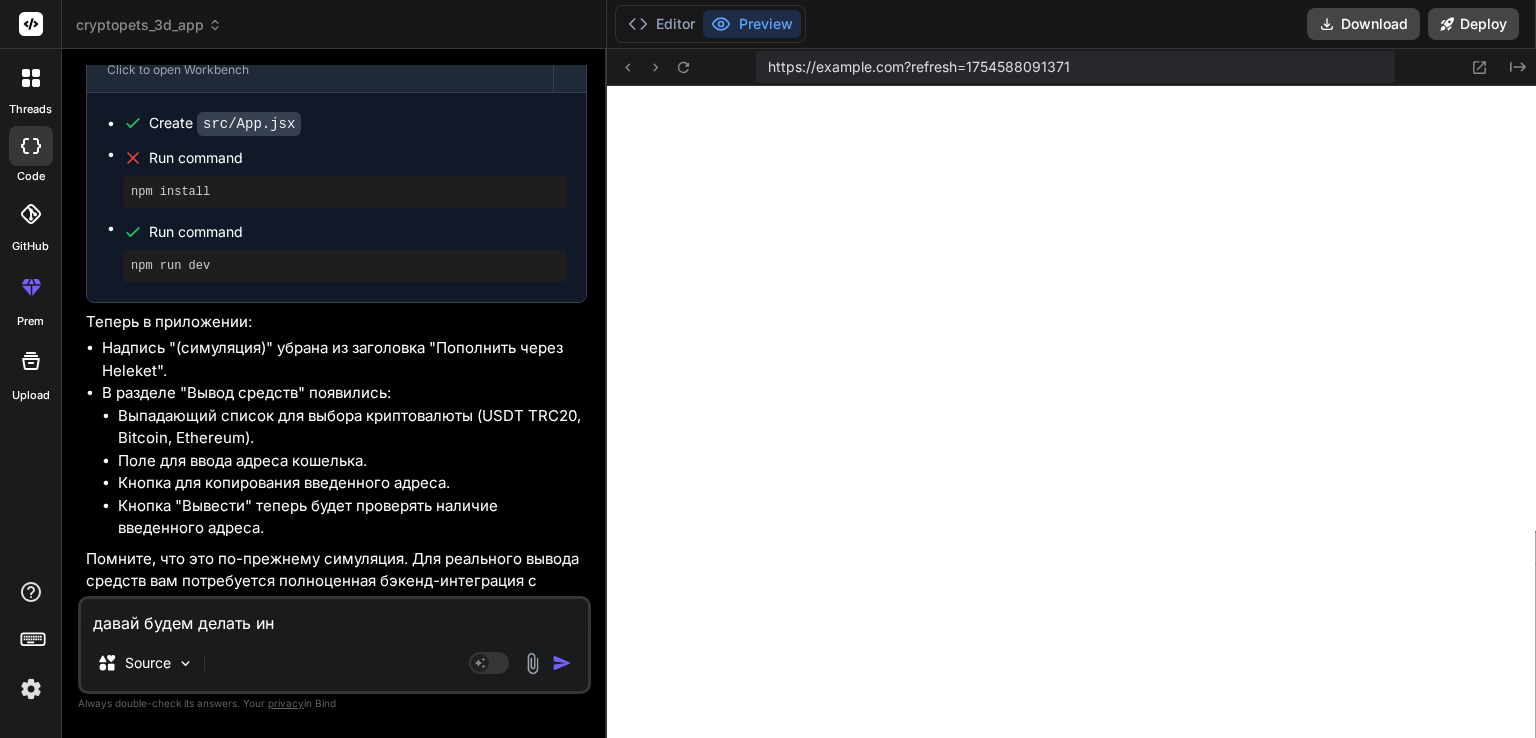 type on "давай будем делать инт" 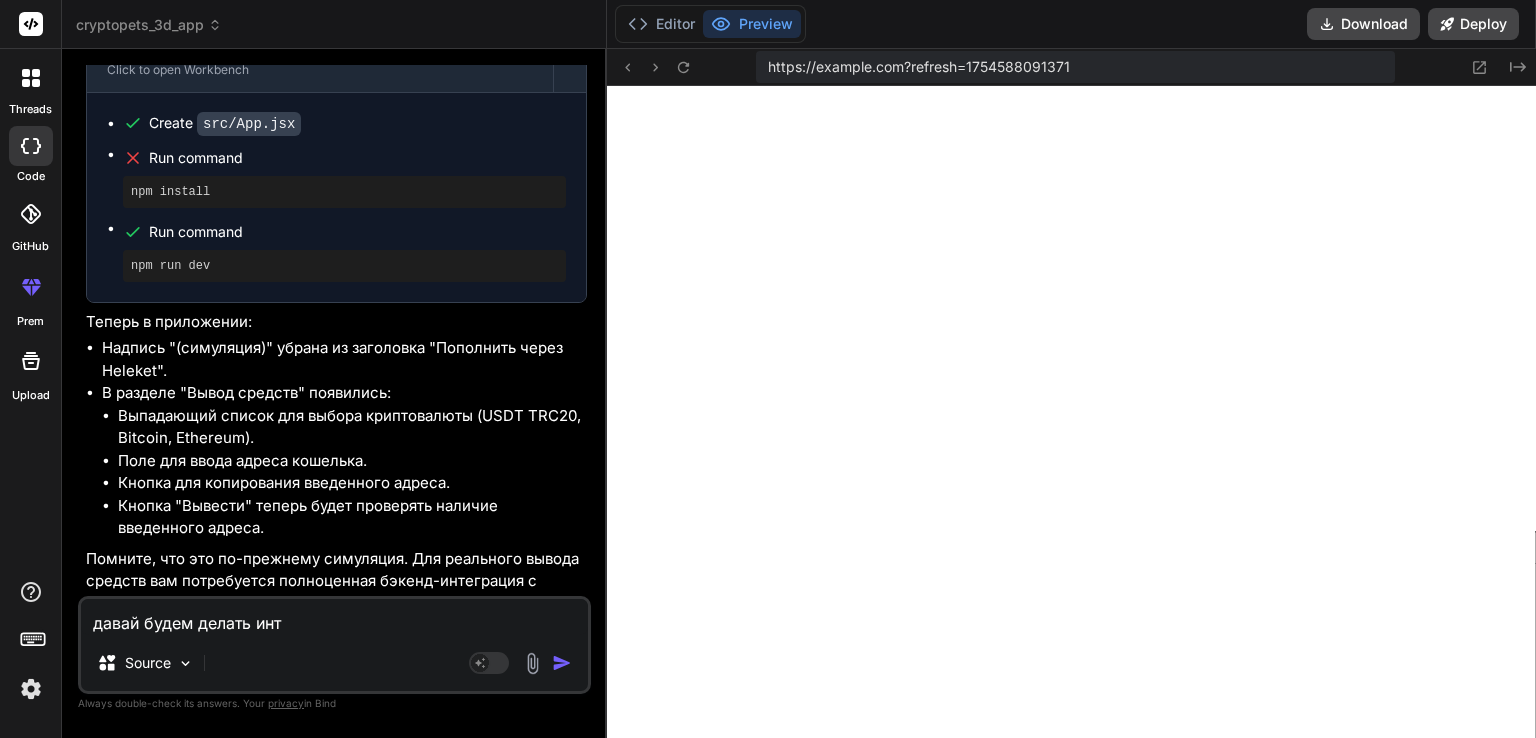 type on "давай будем делать инте" 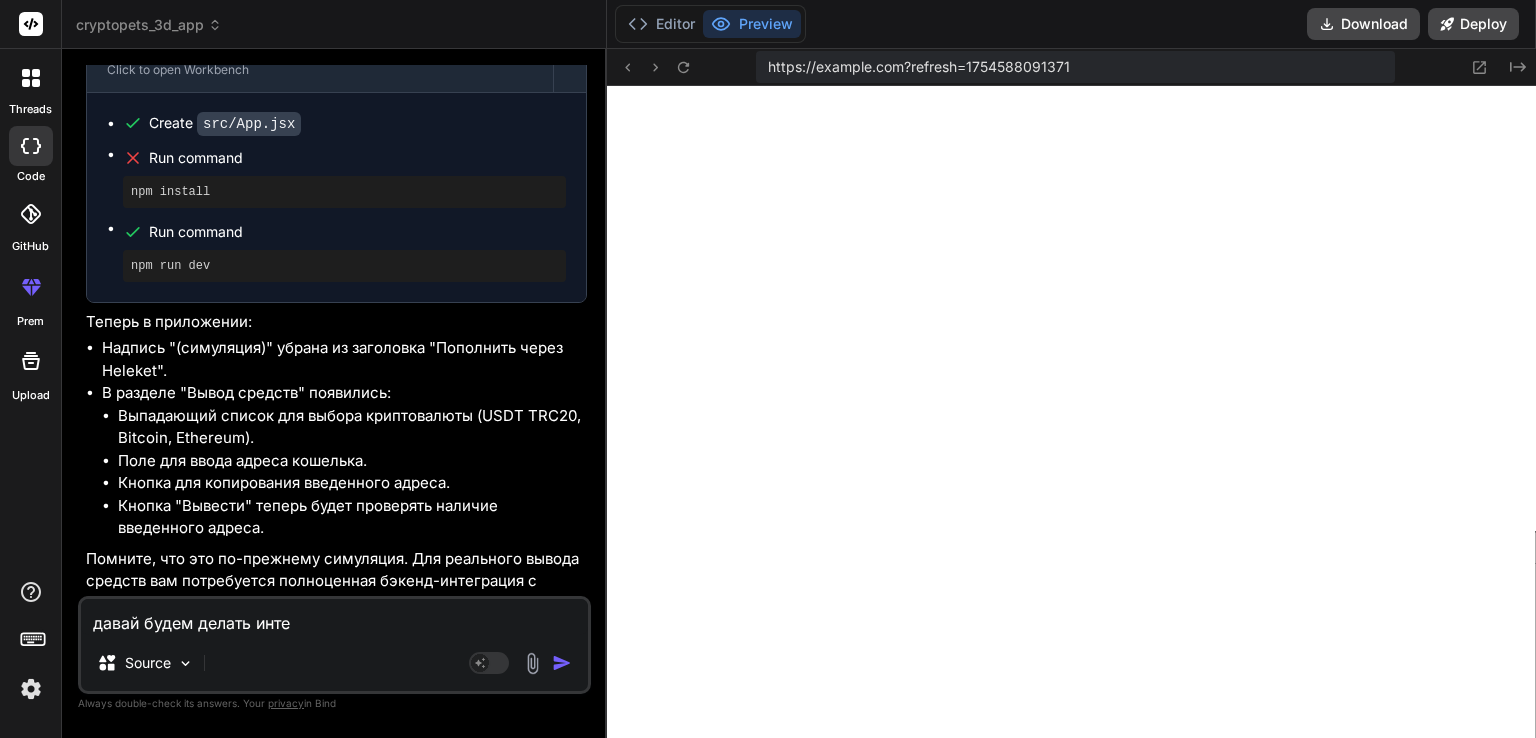 type on "давай будем делать интег" 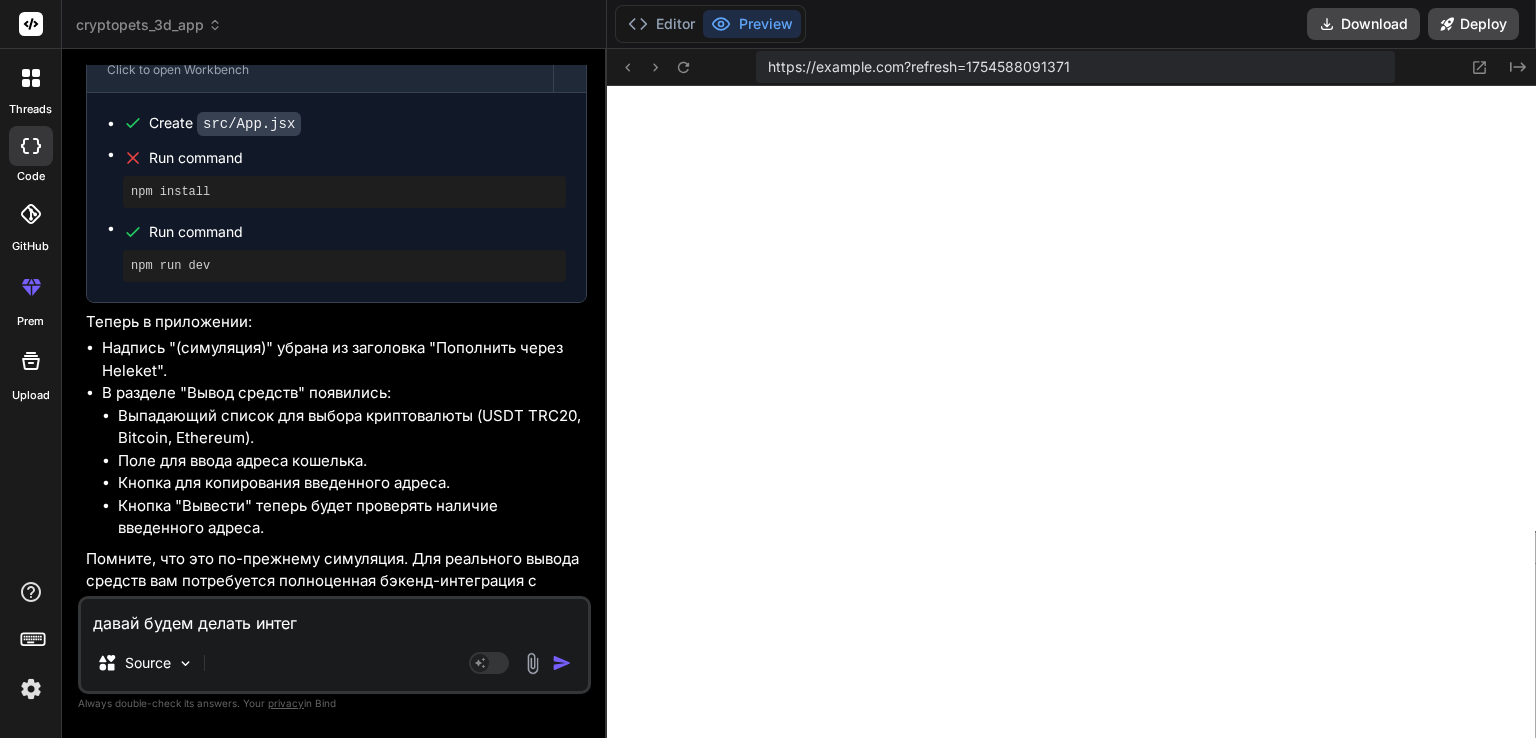 type on "давай будем делать интегр" 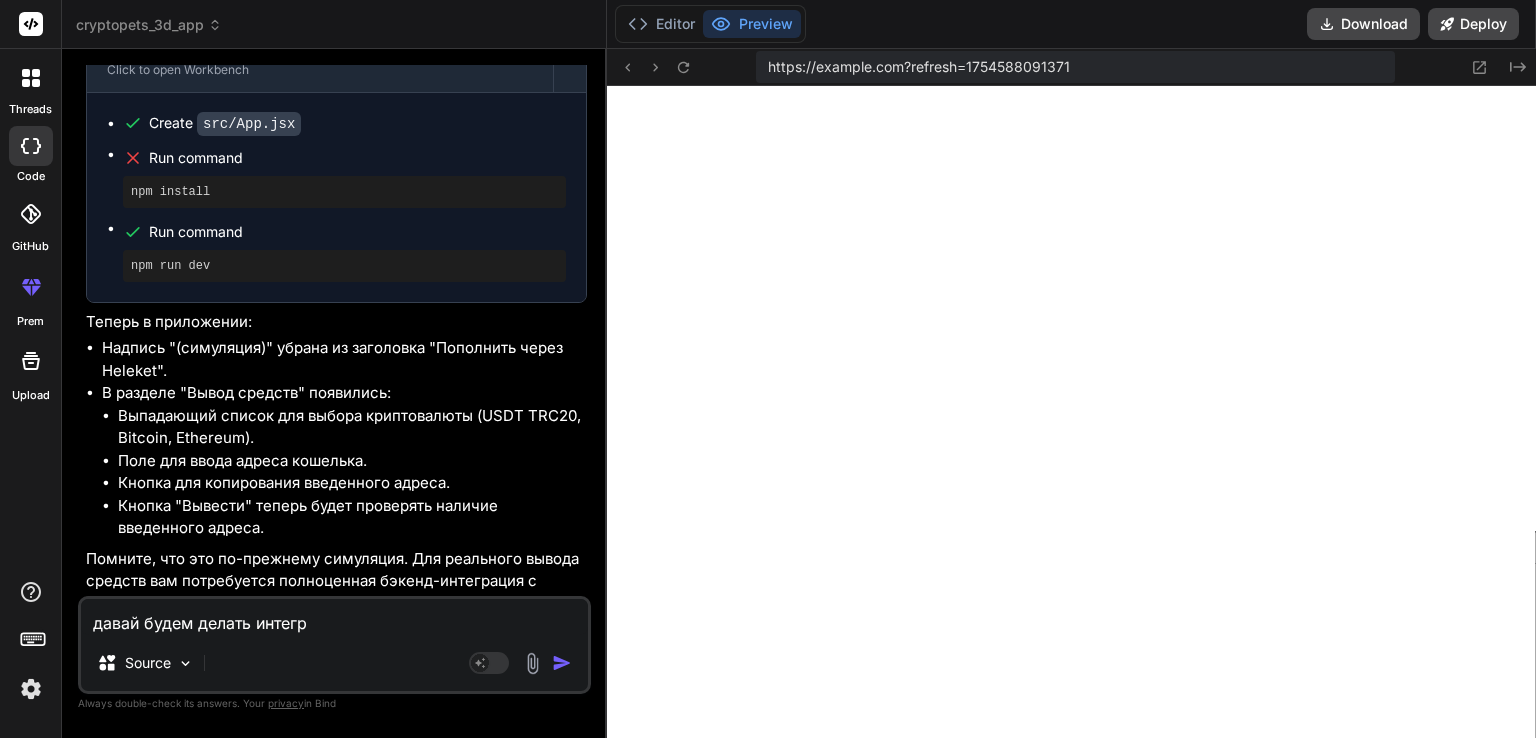 type on "давай будем делать интегра" 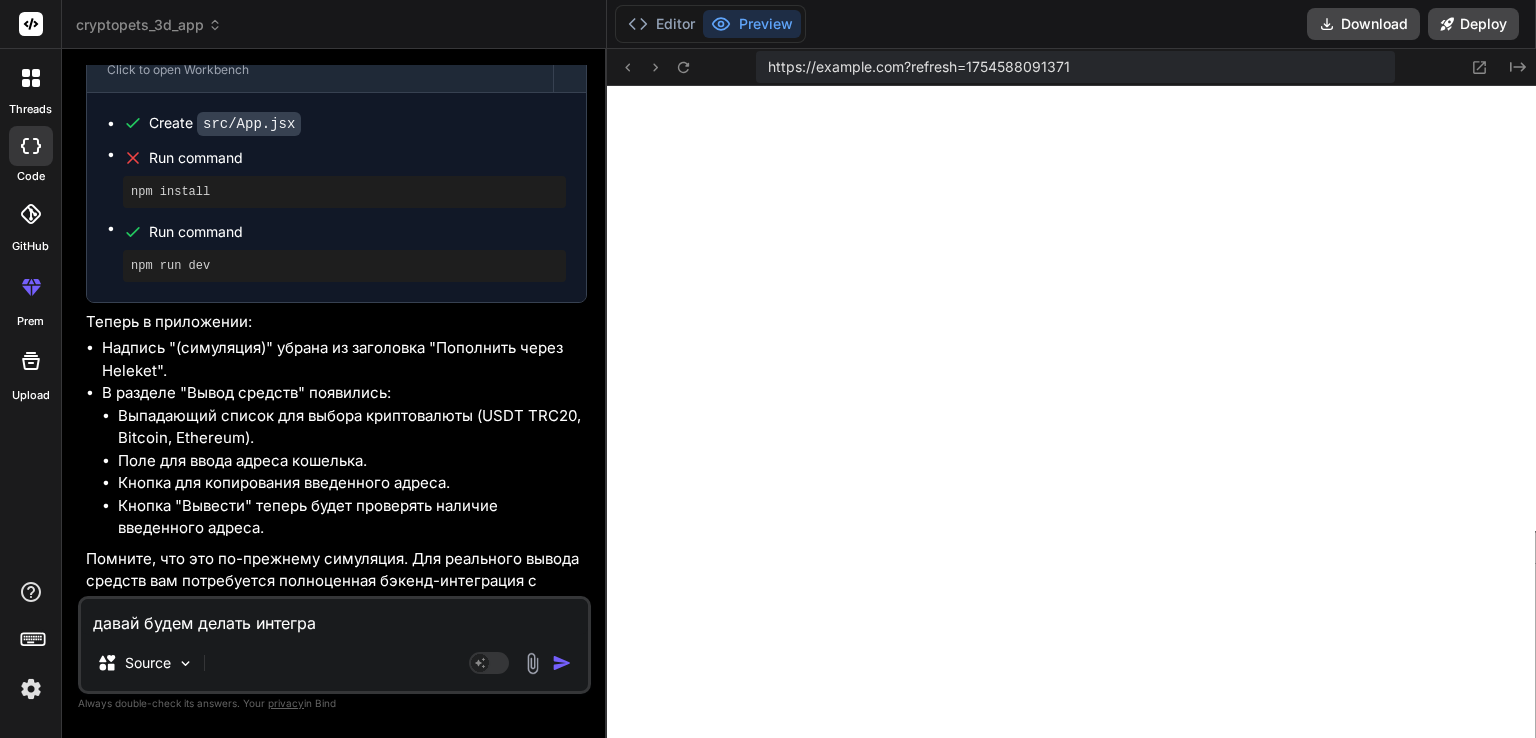 type on "давай будем делать интеграц" 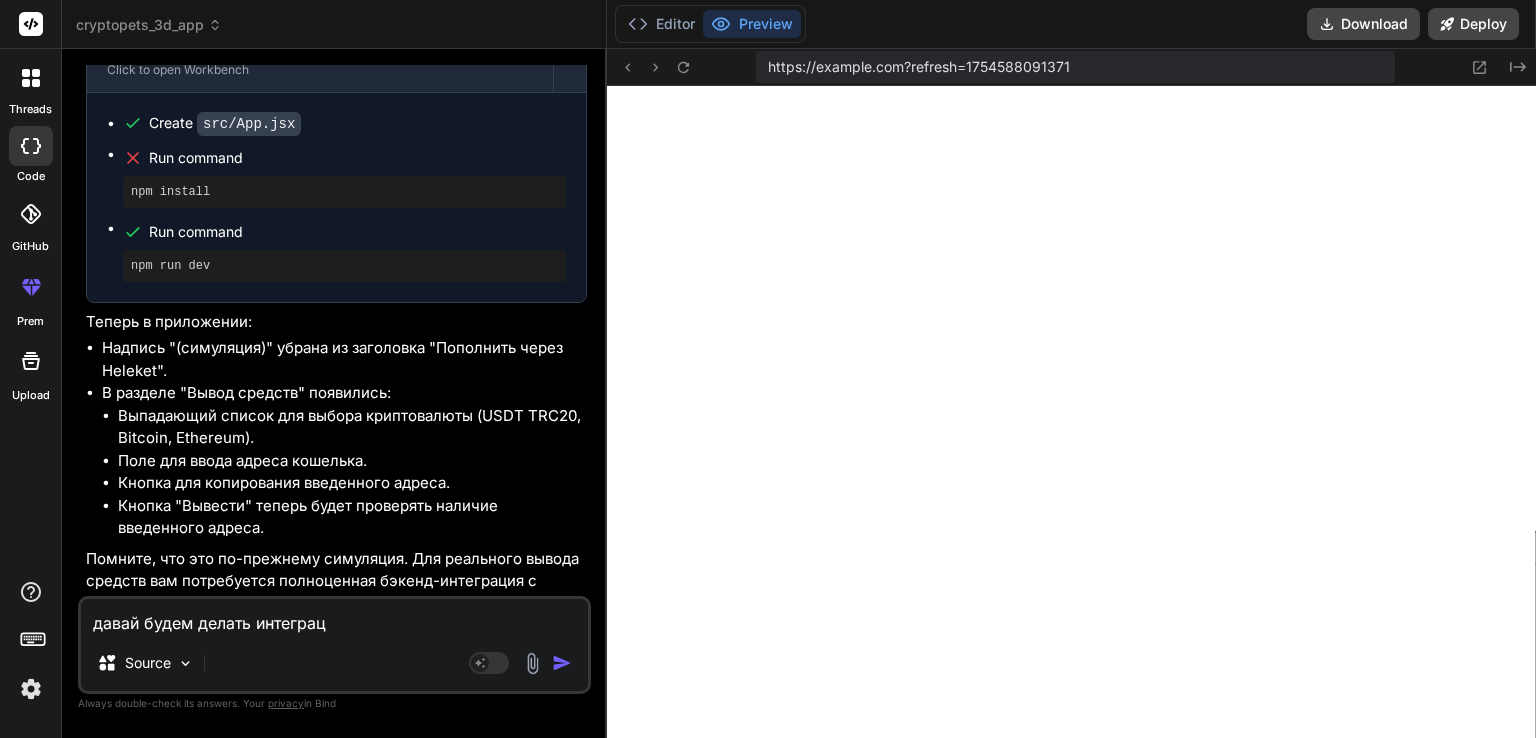 type on "давай будем делать интеграци" 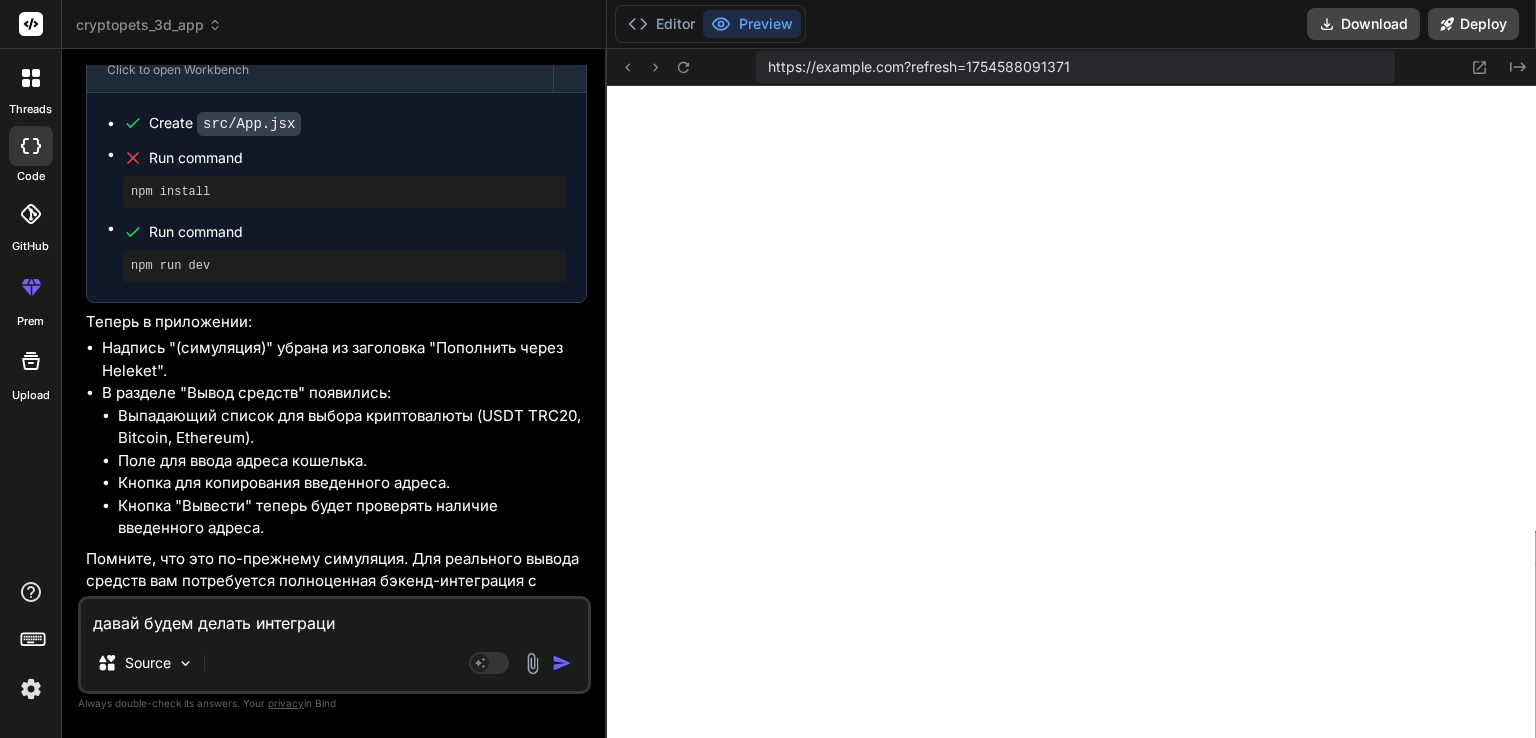 type on "давай будем делать интеграцию" 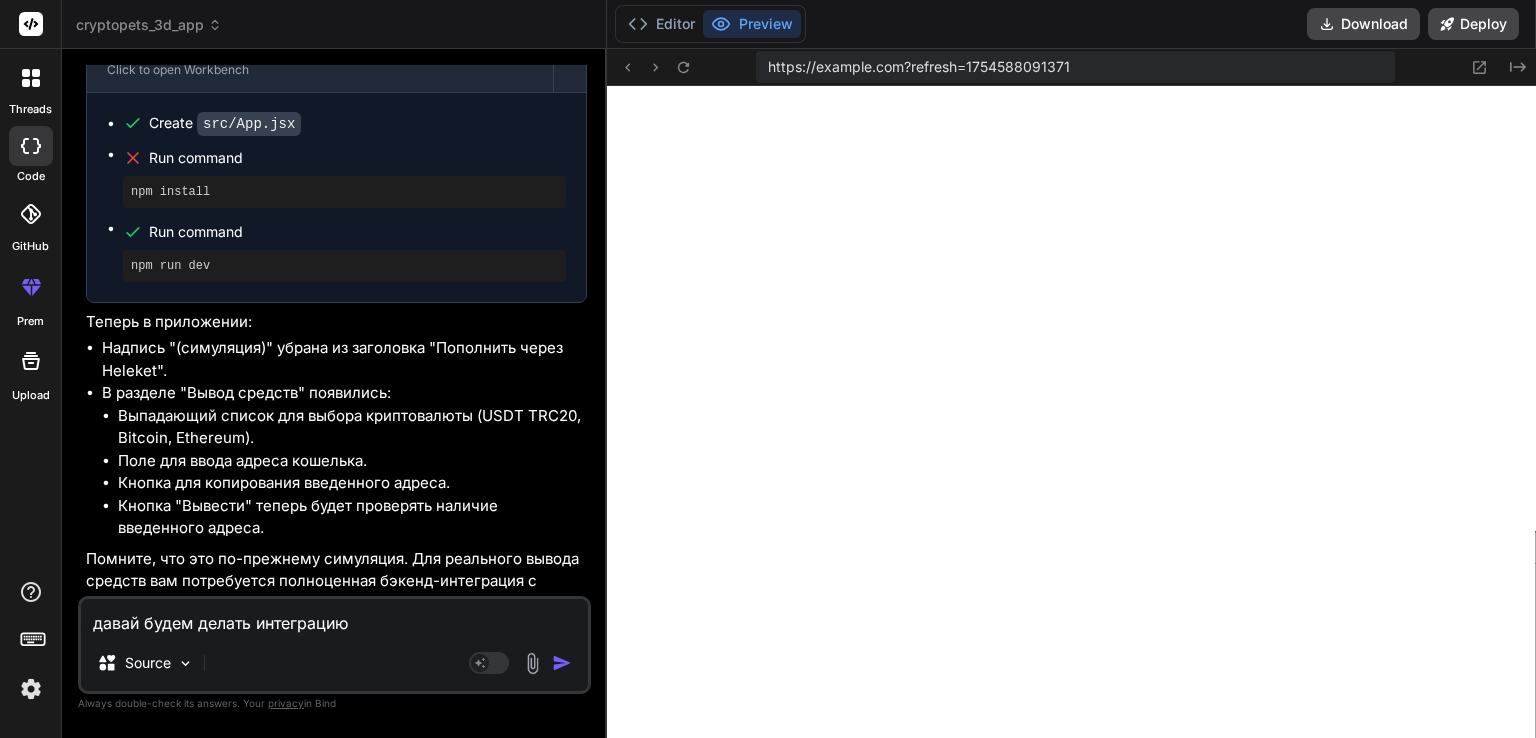type on "давай будем делать интеграцию" 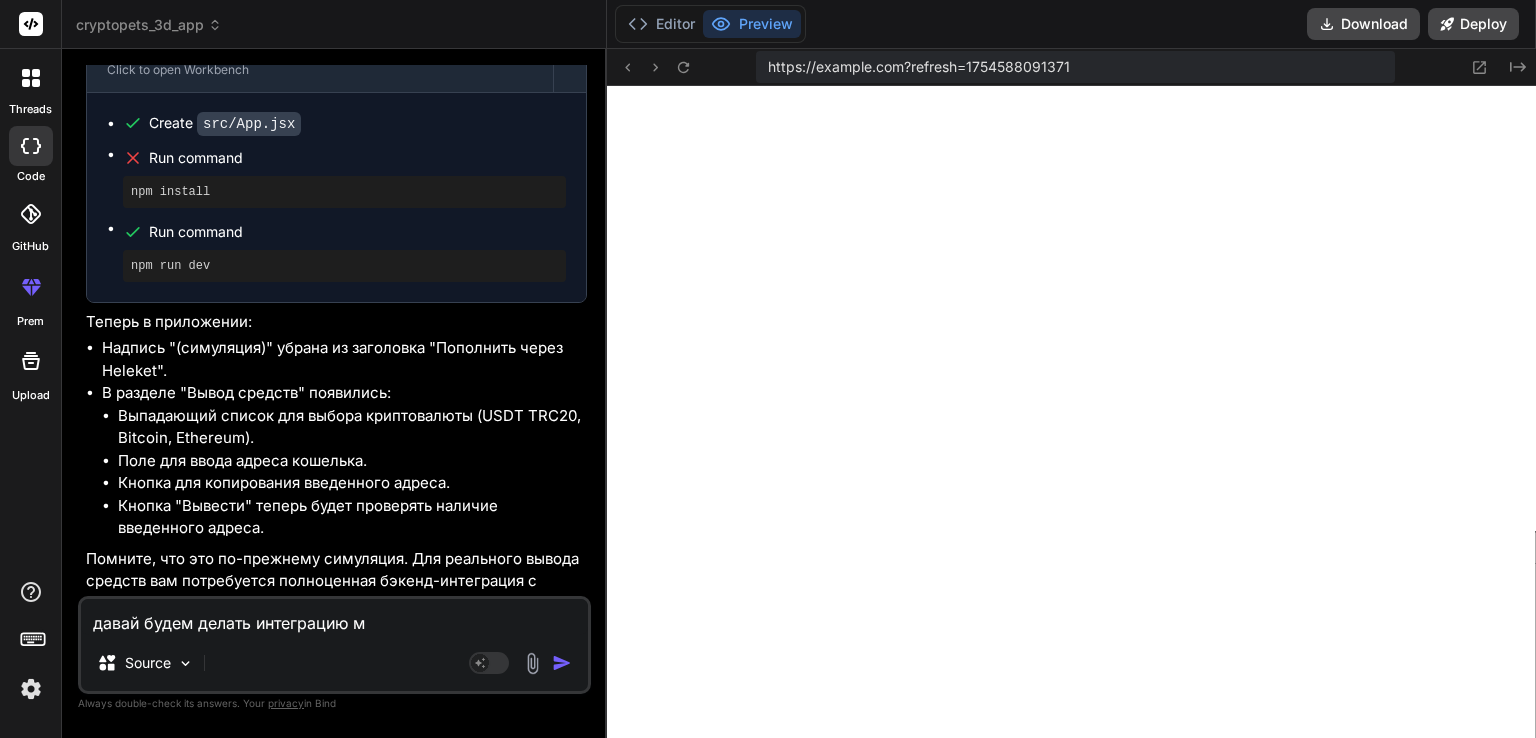 type on "давай будем делать интеграцию ме" 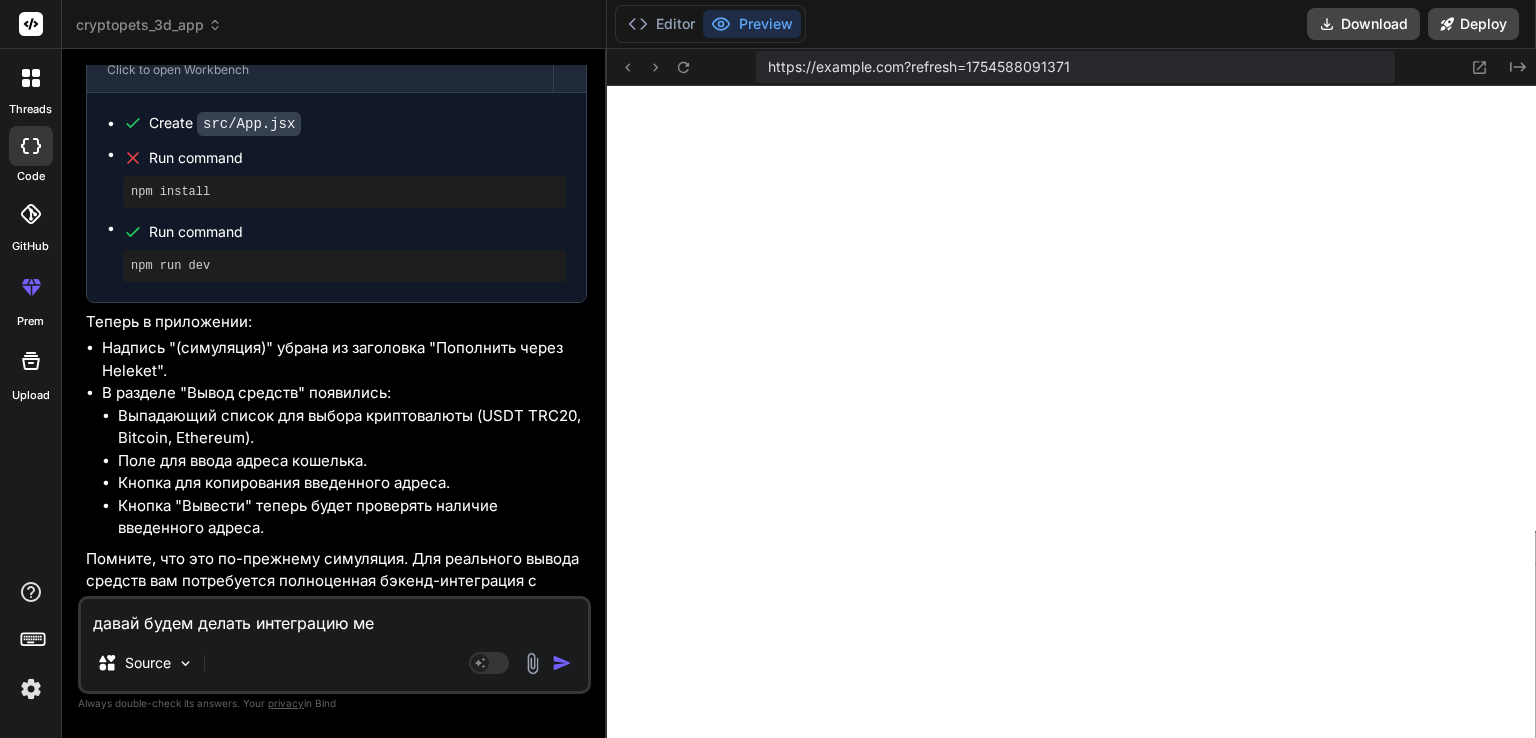 type on "давай будем делать интеграцию мет" 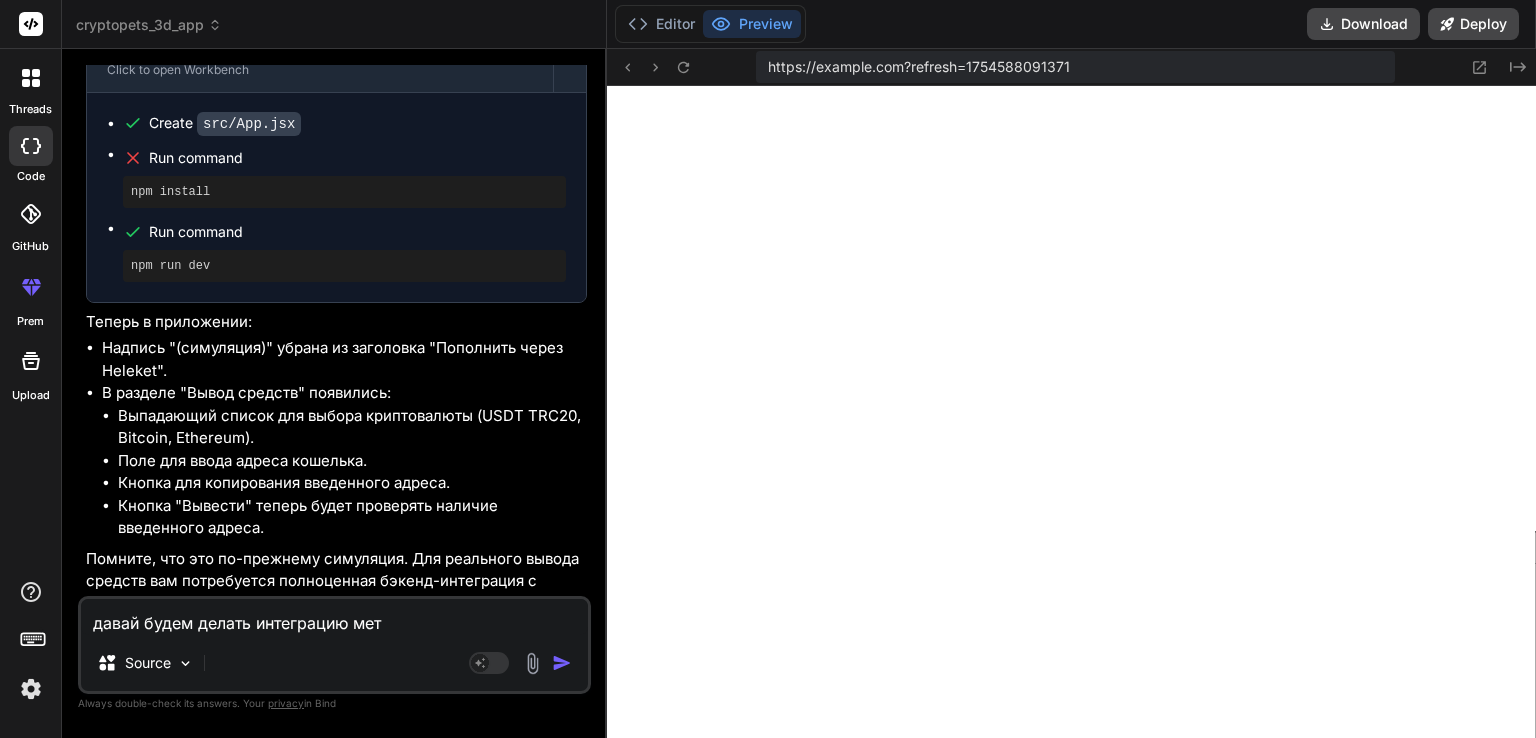 type on "давай будем делать интеграцию мета" 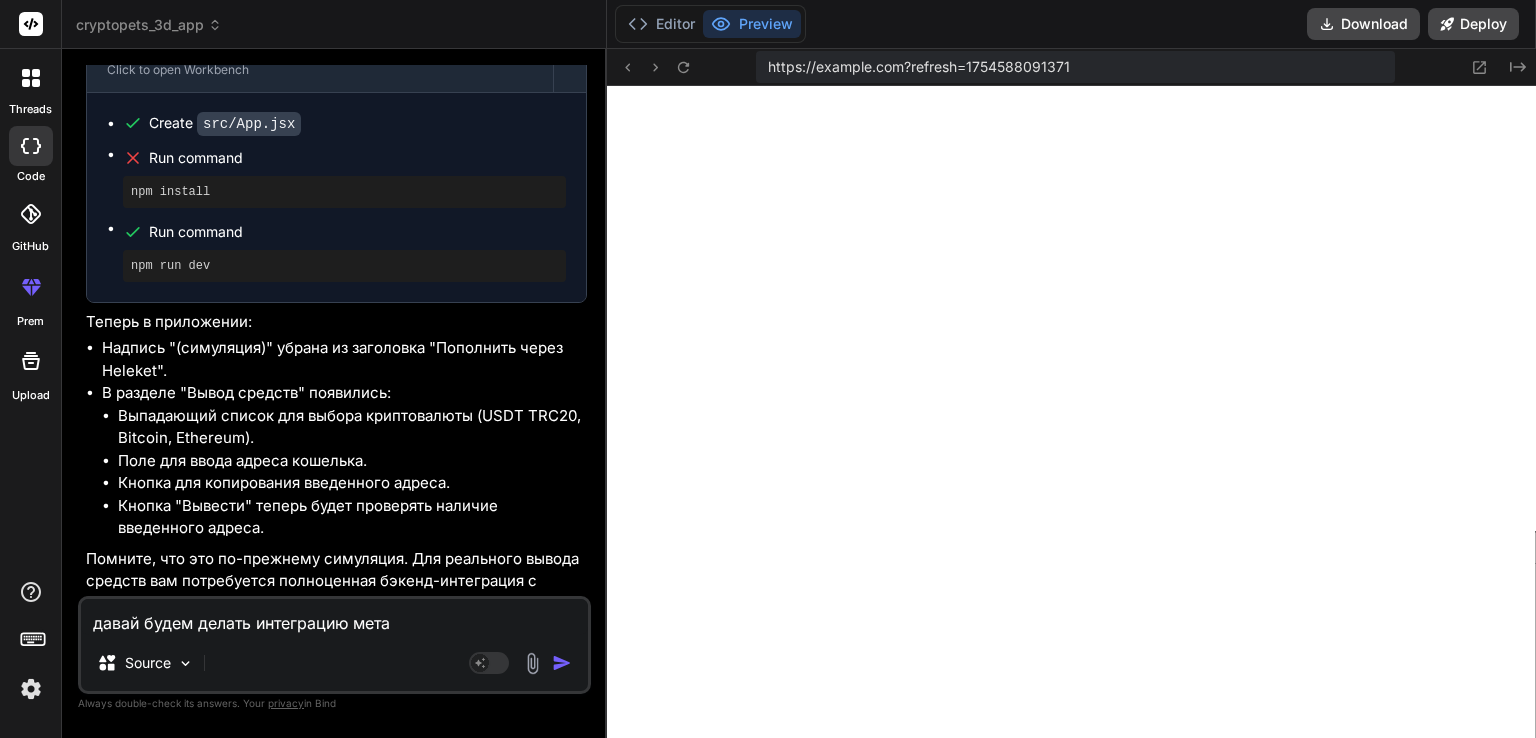 type on "давай будем делать интеграцию метам" 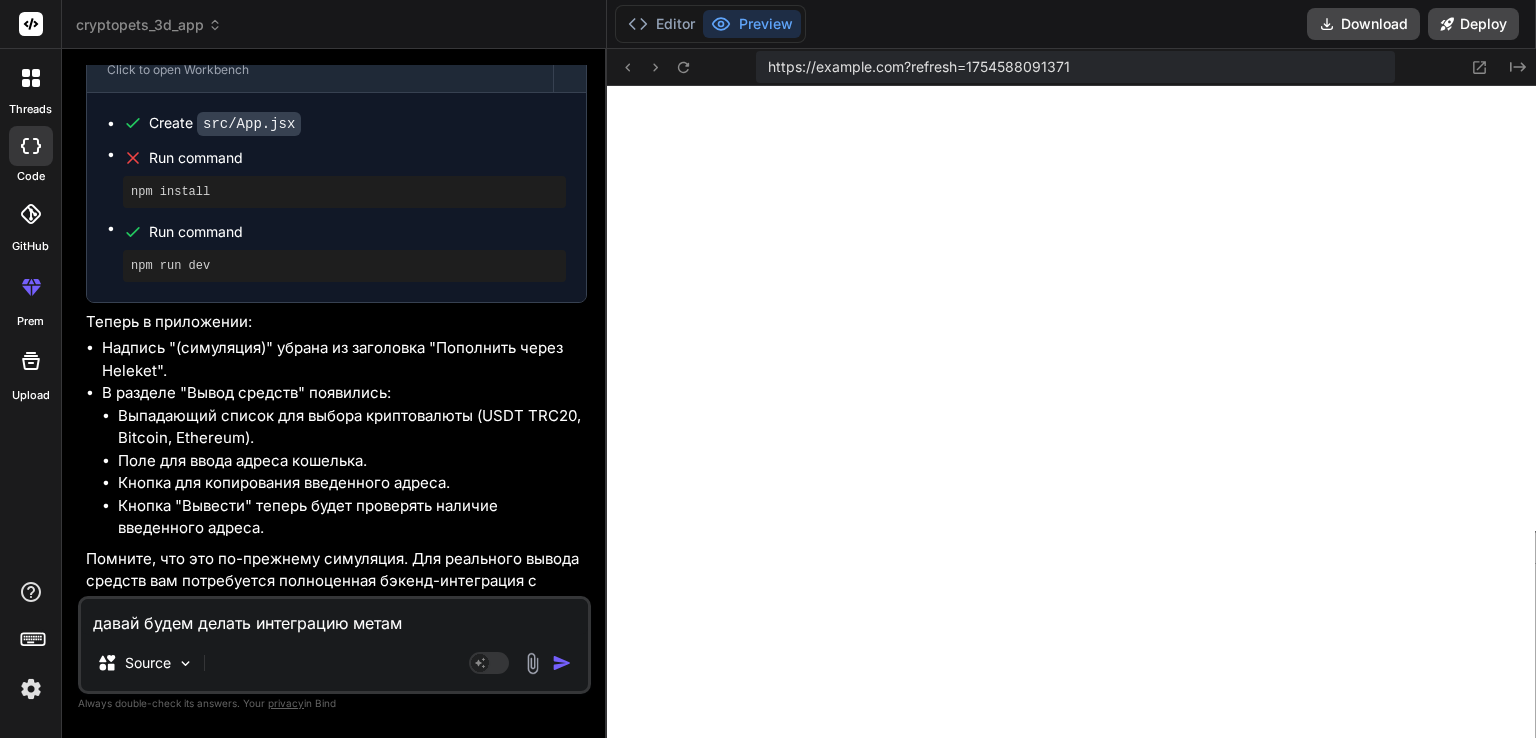 type on "давай будем делать интеграцию метама" 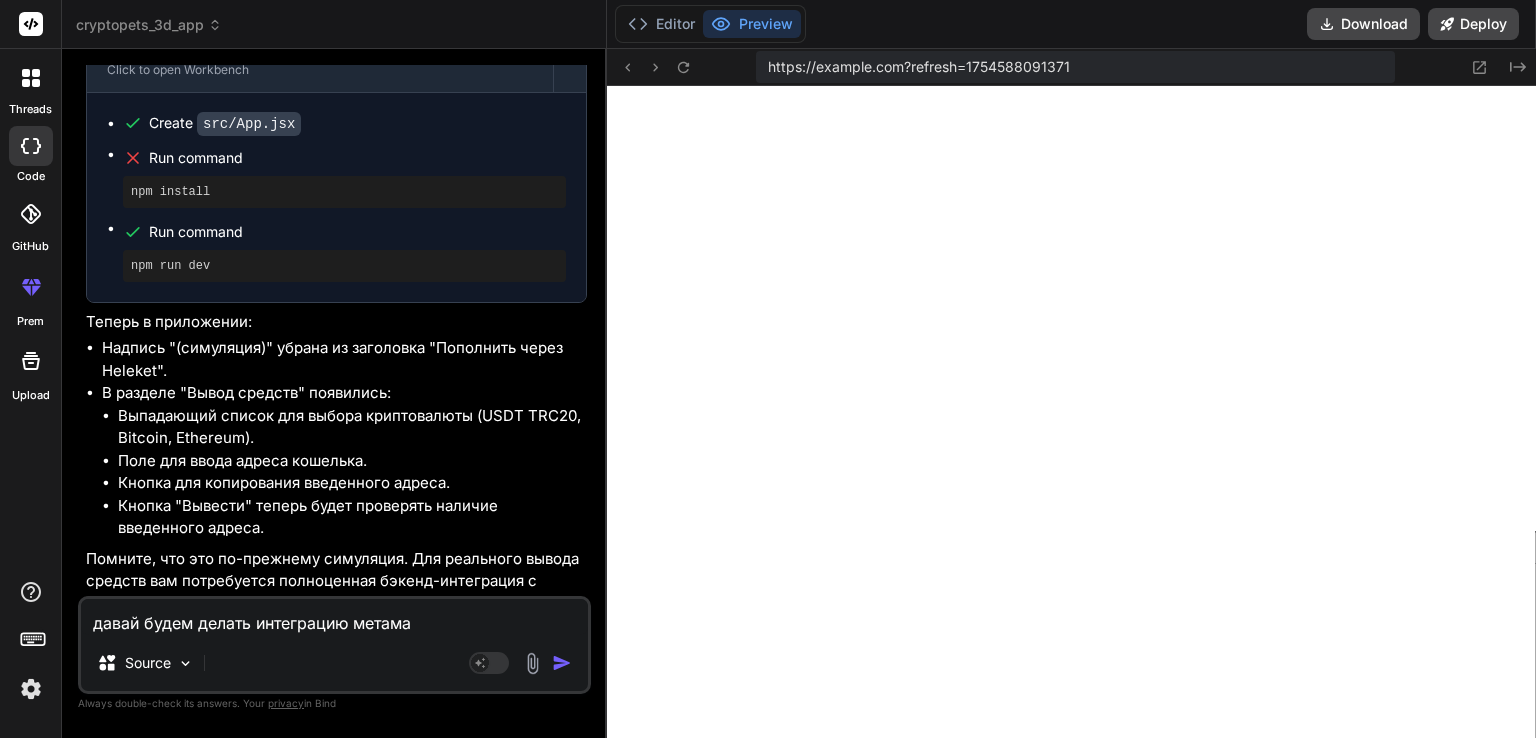 type on "давай будем делать интеграцию метамас" 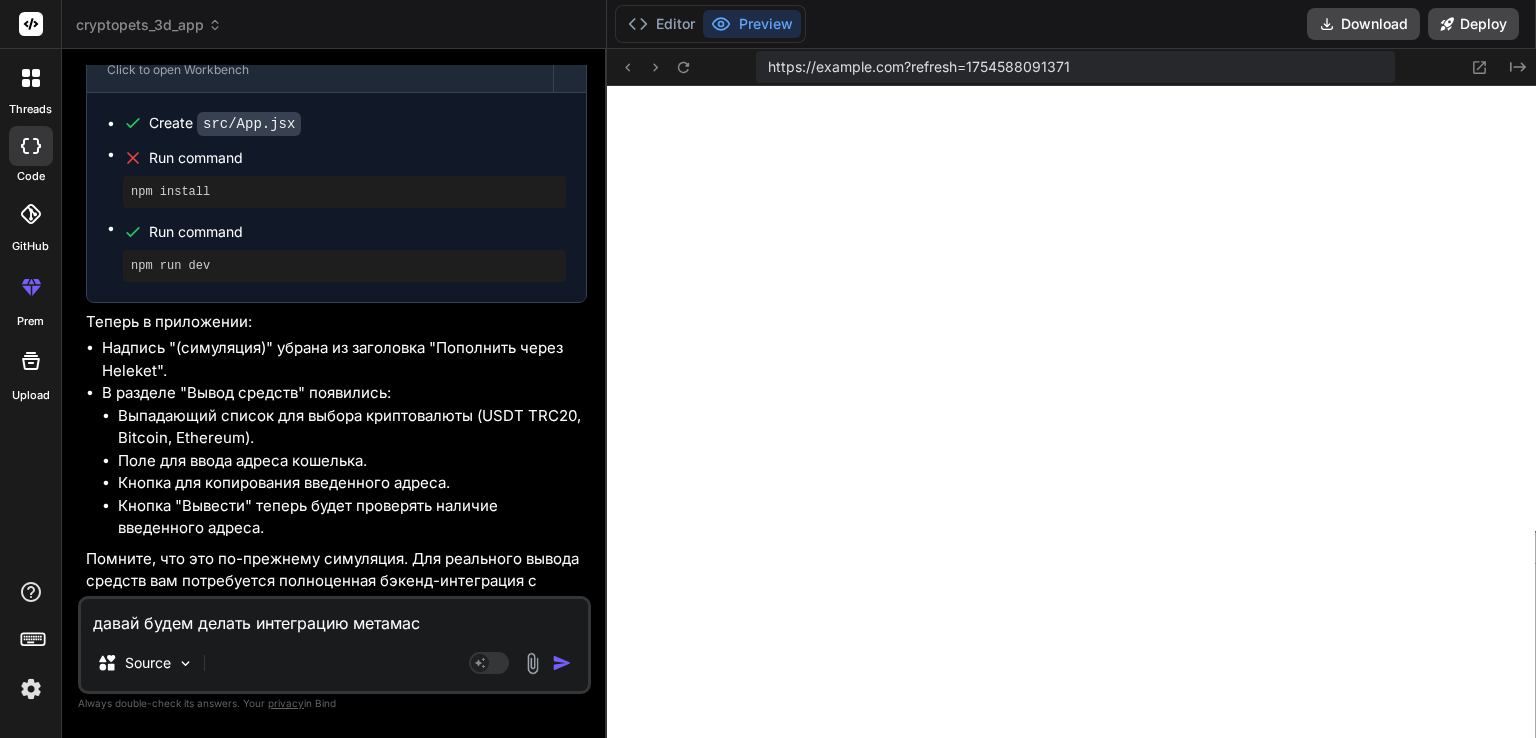 type on "давай будем делать интеграцию метамаск" 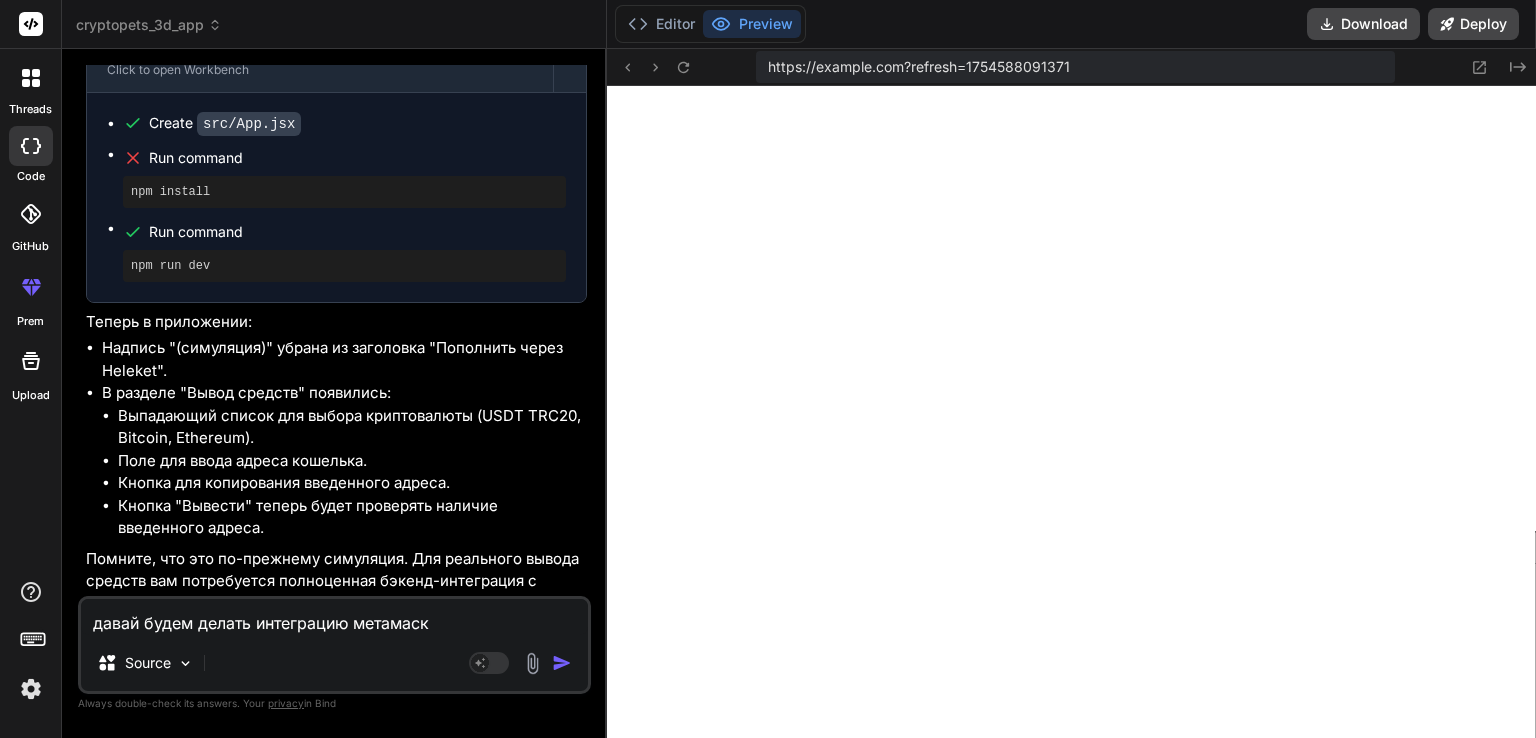 type on "давай будем делать интеграцию метамаск" 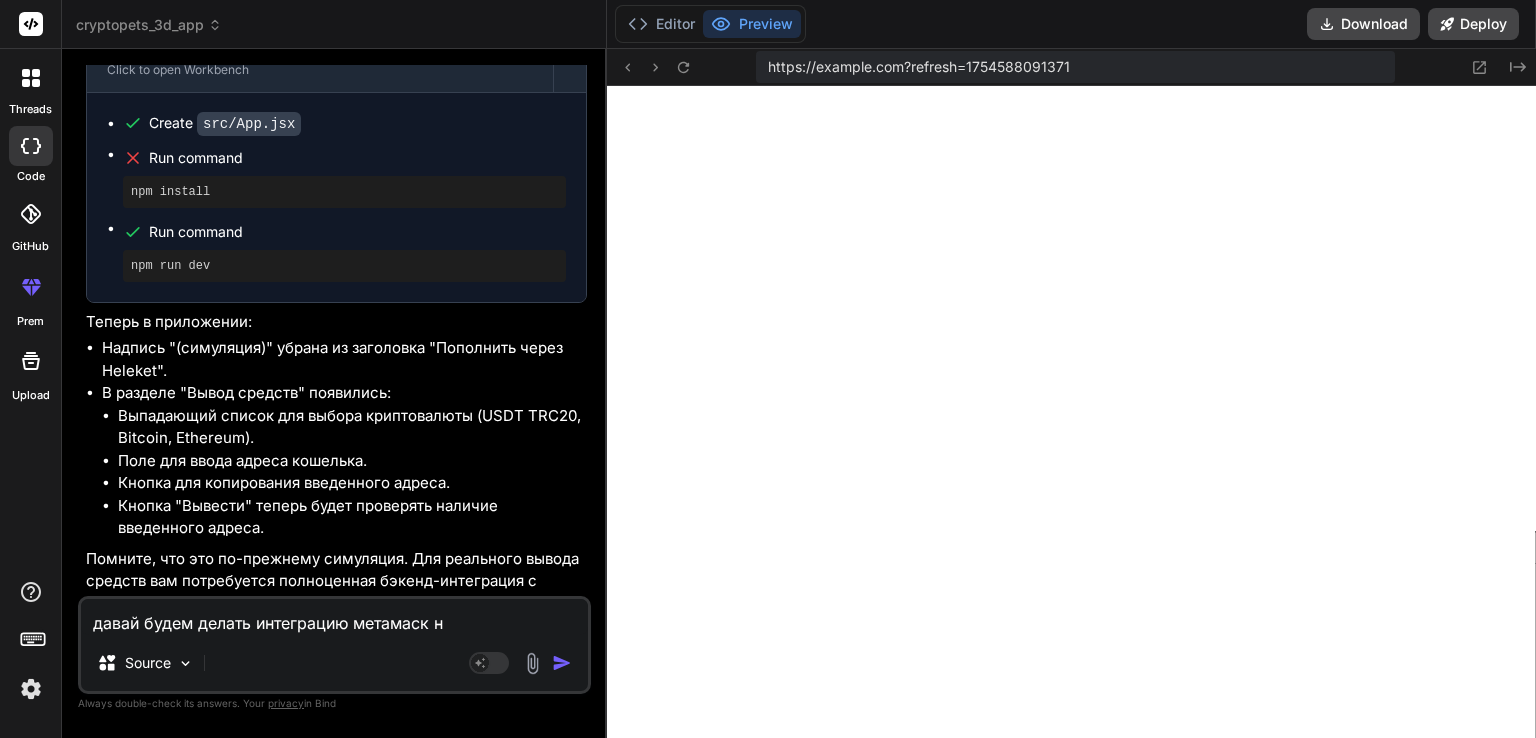 type on "давай будем делать интеграцию метамаск на" 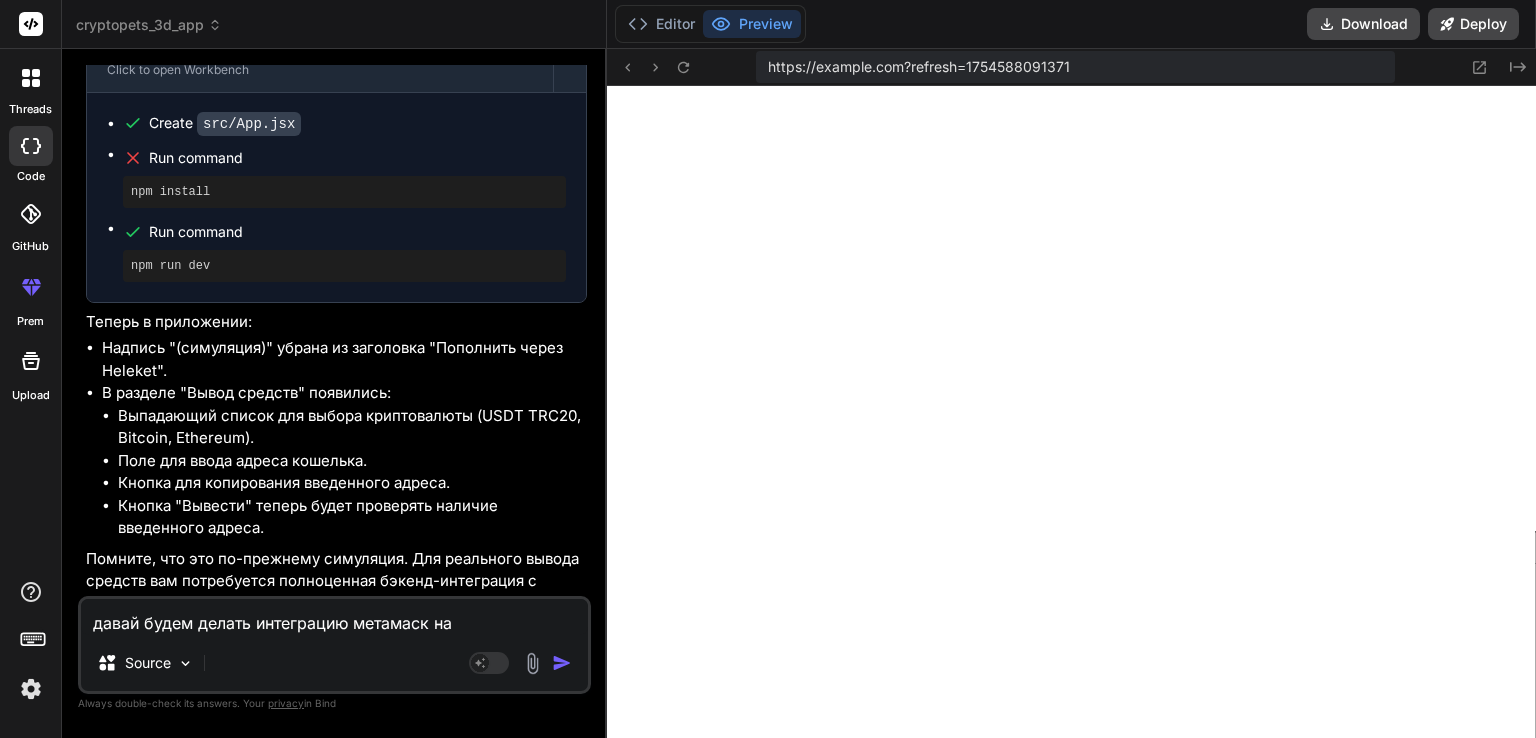 type on "давай будем делать интеграцию метамаск на" 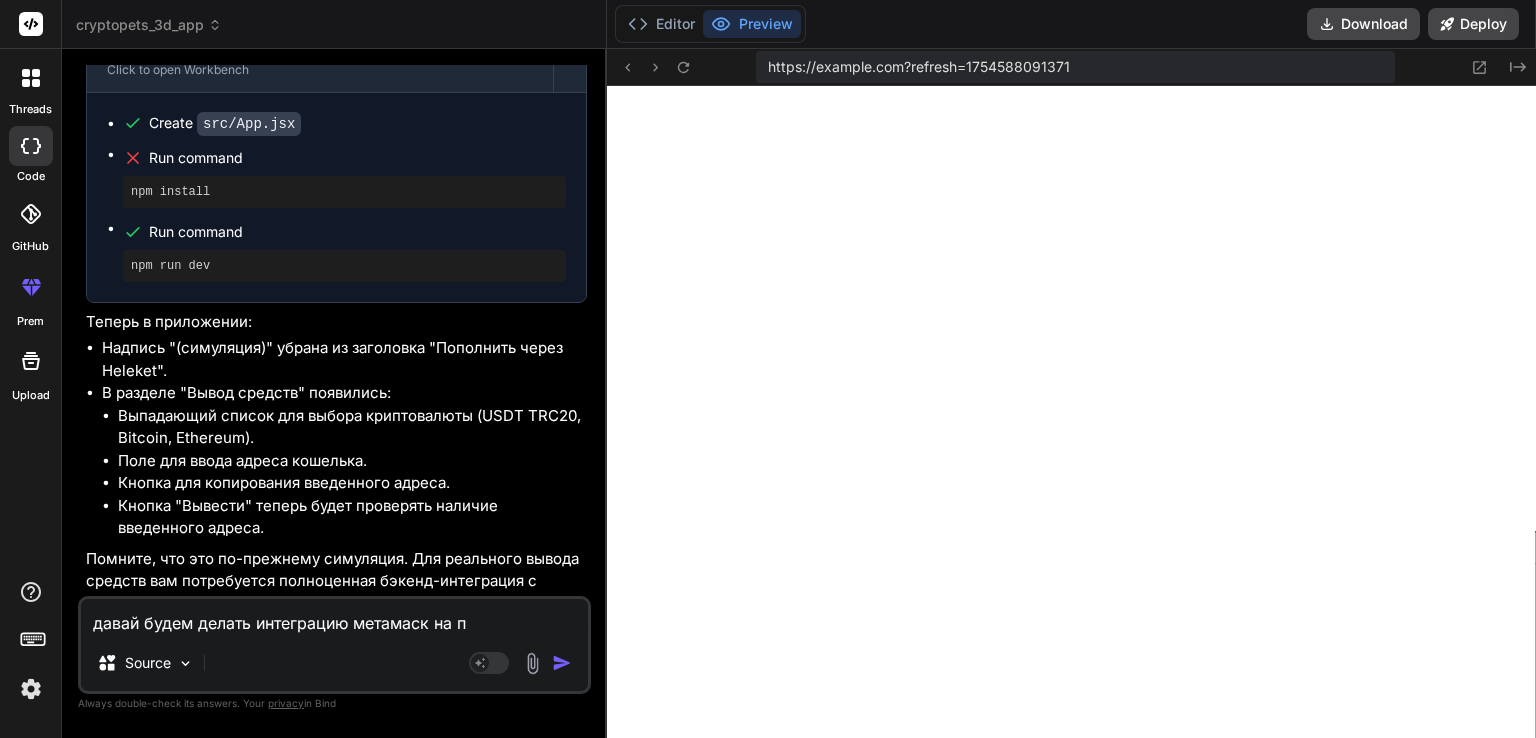 type on "давай будем делать интеграцию метамаск на по" 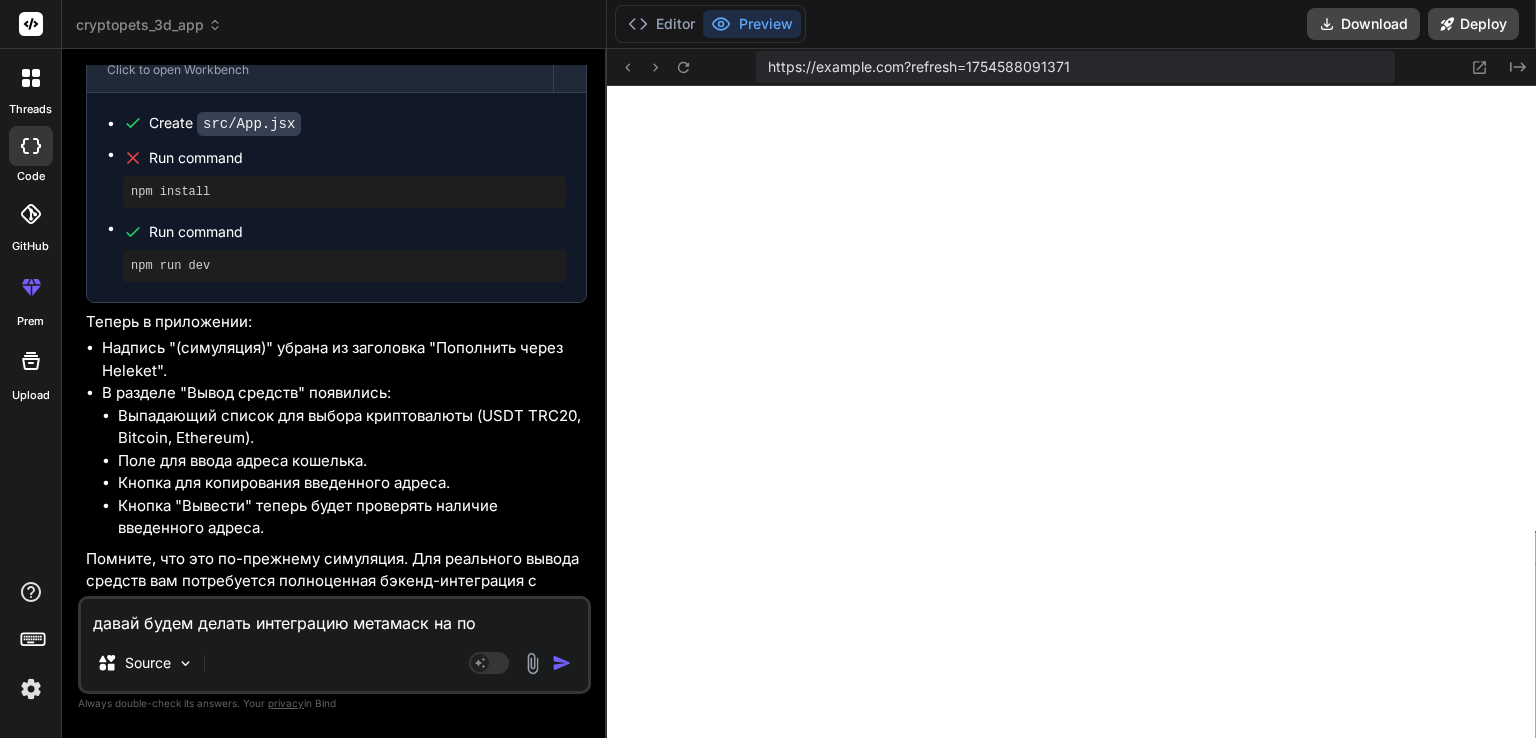 type on "давай будем делать интеграцию метамаск на поп" 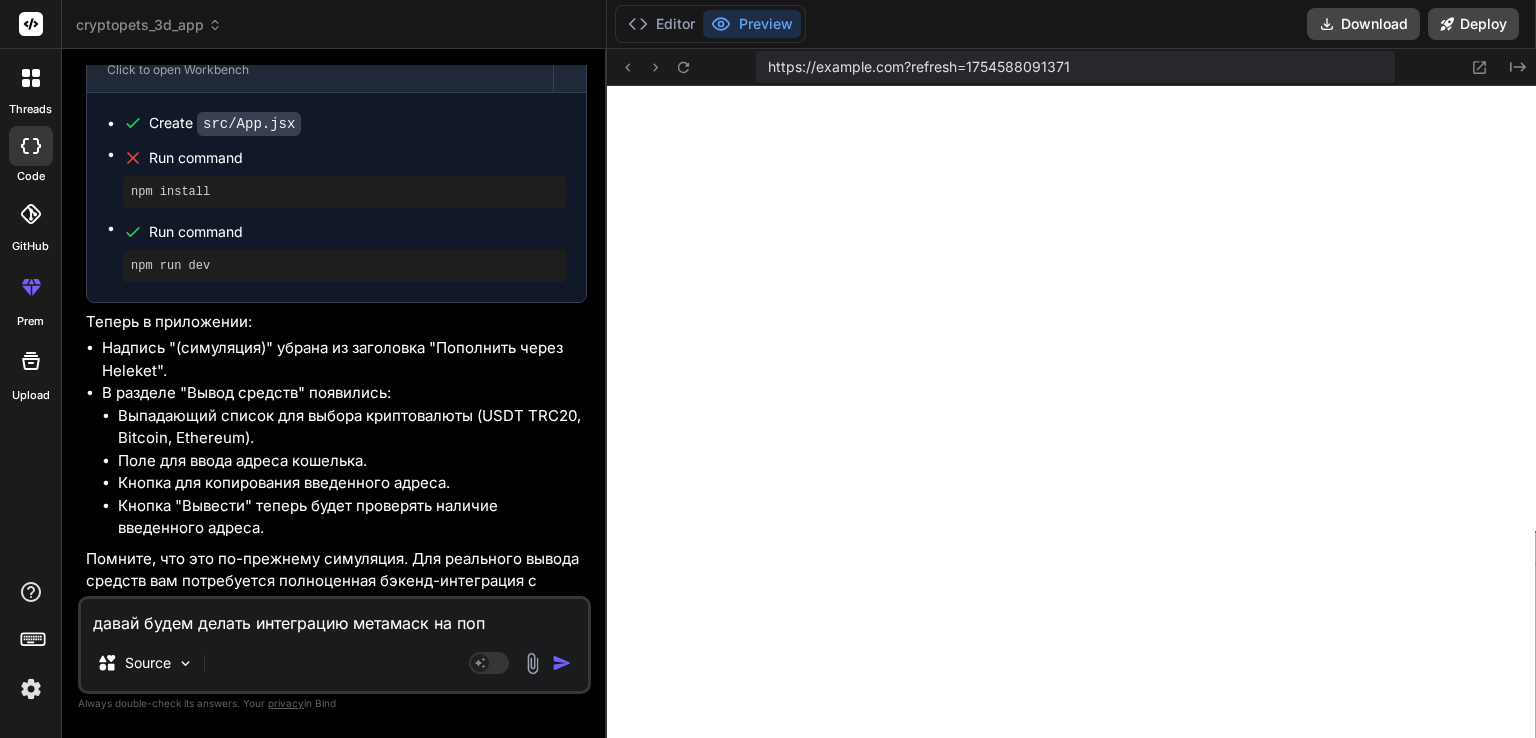 type on "давай будем делать интеграцию метамаск на попо" 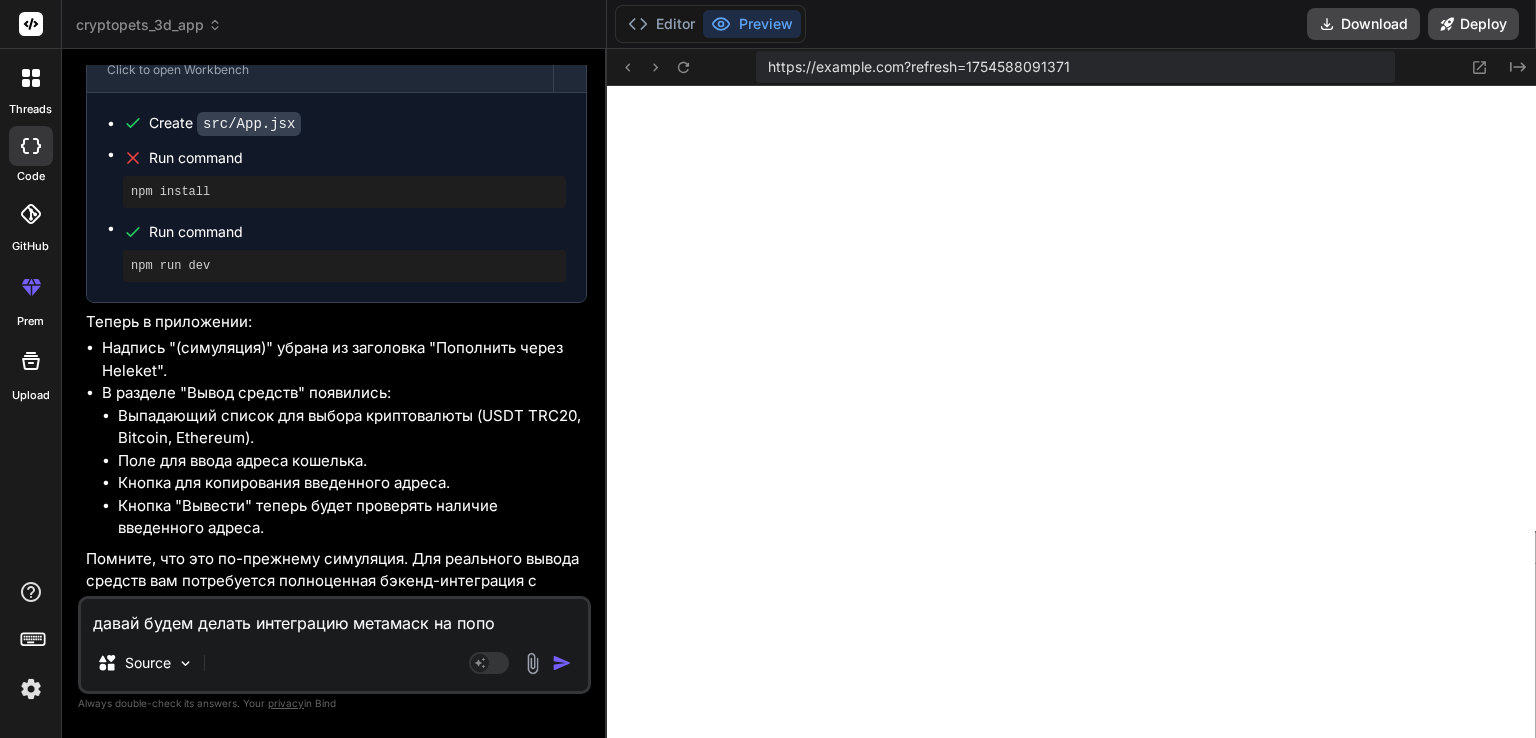 type on "давай будем делать интеграцию метамаск на попол" 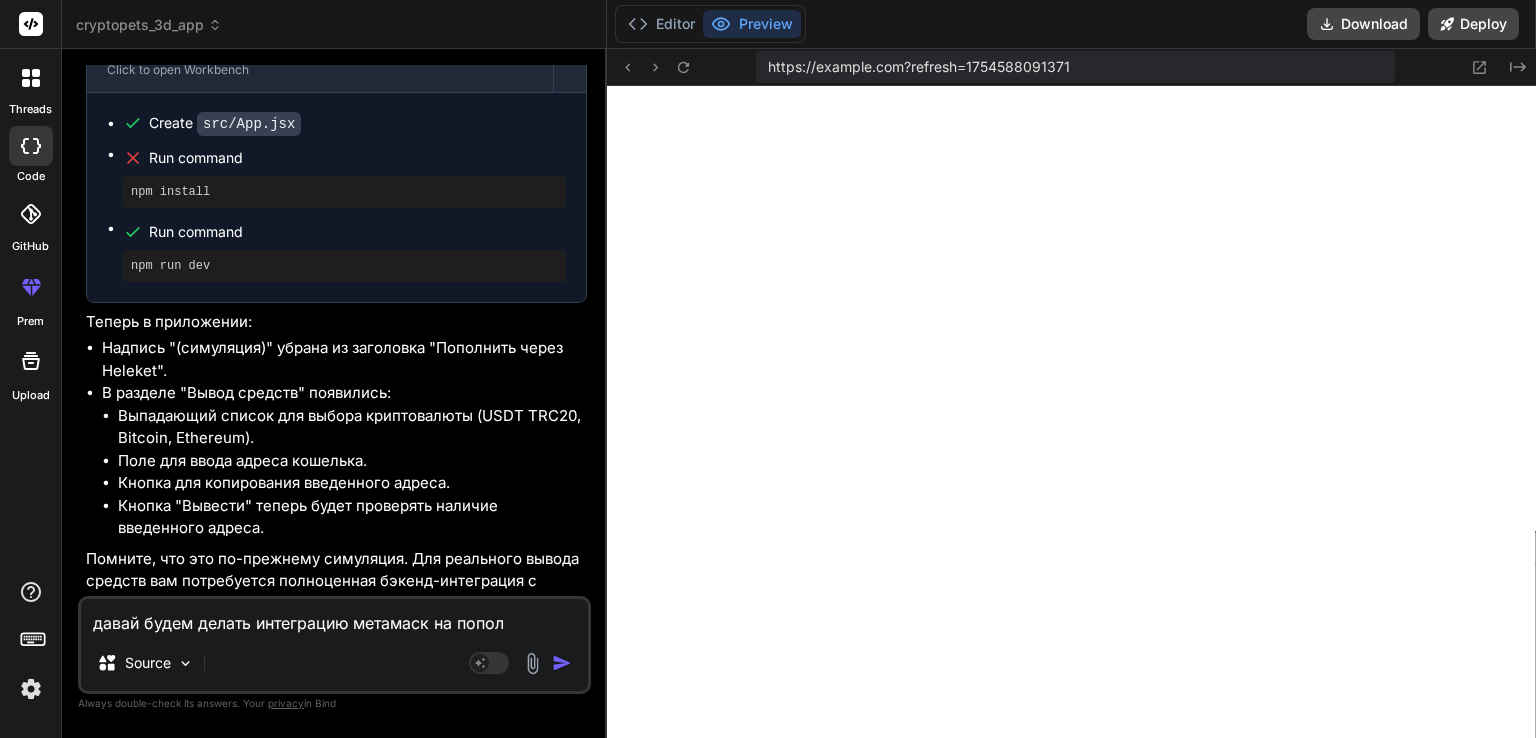 type on "давай будем делать интеграцию MetaMask на пополн" 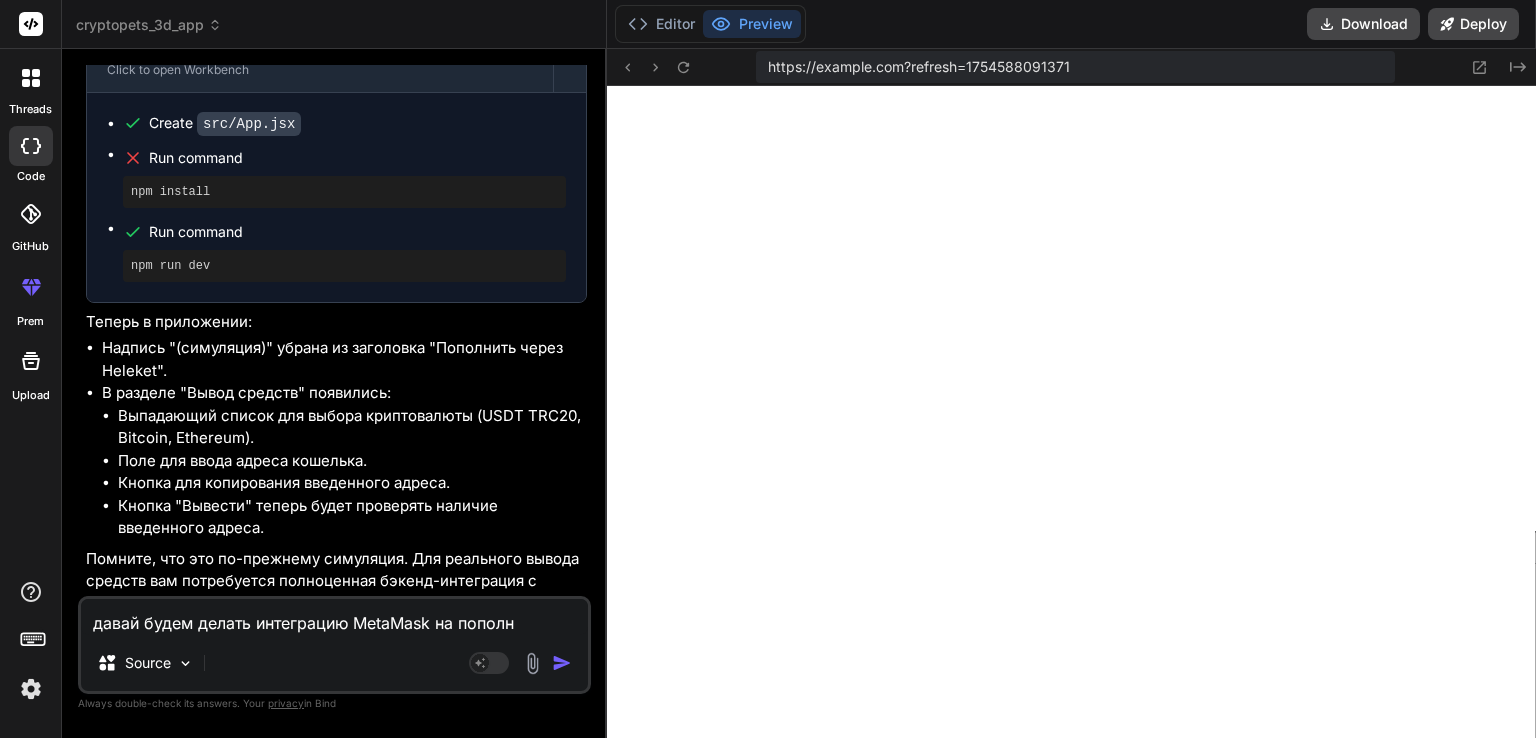 type on "давай будем делать интеграцию метамаск на пополне" 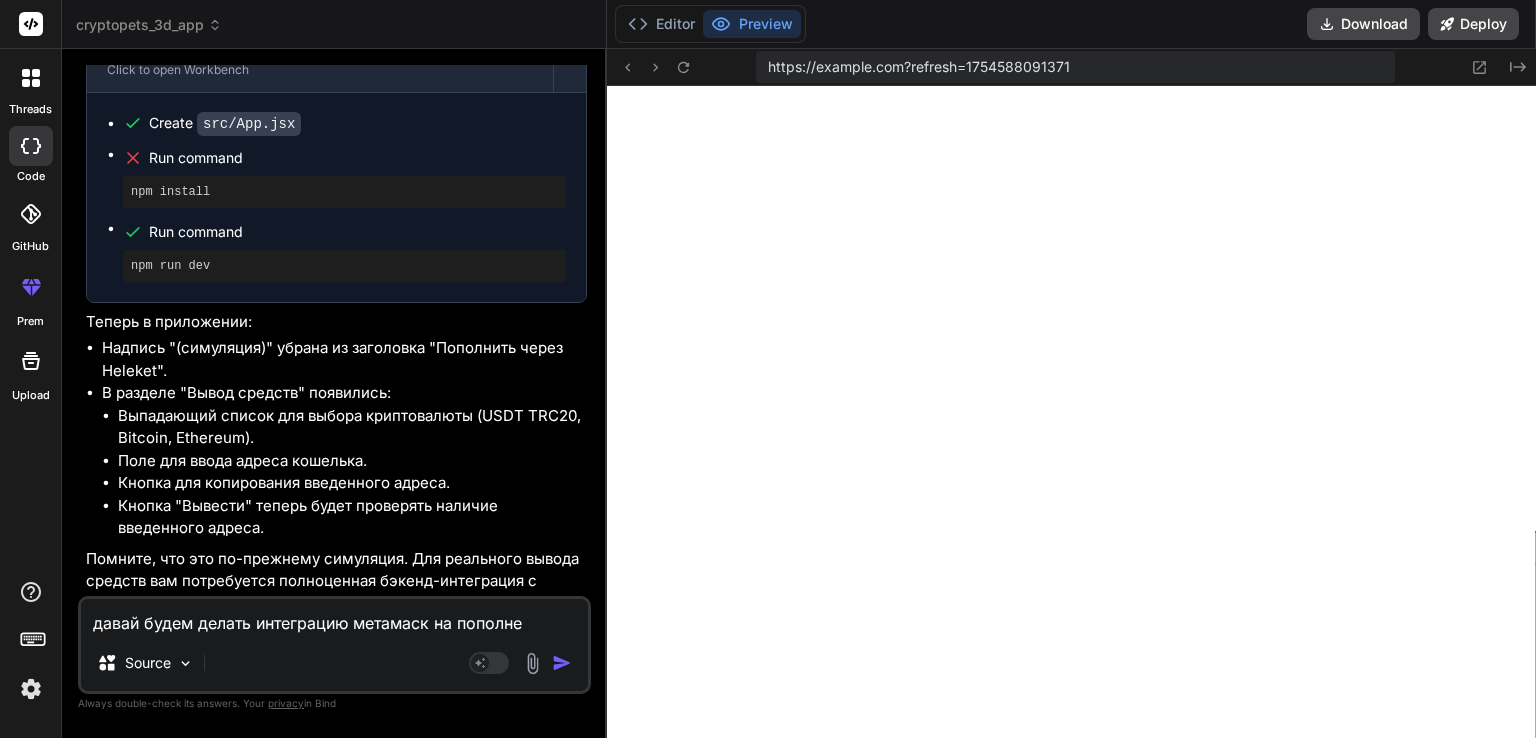 type on "давай будем делать интеграцию метамаск на пополнен" 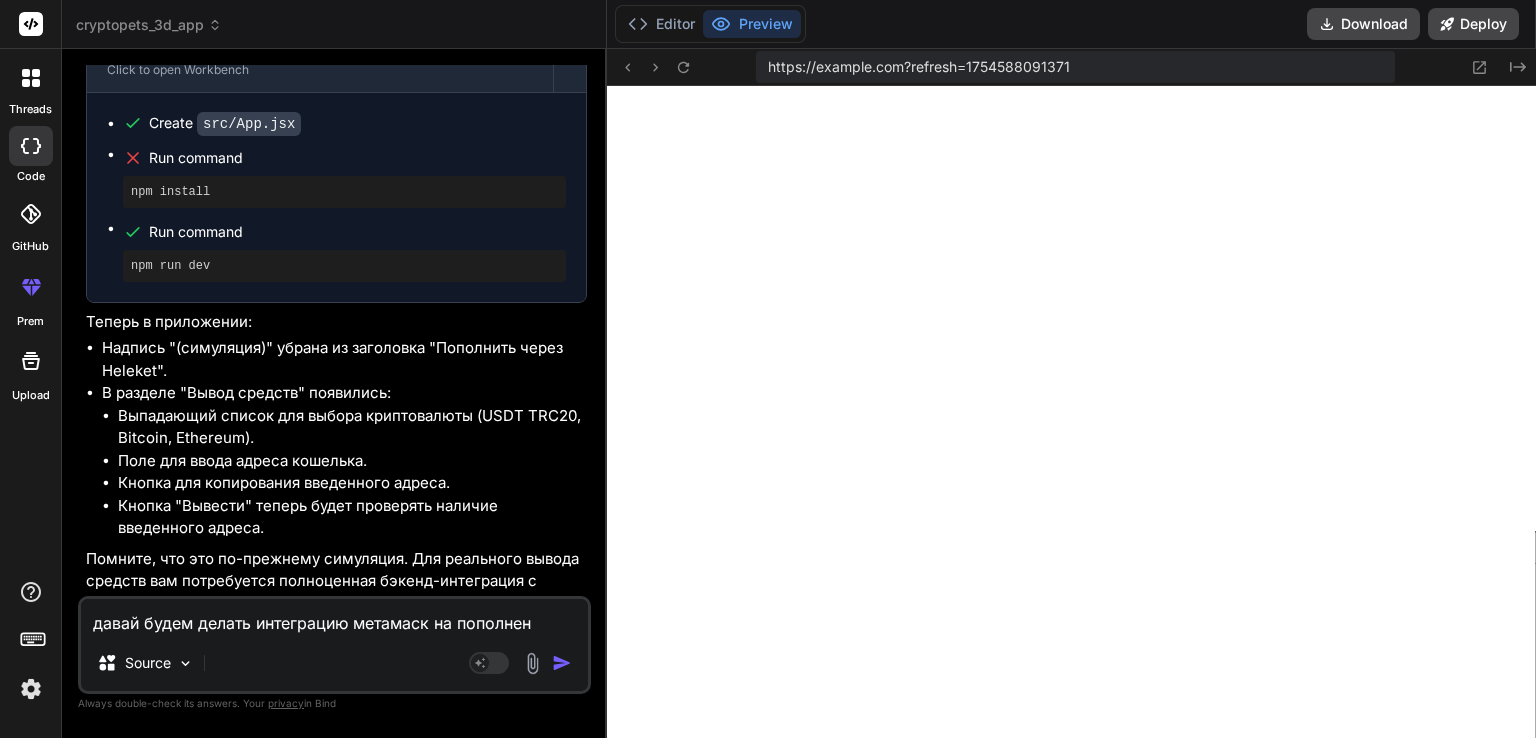type on "давай будем делать интеграцию метамаск на пополнени" 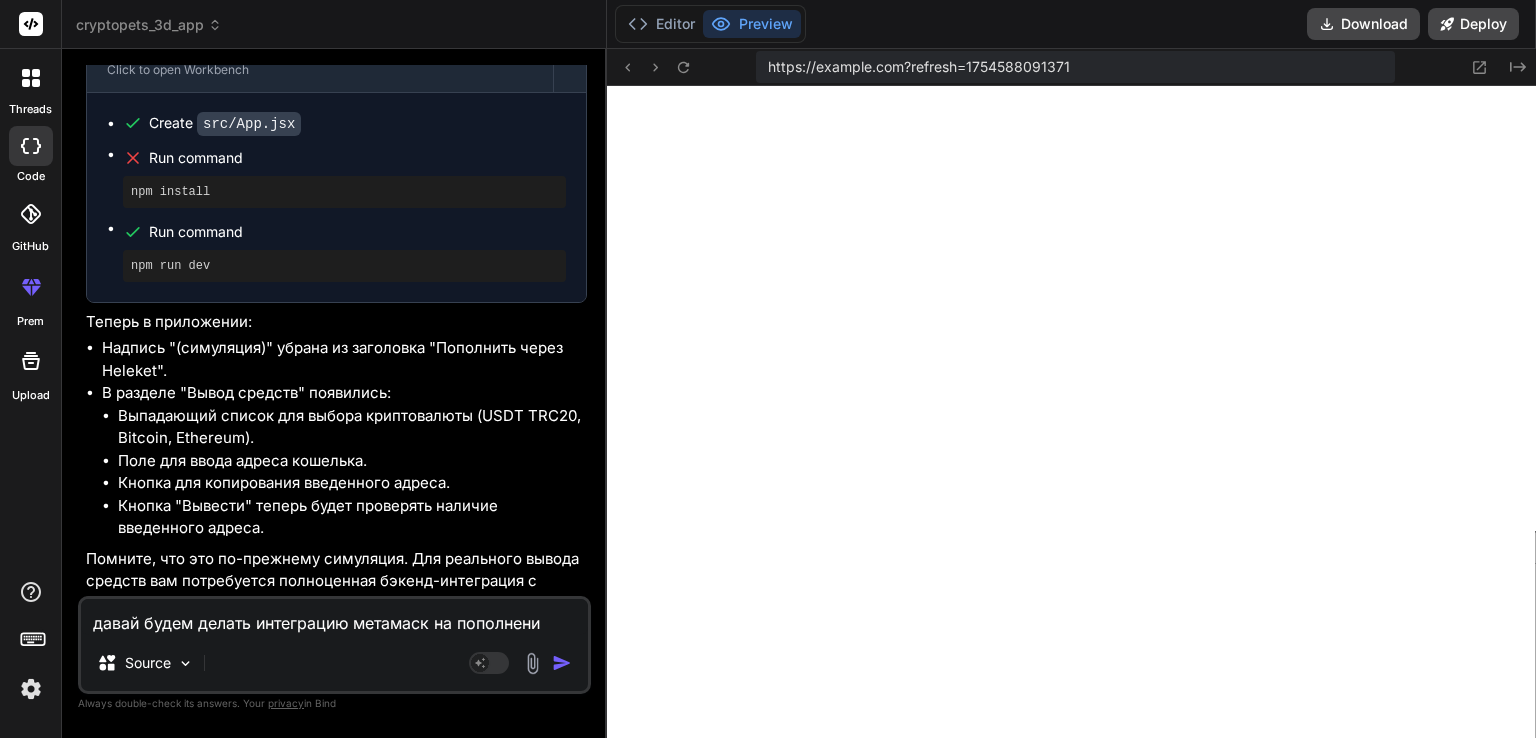 type on "давай будем делать интеграцию метамаск на пополнение" 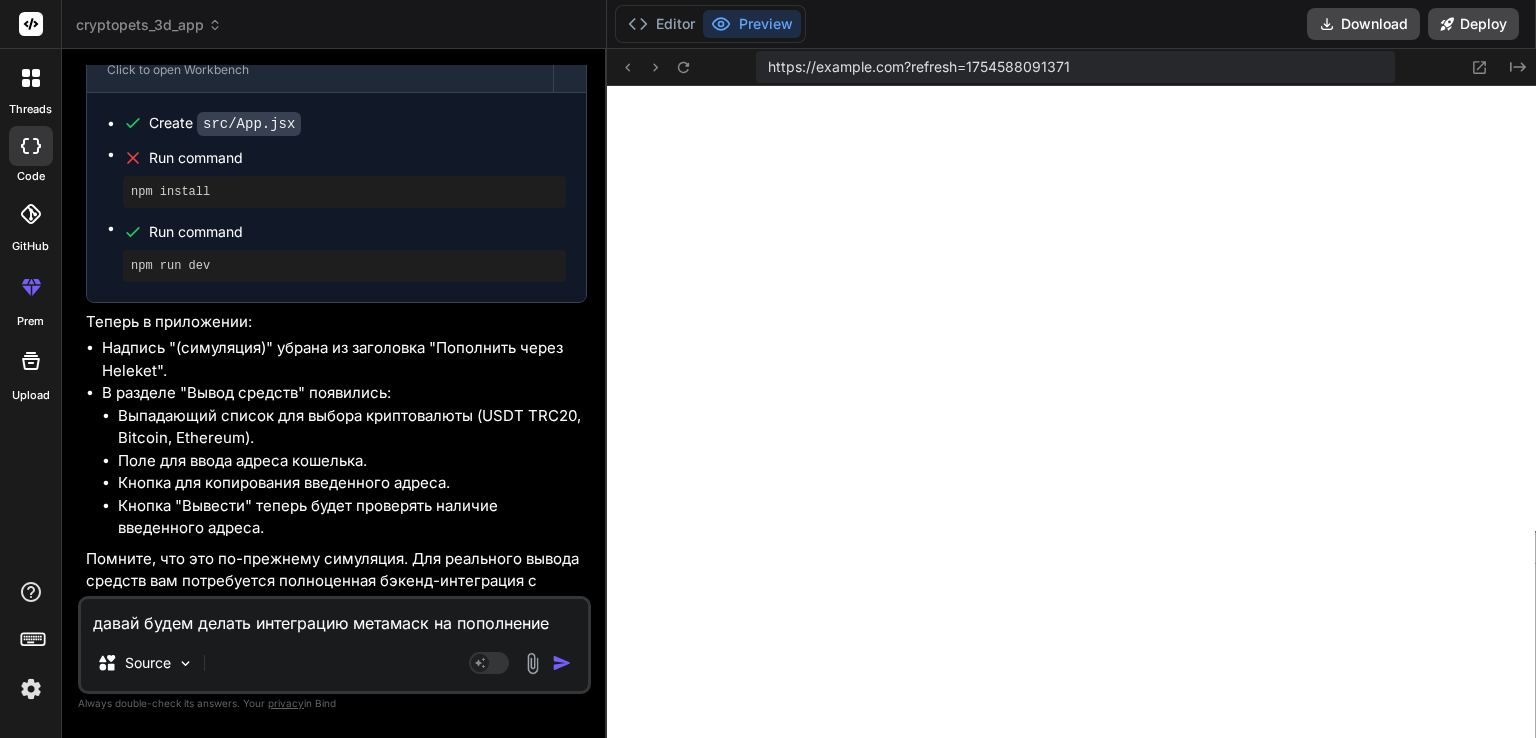 type on "x" 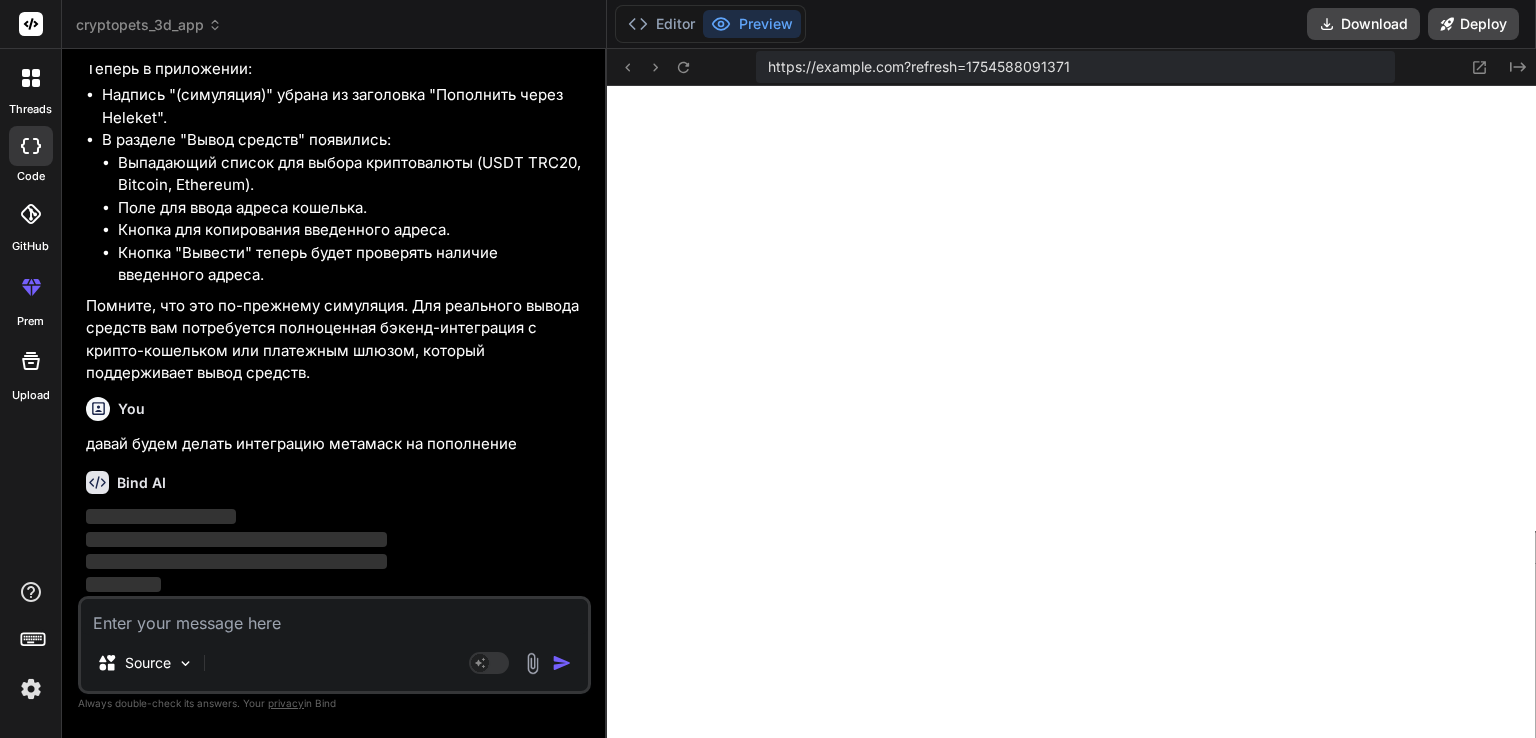 scroll, scrollTop: 20677, scrollLeft: 0, axis: vertical 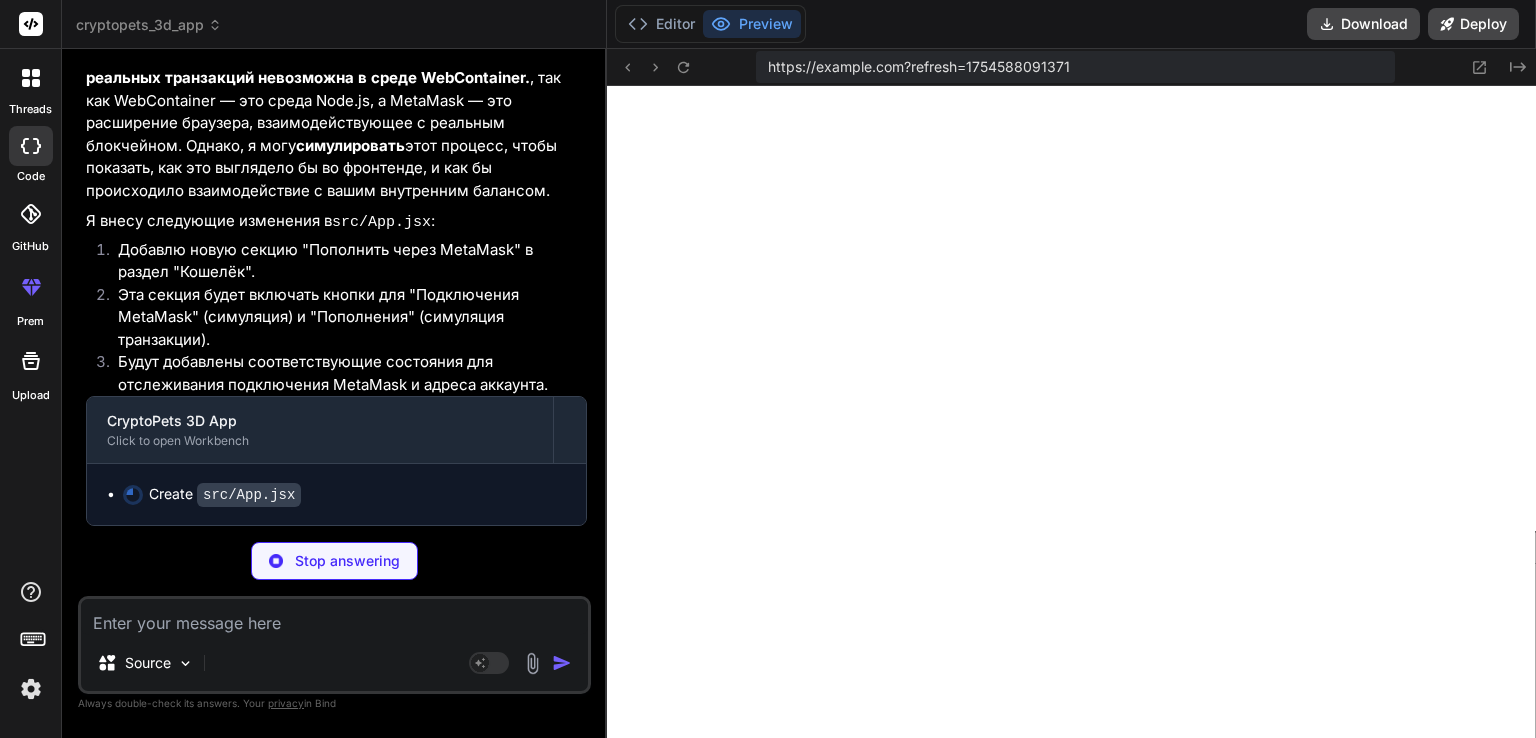 click on "Stop answering" at bounding box center (347, 561) 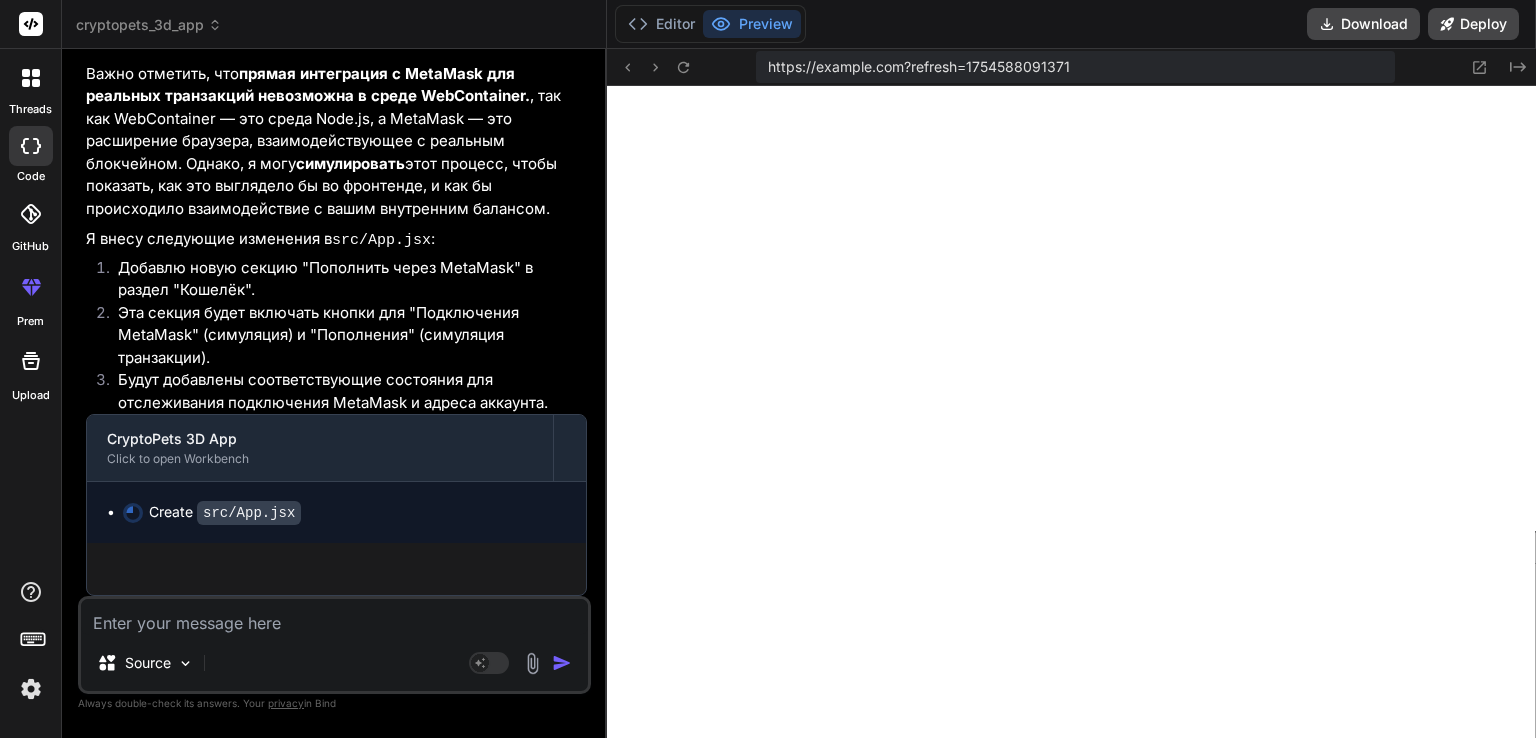 type on "x" 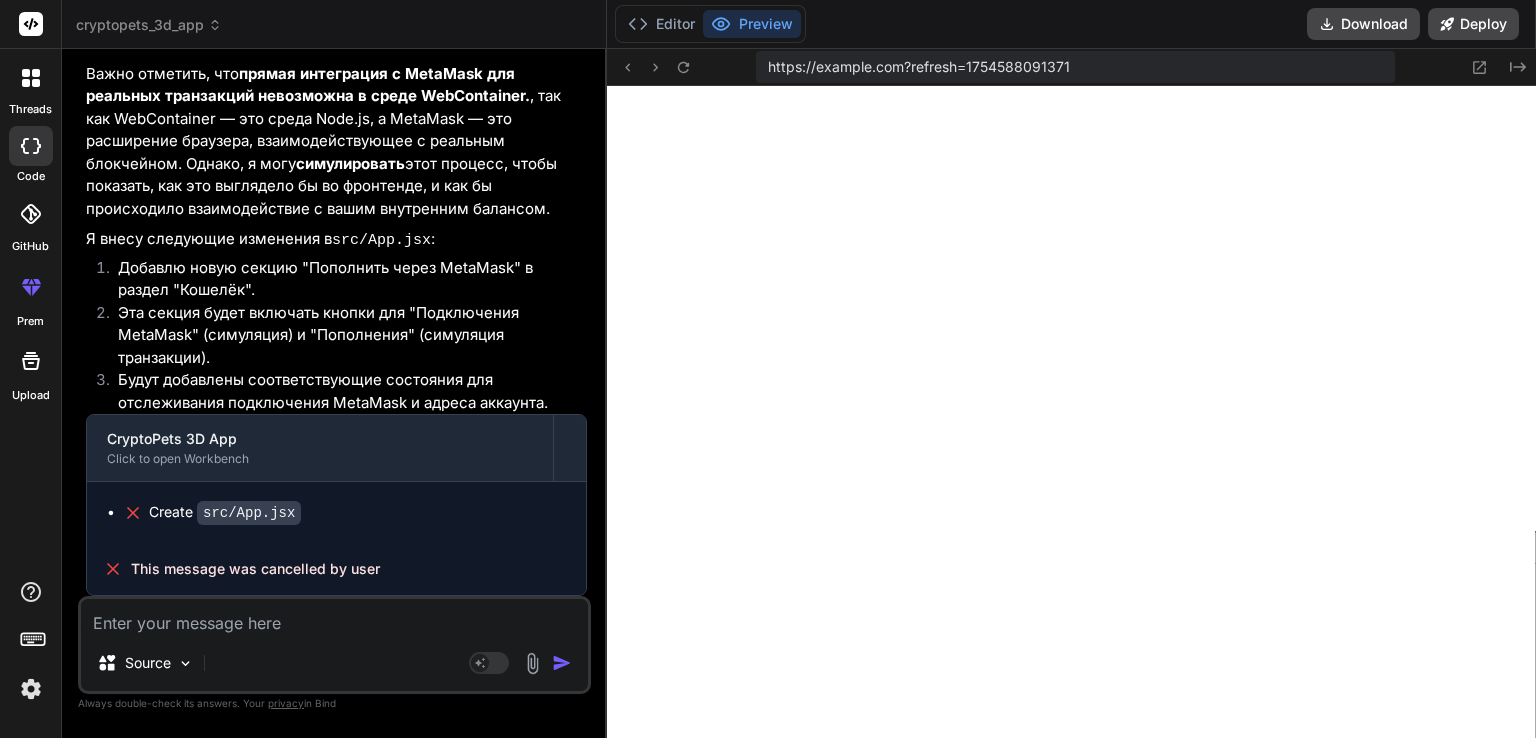 click at bounding box center (334, 617) 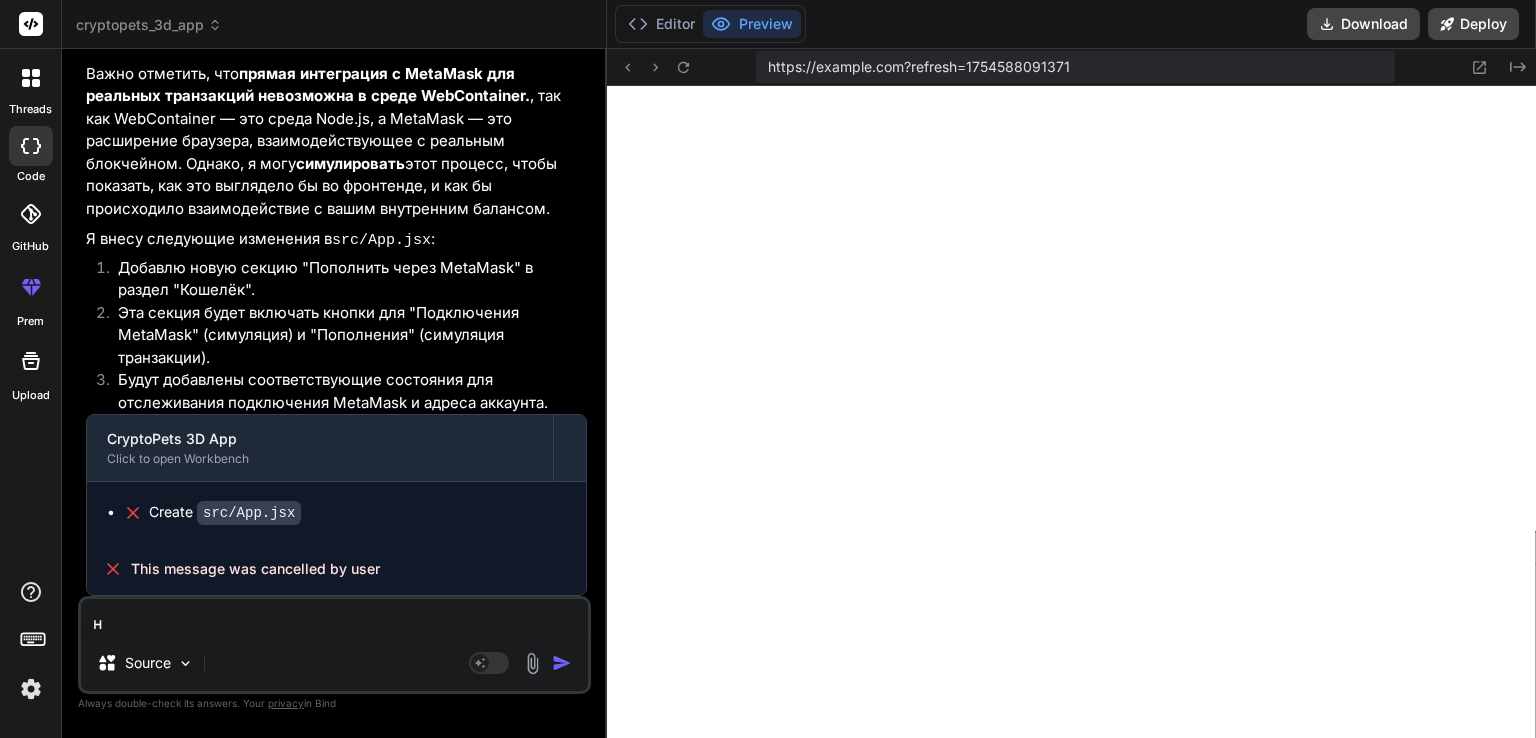 type on "не" 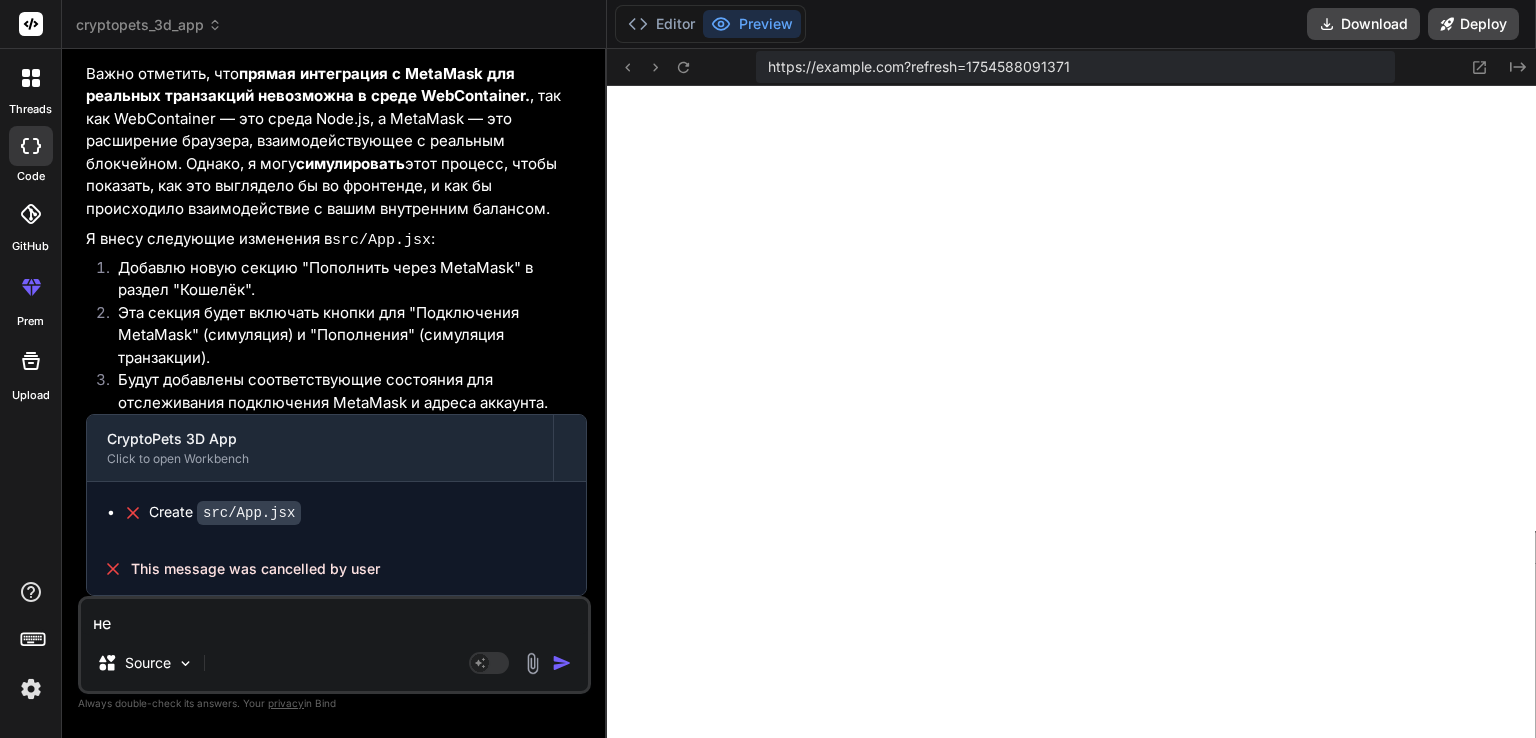 type on "нет" 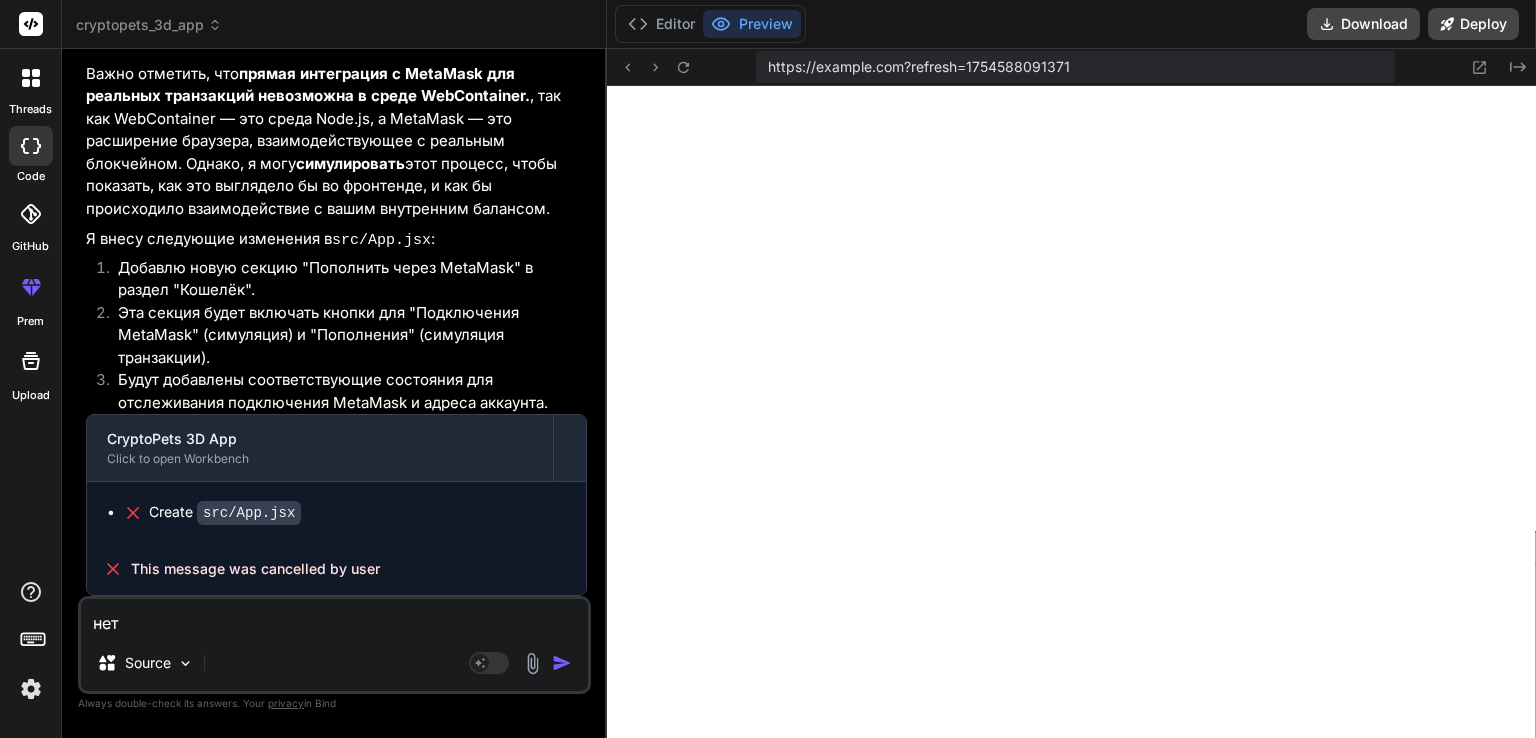 type on "нет" 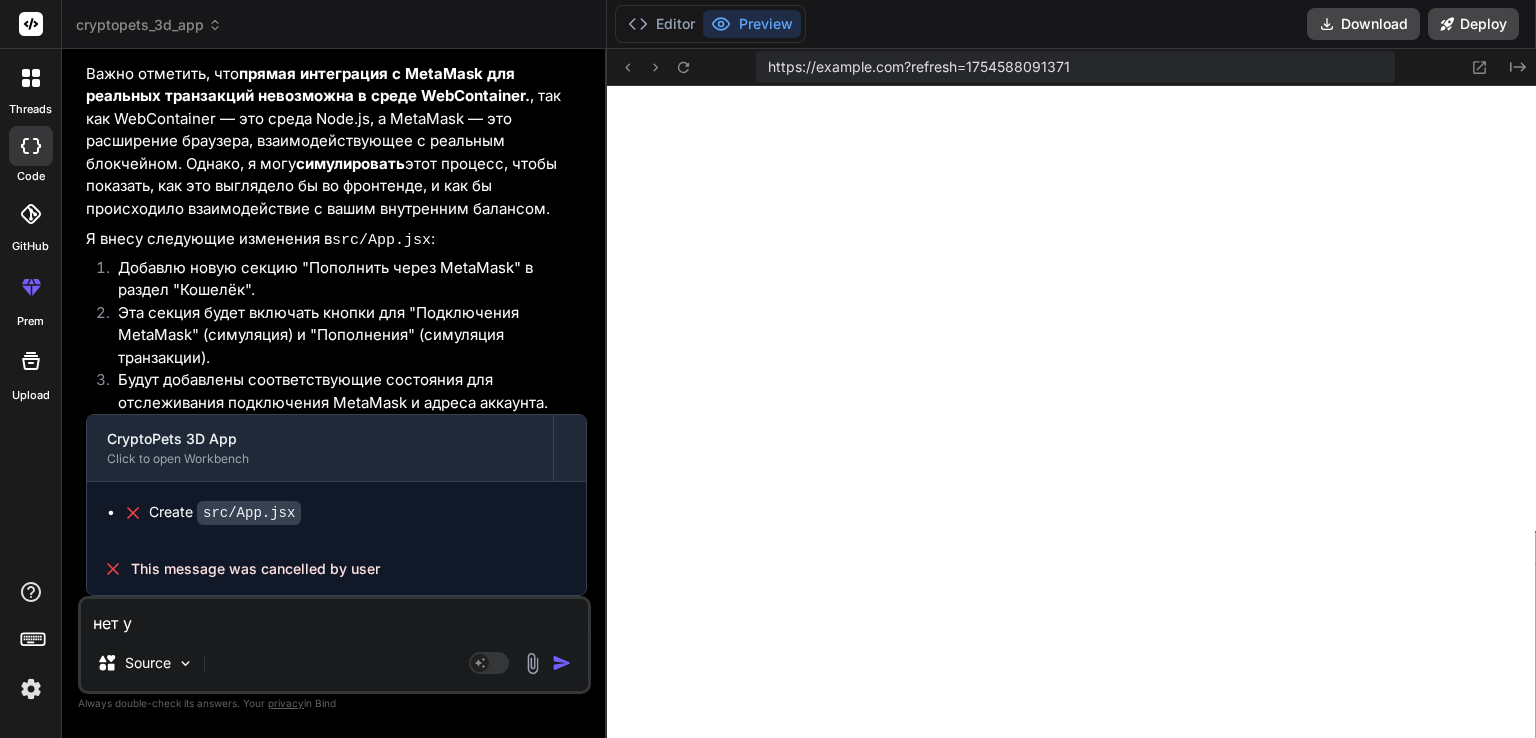 type on "нет уб" 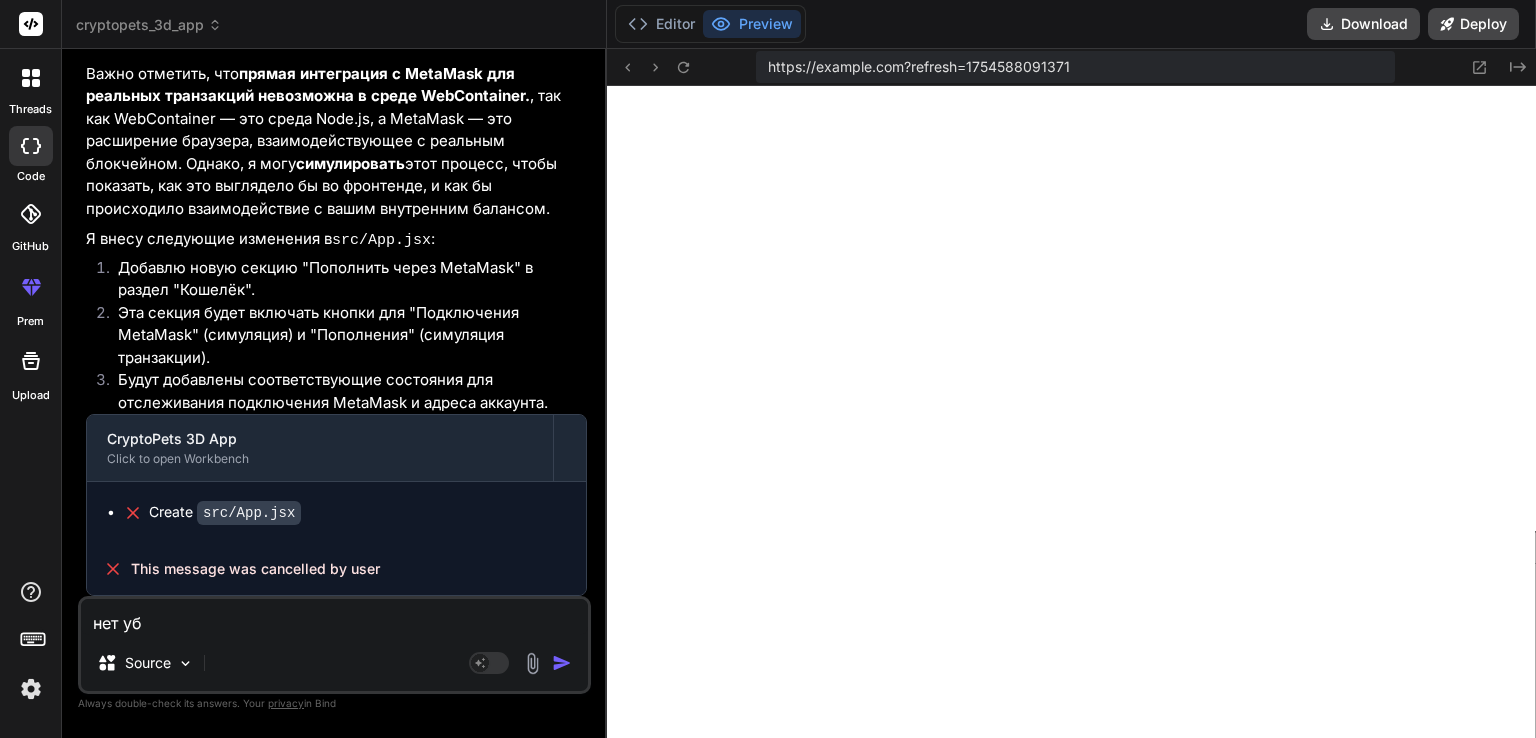 type on "нет убе" 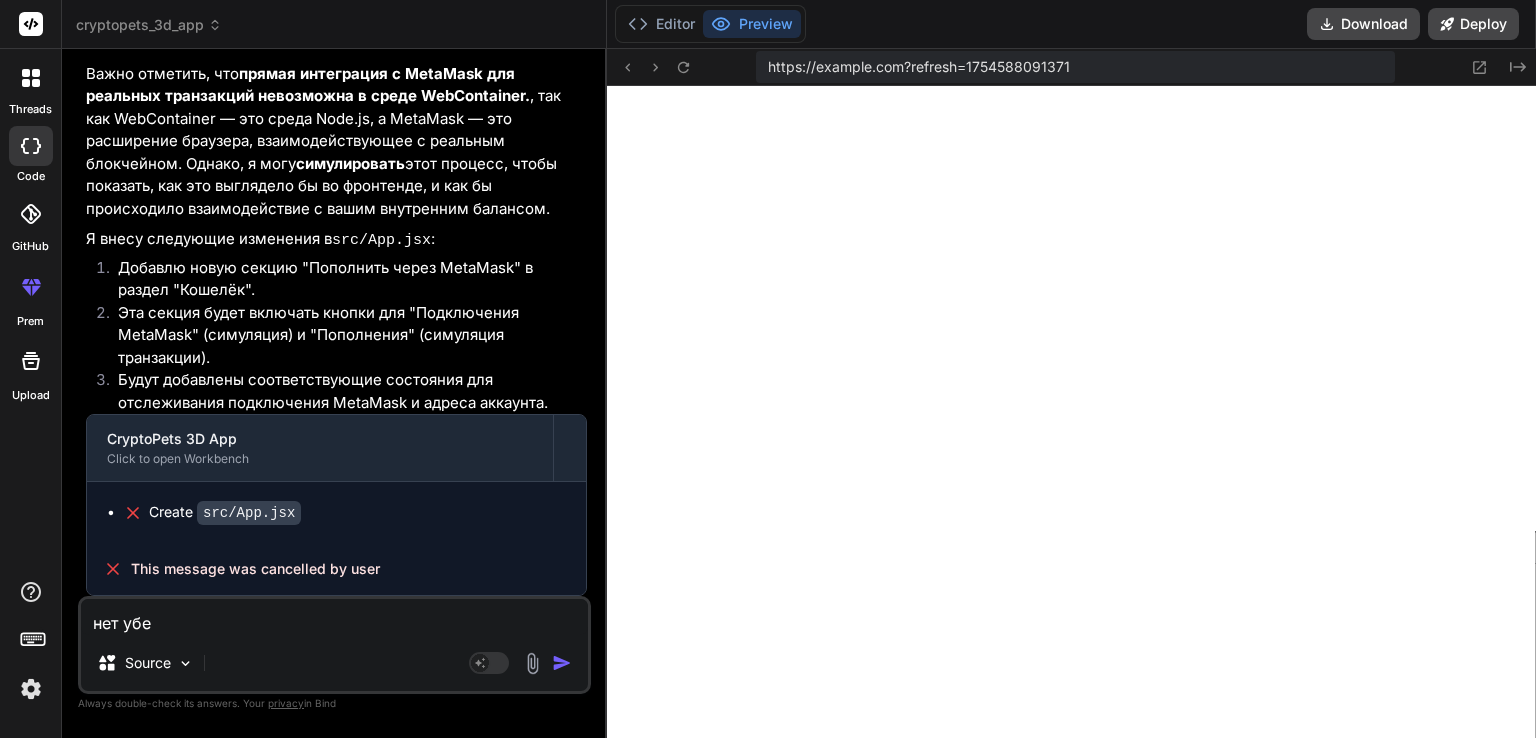 type on "нет убер" 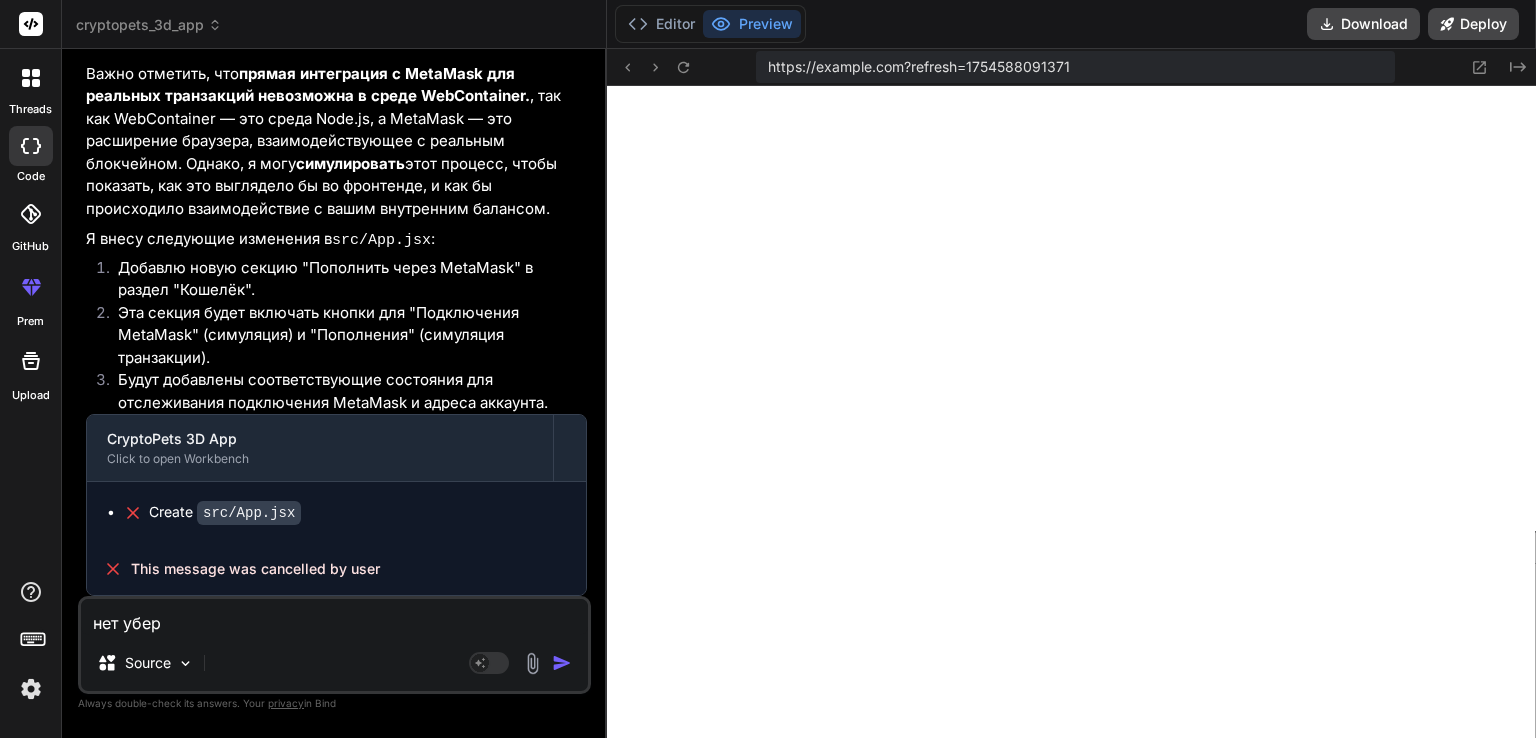 type on "нет убери" 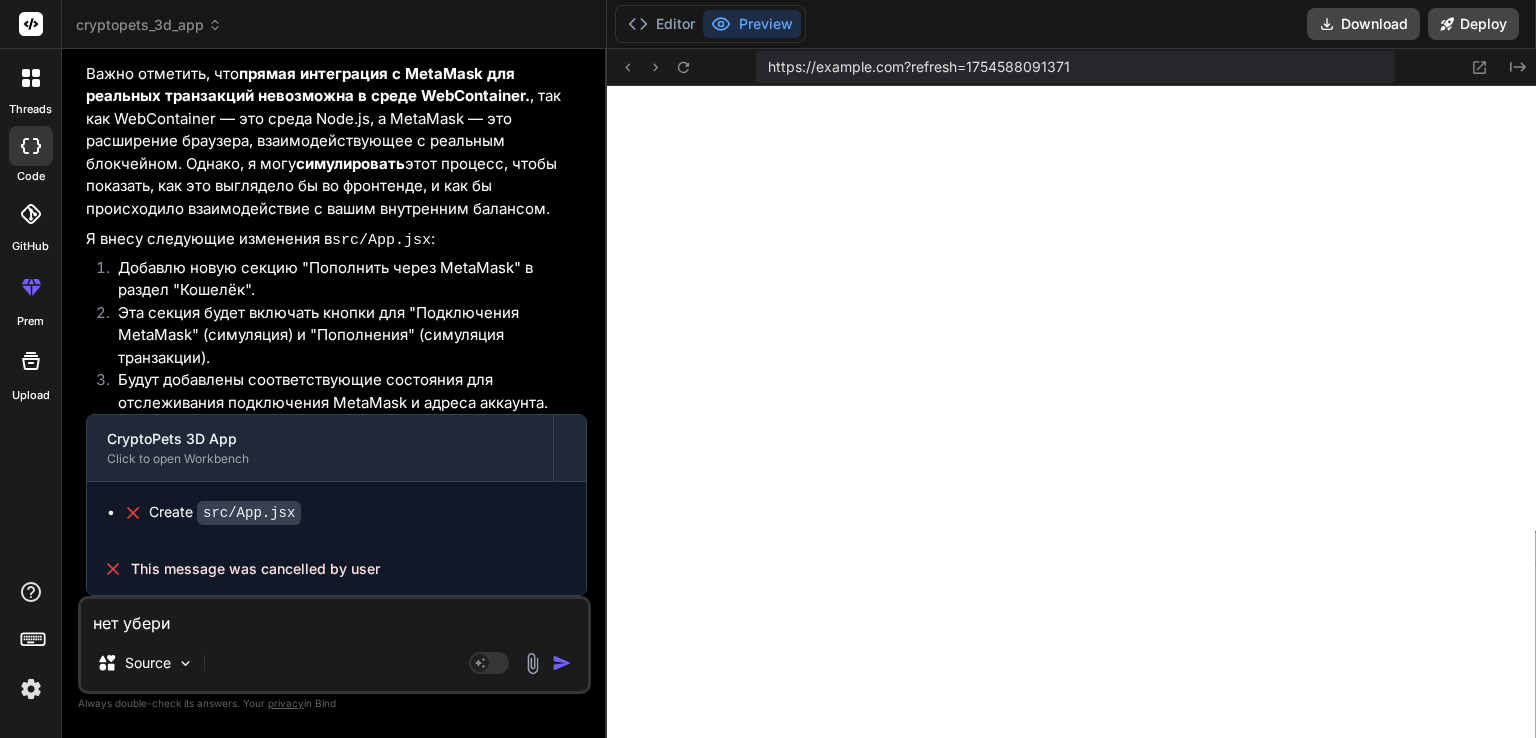 type on "нет убери" 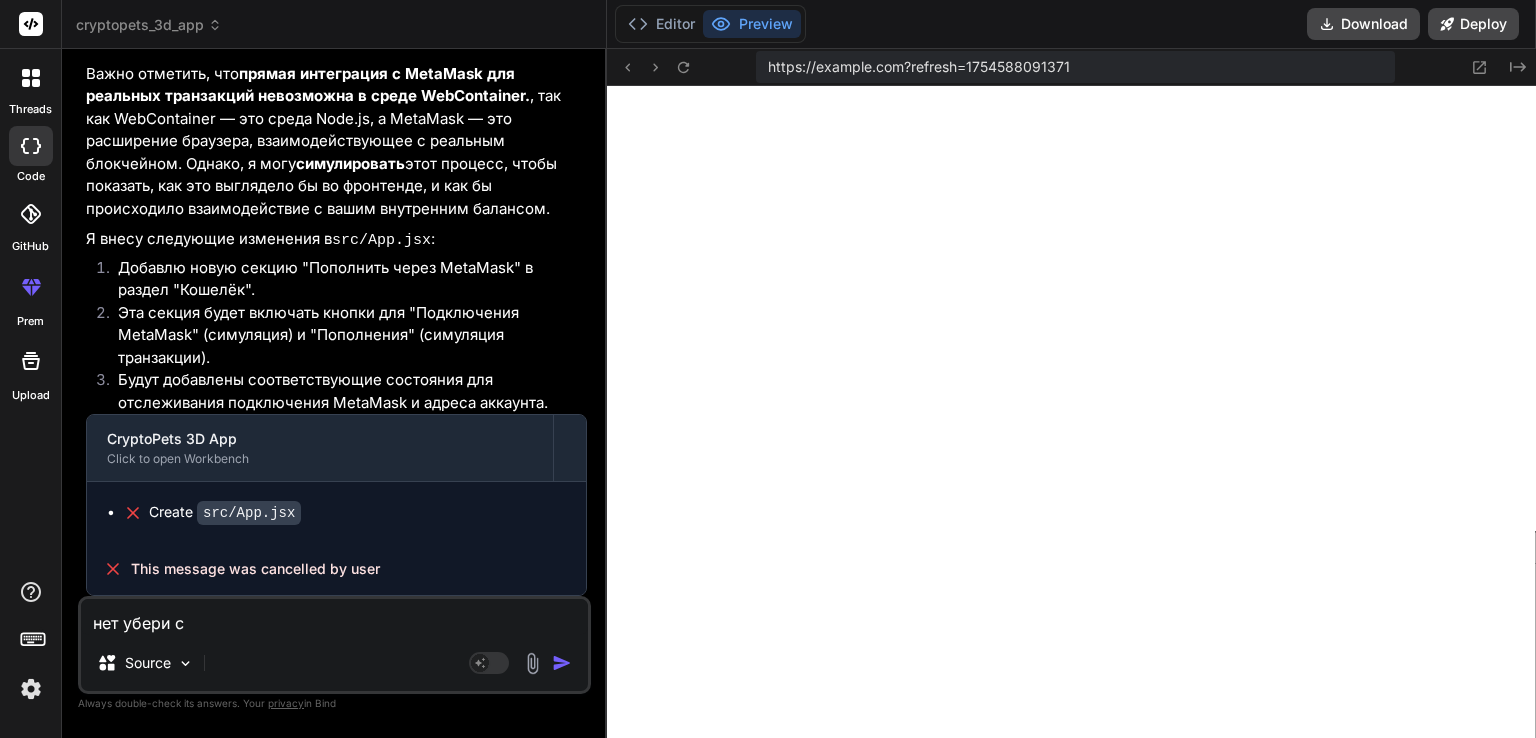 type on "нет убери ст" 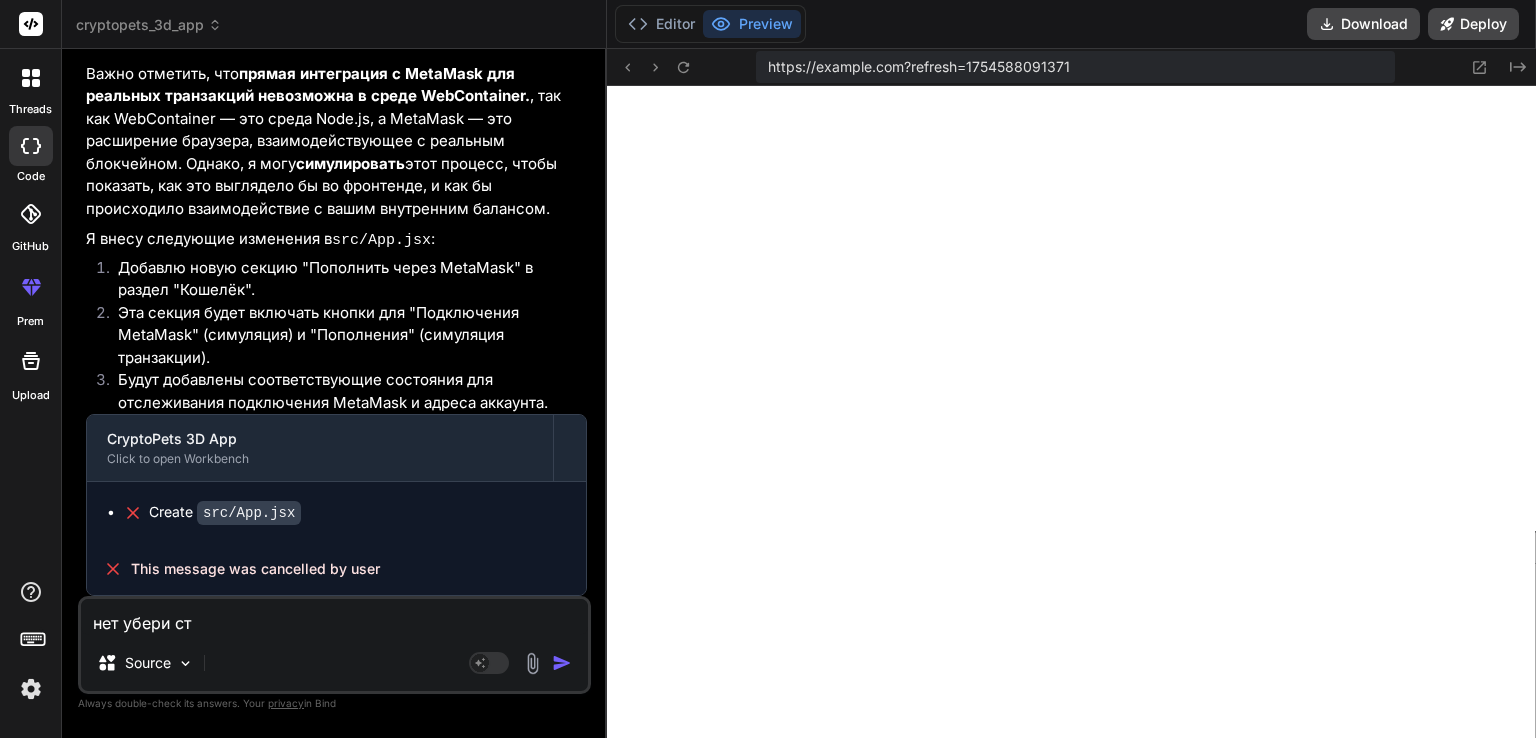 type on "нет убери ста" 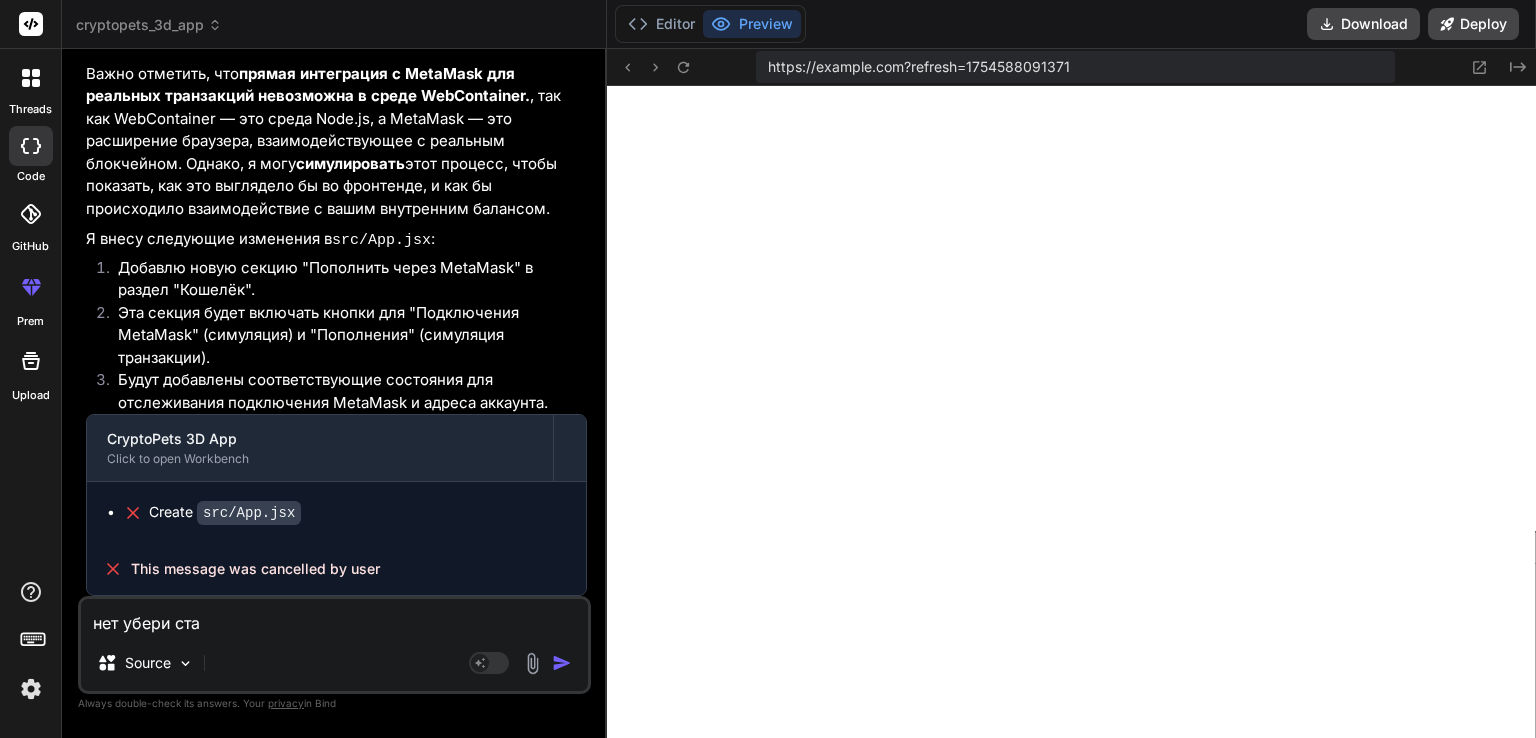type on "нет убери стар" 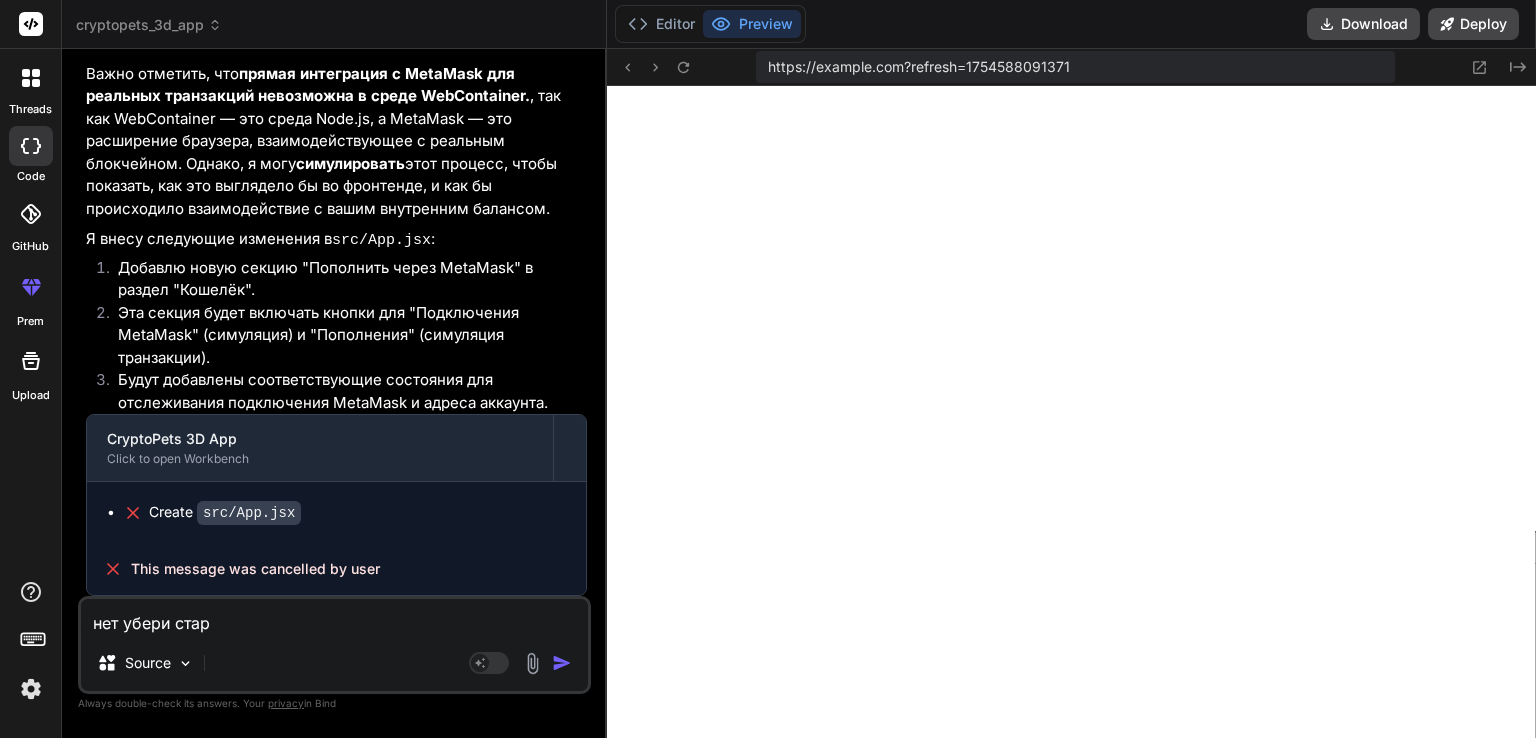 type on "нет убери стары" 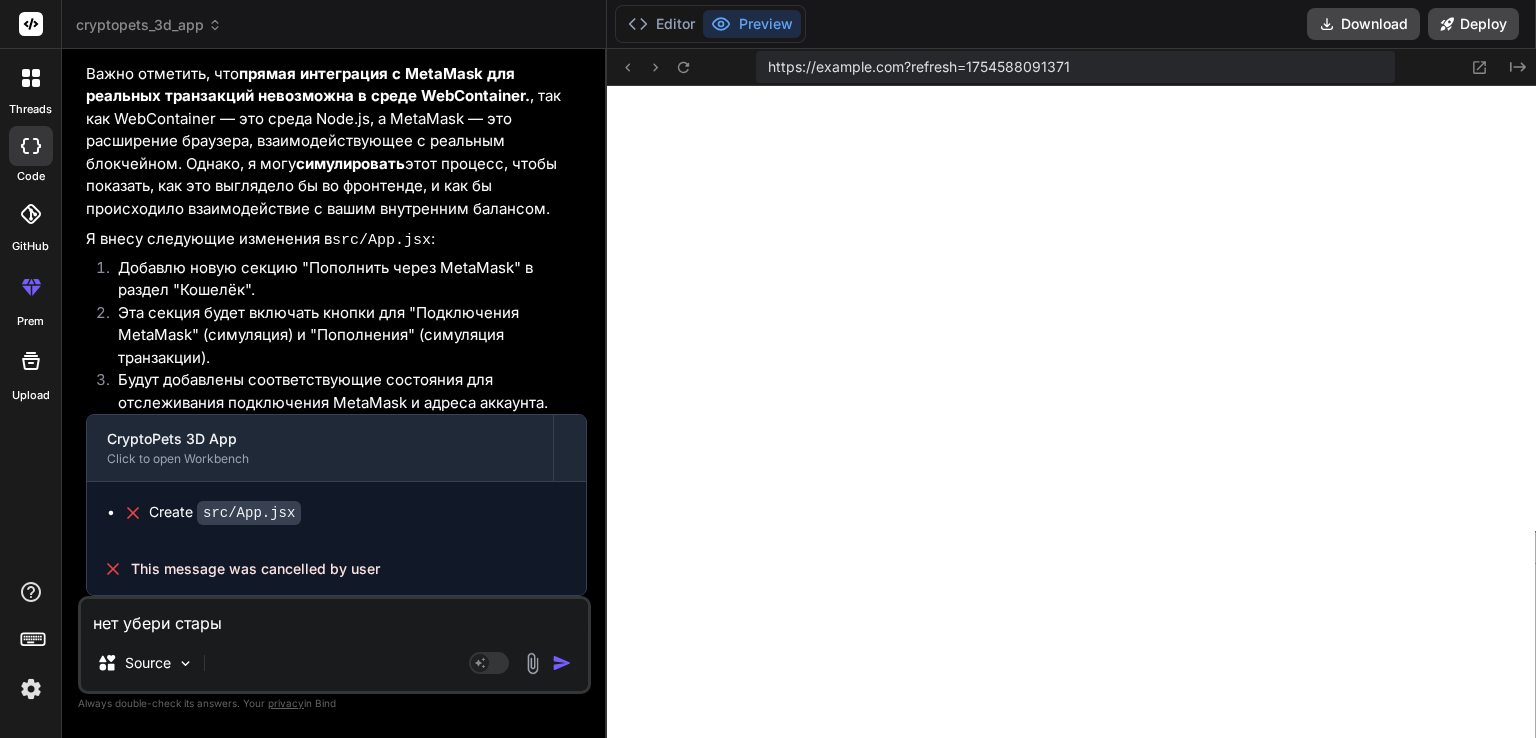 type on "нет убери старые" 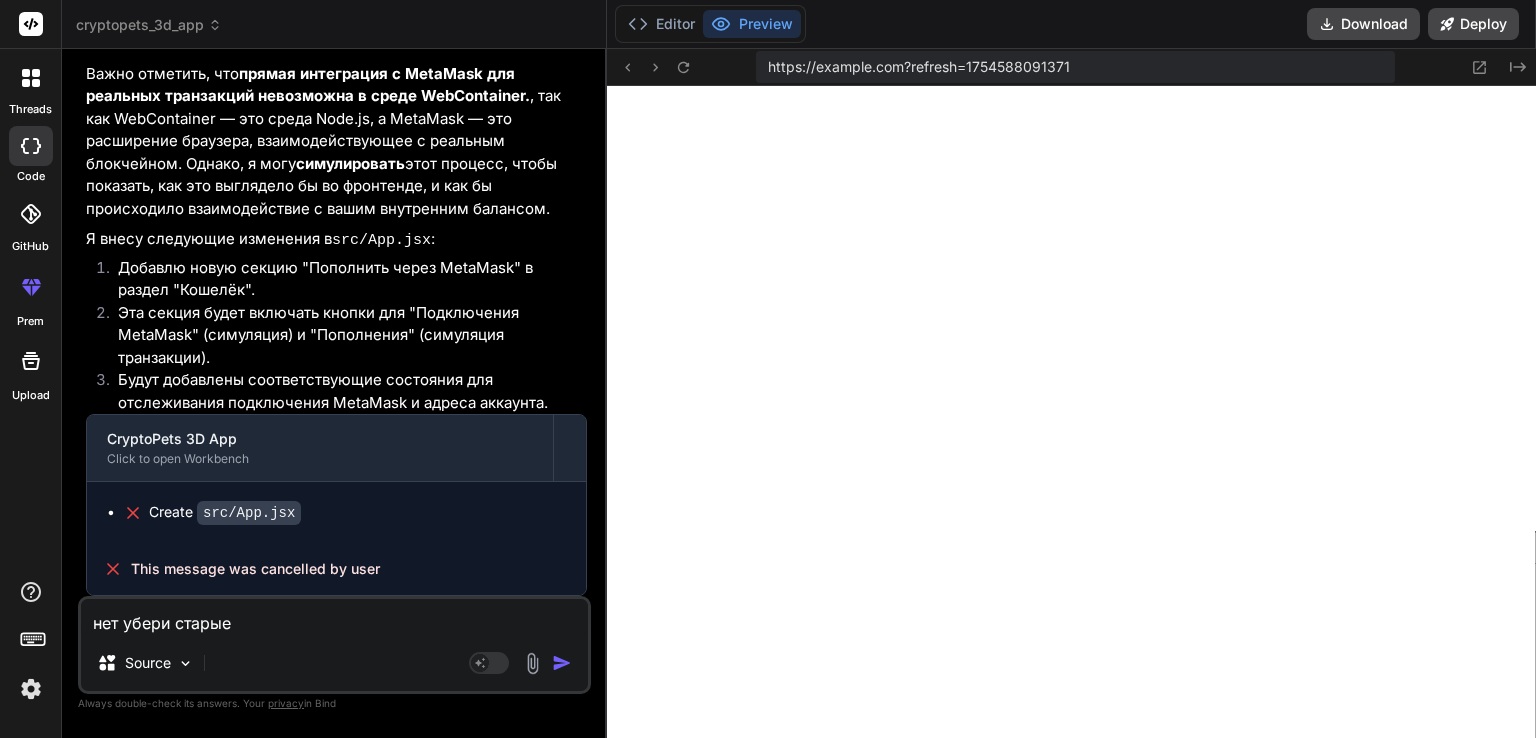 type on "нет убери старые" 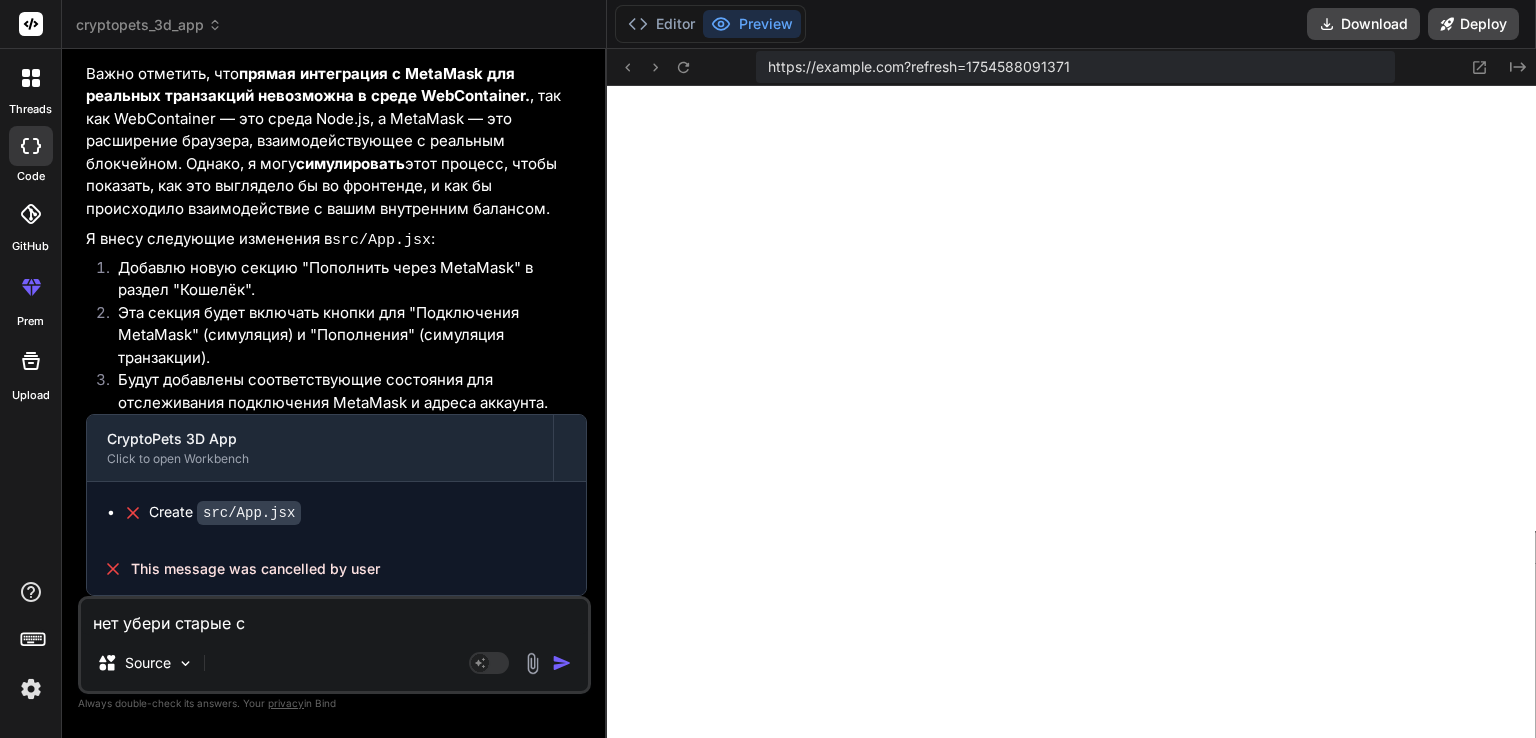 type on "нет убери старые сп" 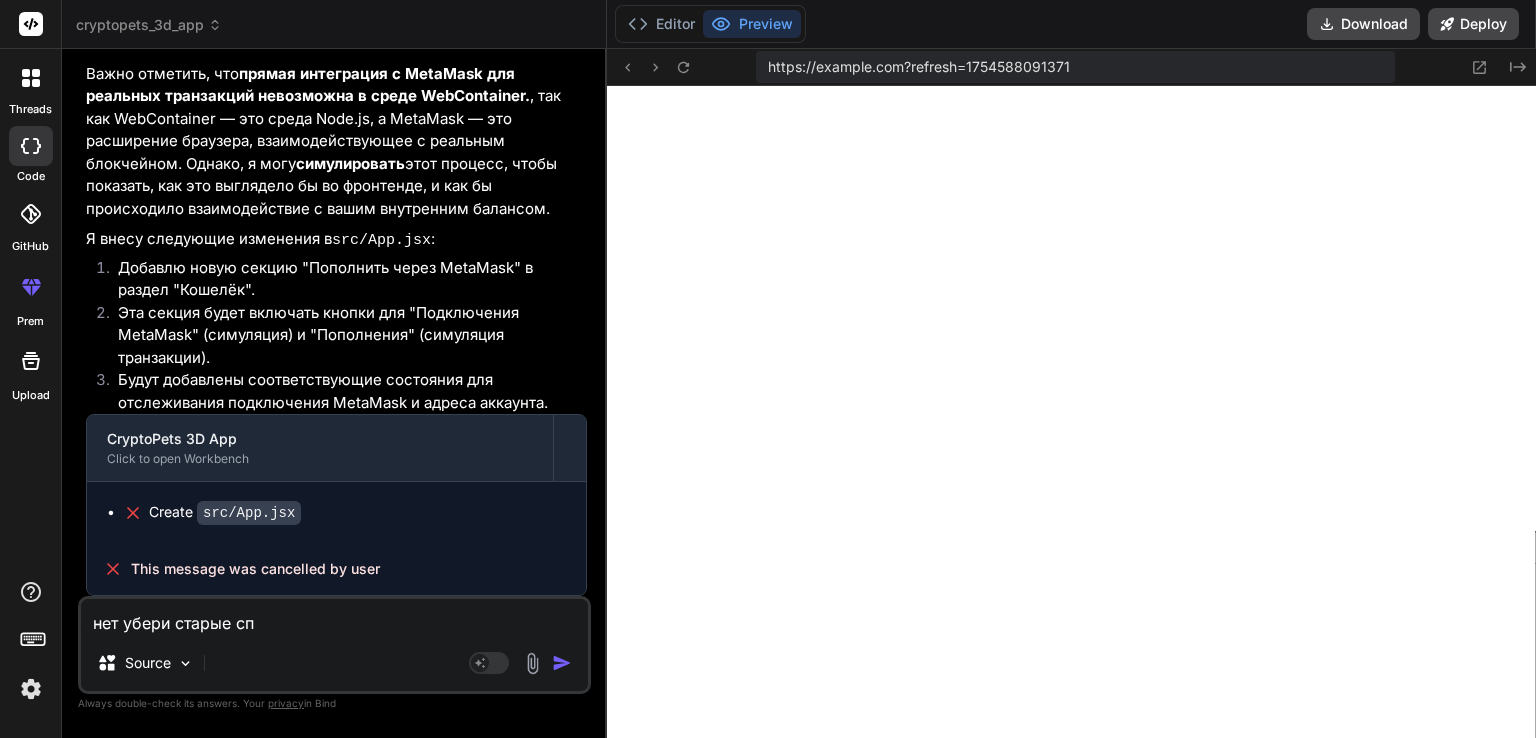 type on "нет убери старые спо" 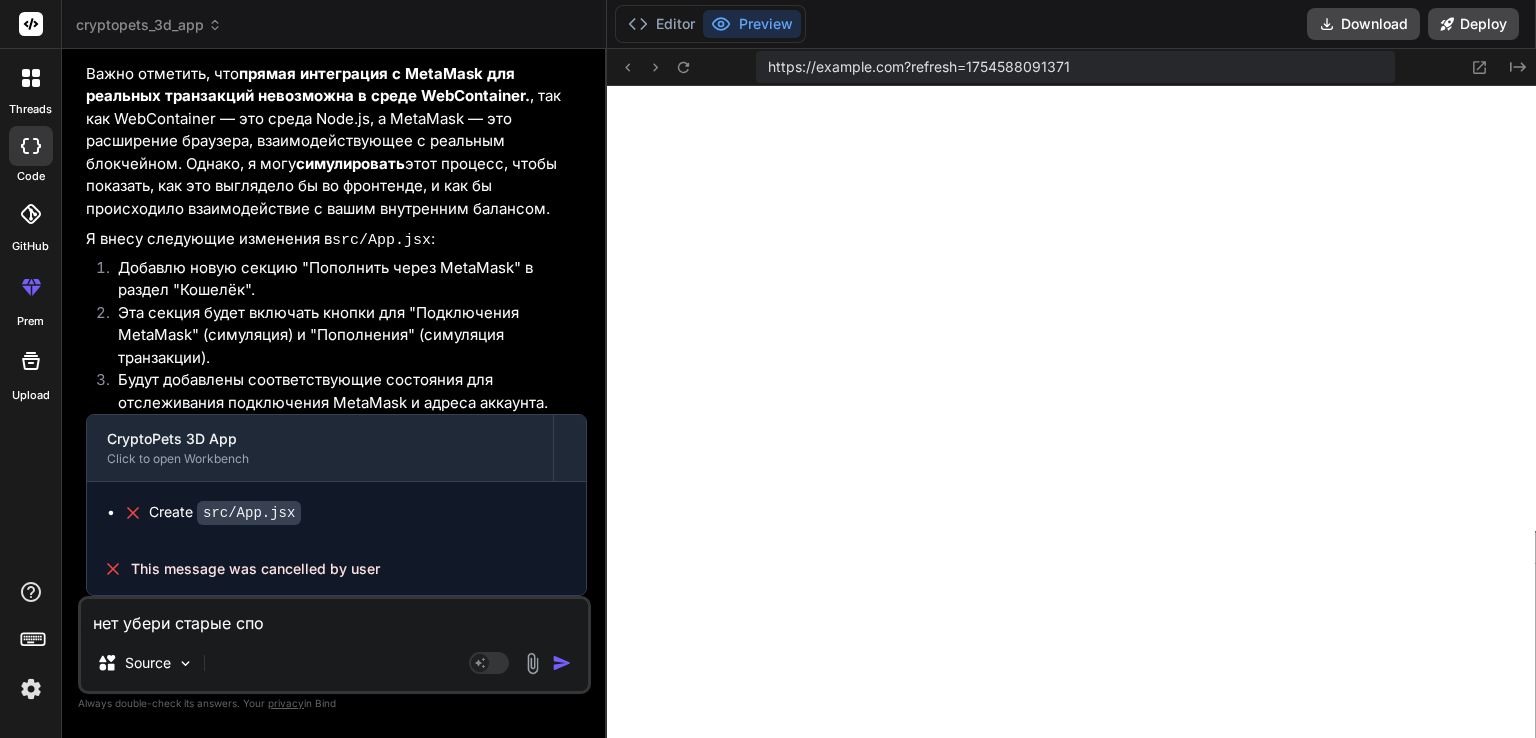 type on "нет убери старые спос" 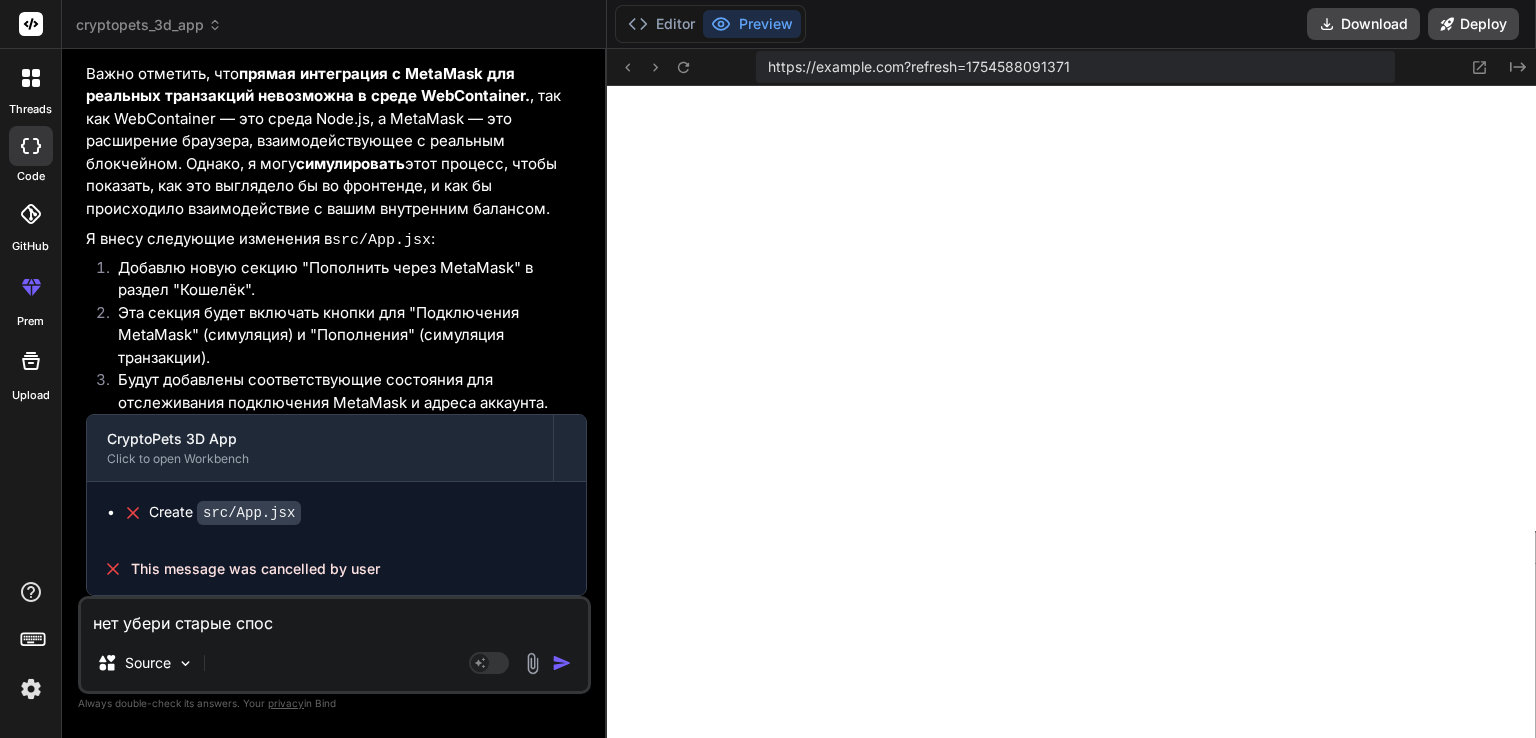 type on "нет убери старые спосо" 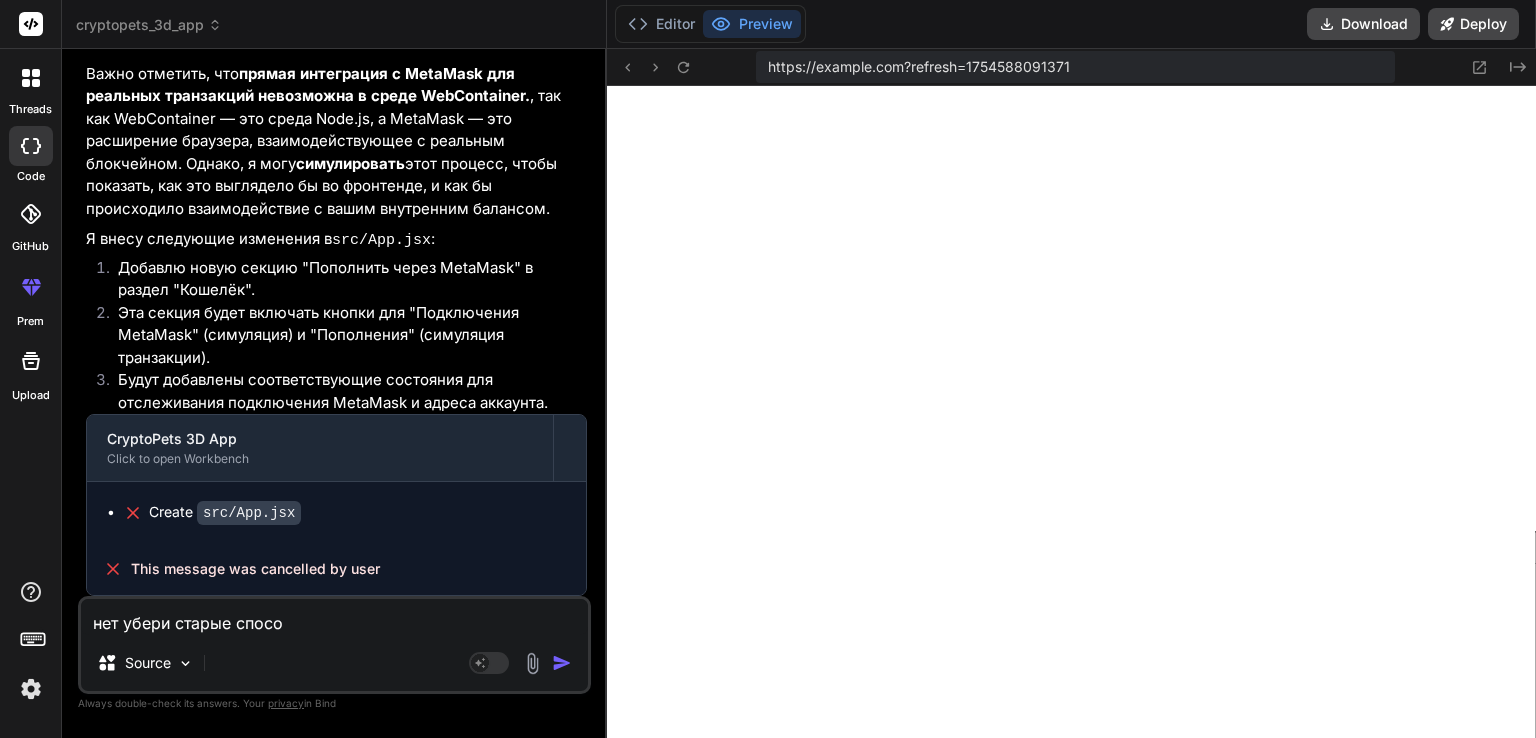 type on "нет убери старые способ" 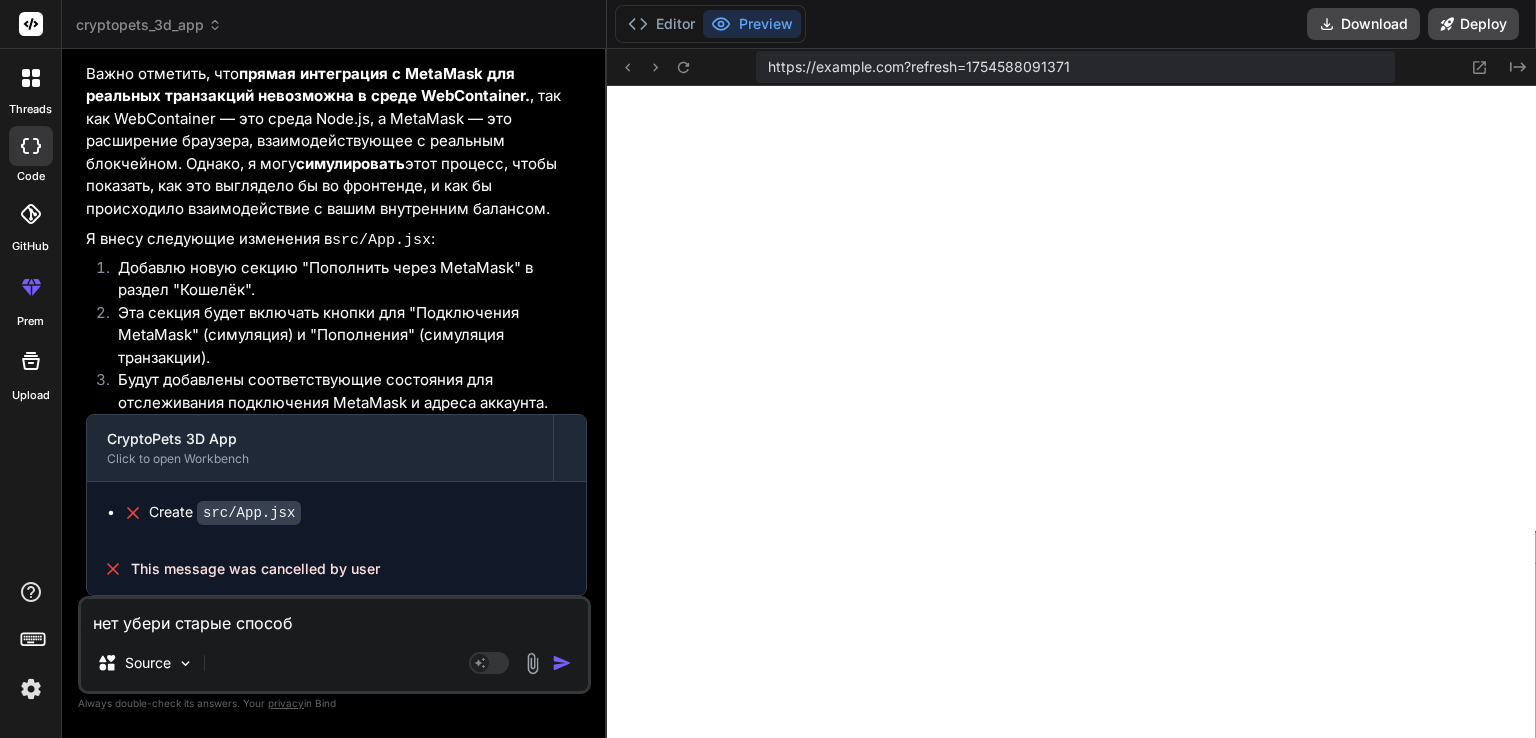 type on "нет убери старые способы" 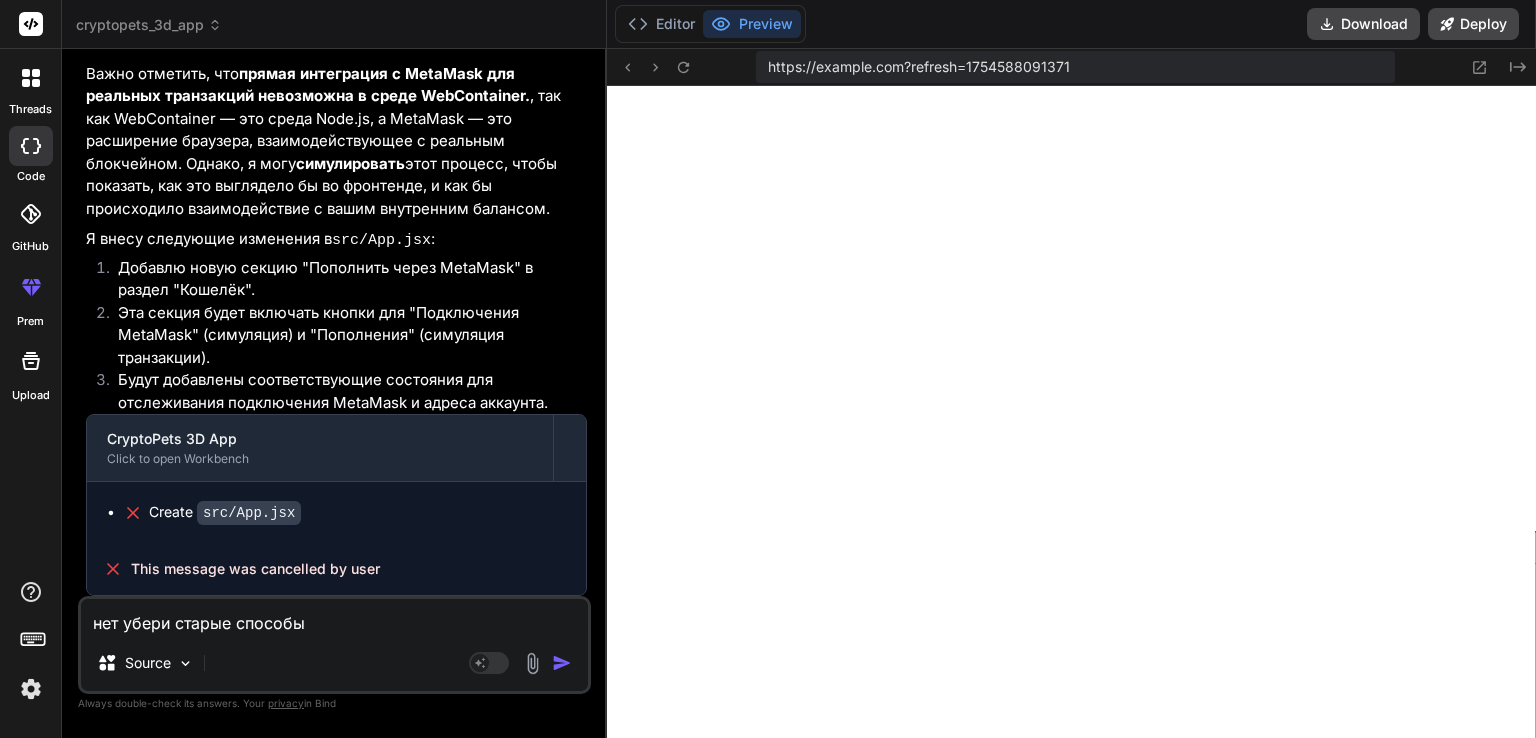 type on "нет убери старые способы" 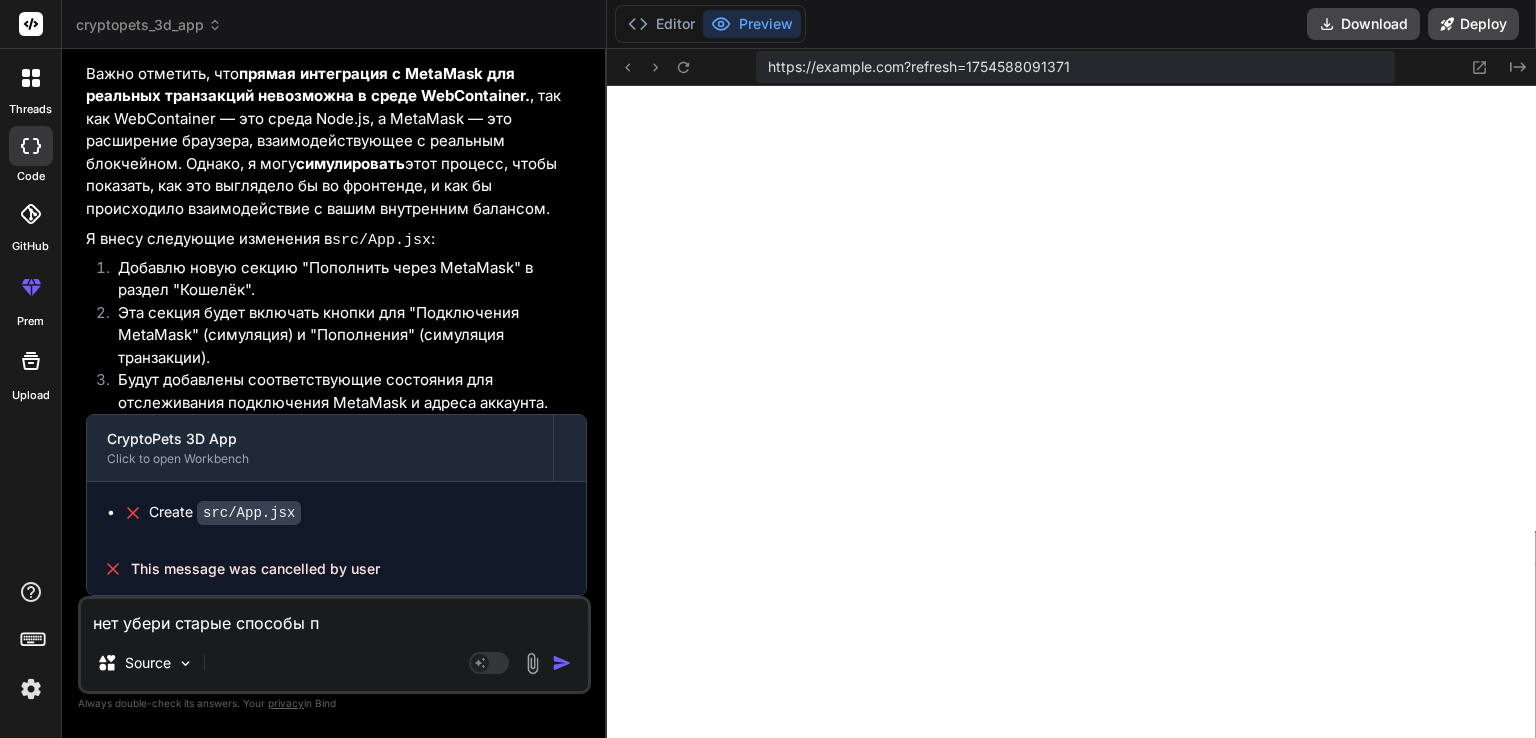 type on "нет убери старые способы по" 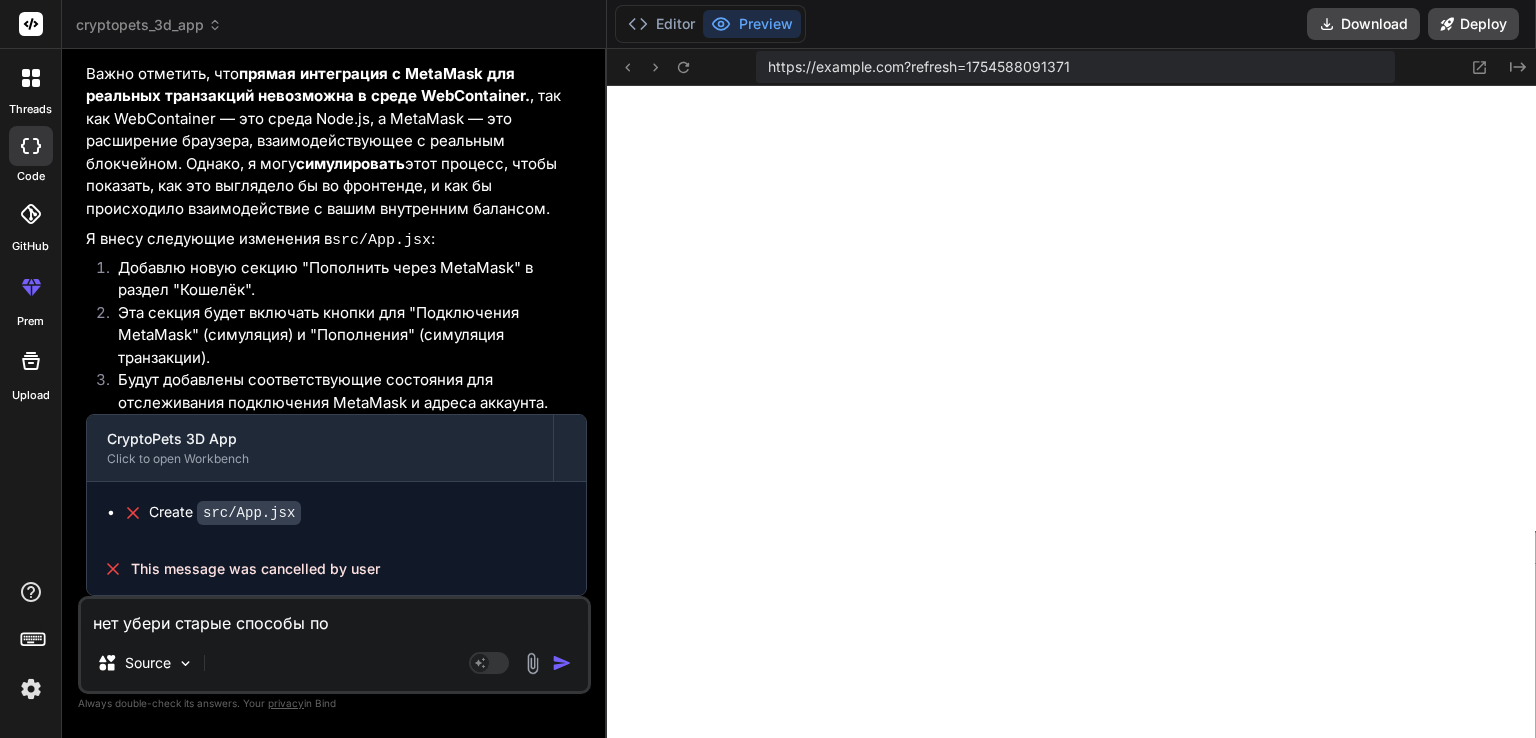 type on "нет убери старые способы поп" 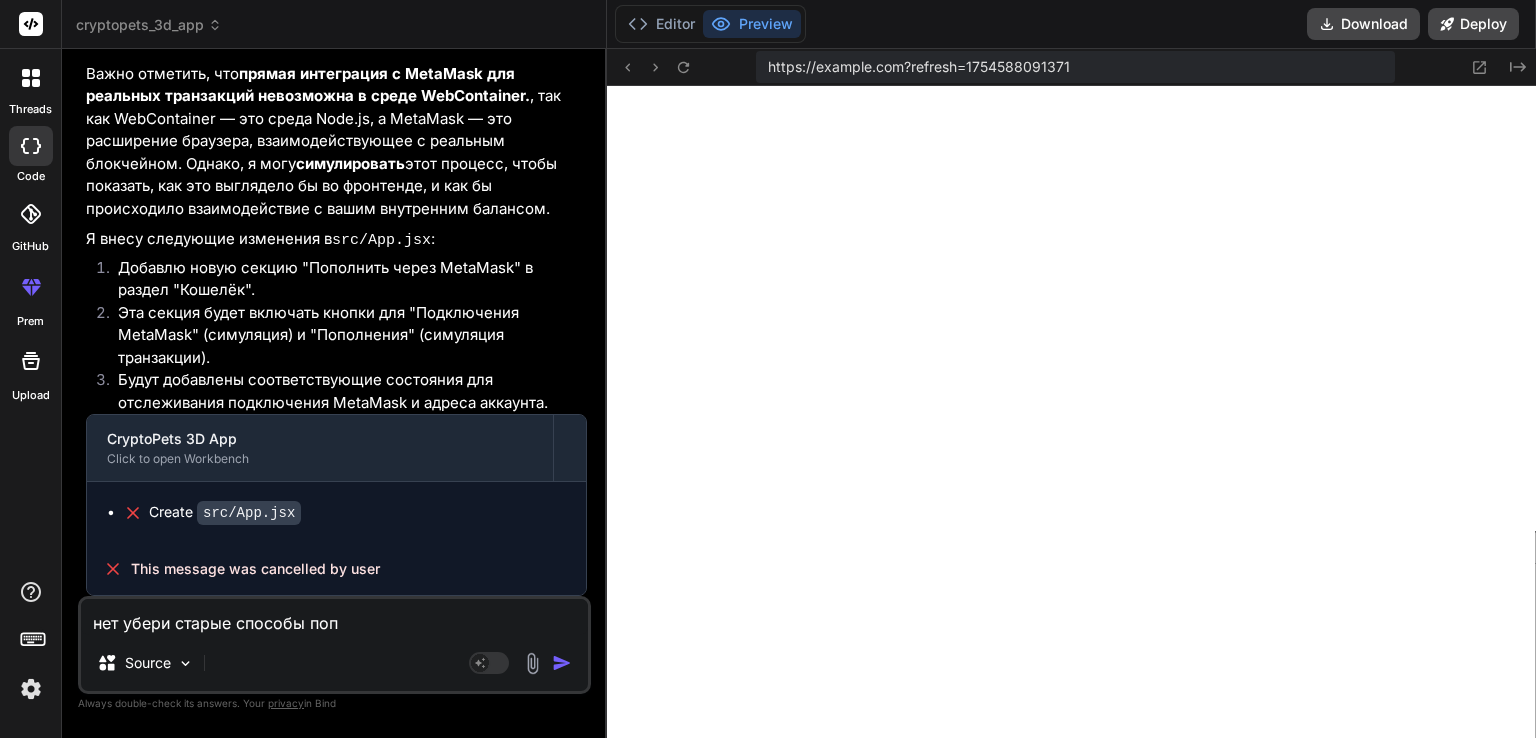 type on "нет убери старые способы попо" 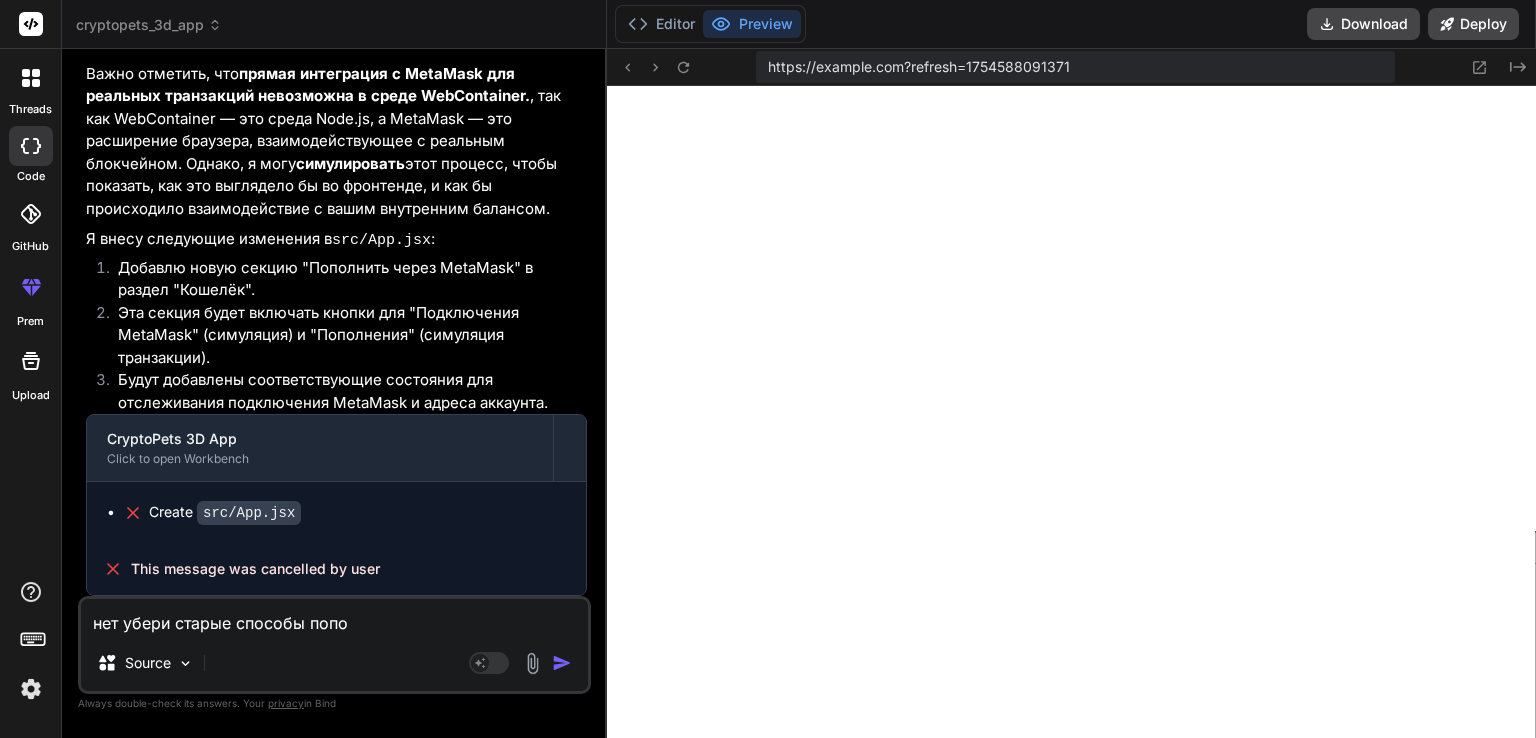 type on "нет убери старые способы попол" 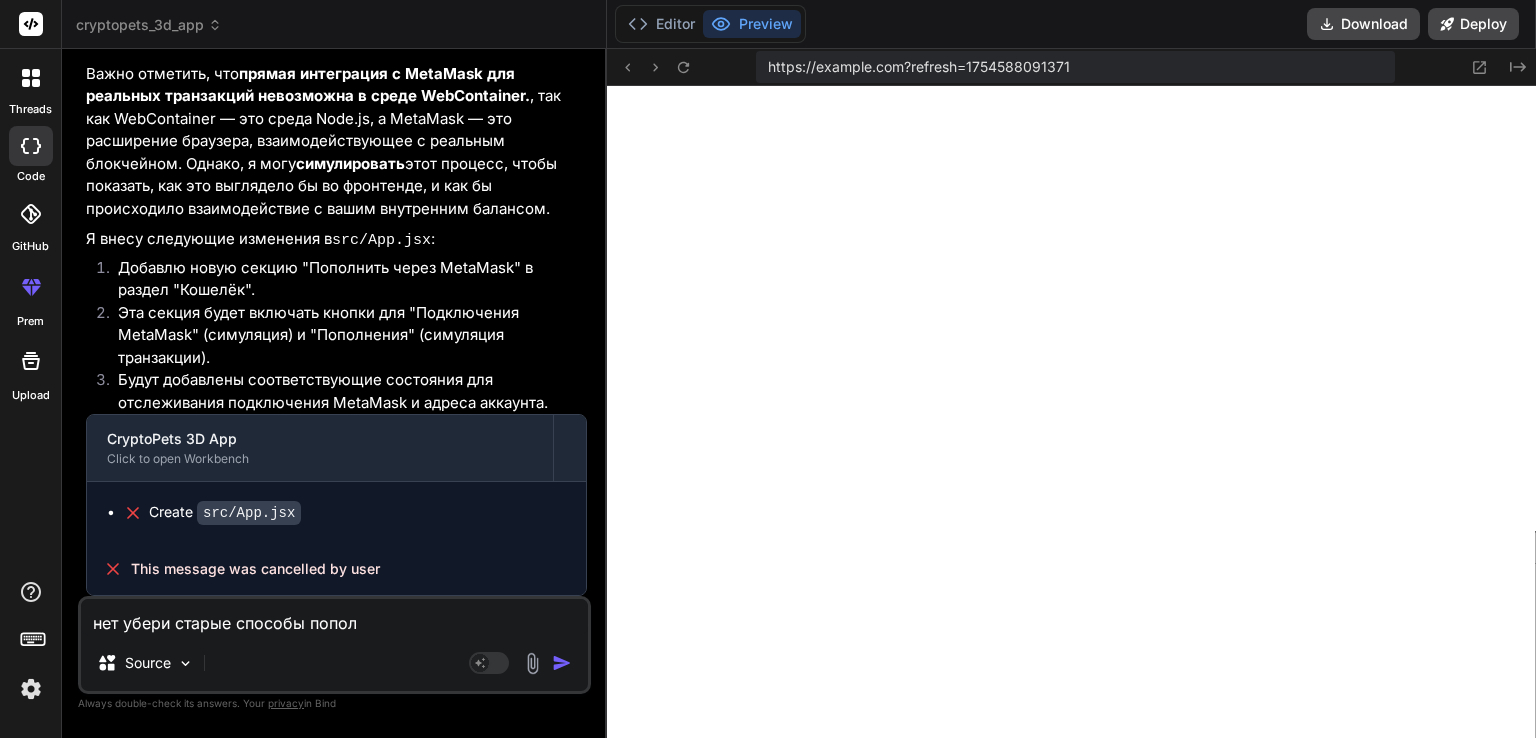 type on "нет убери старые способы пополн" 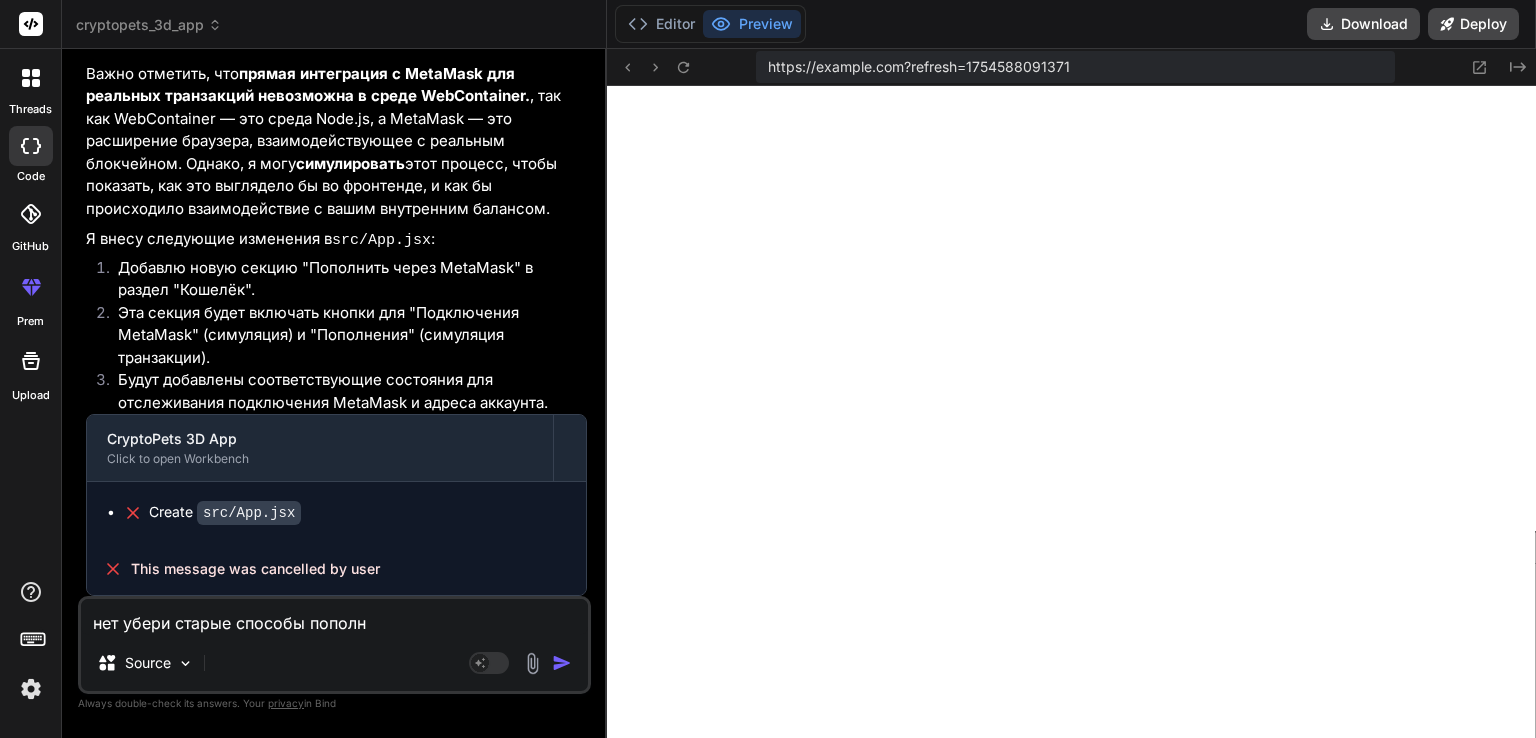 type on "нет убери старые способы пополне" 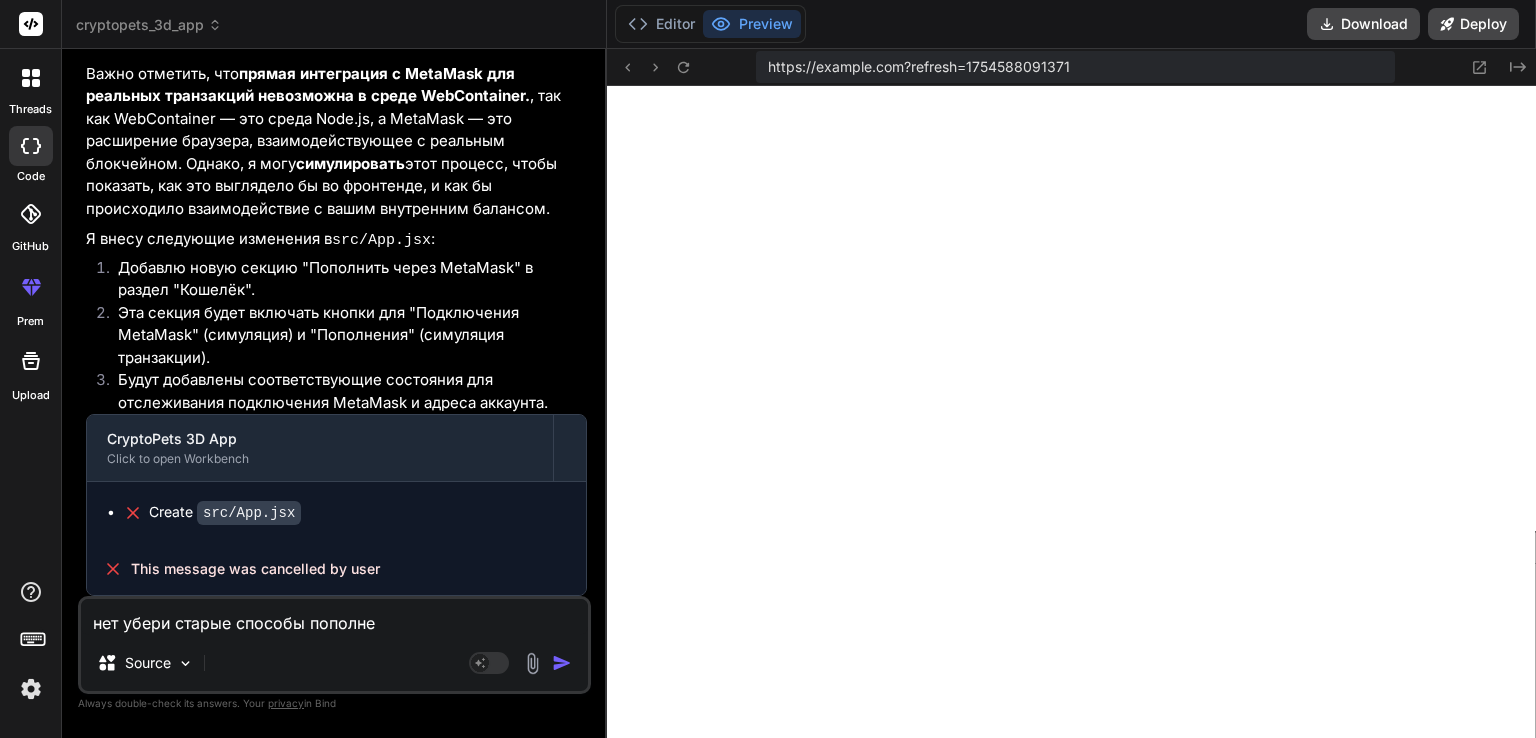 type on "нет убери старые способы пополнен" 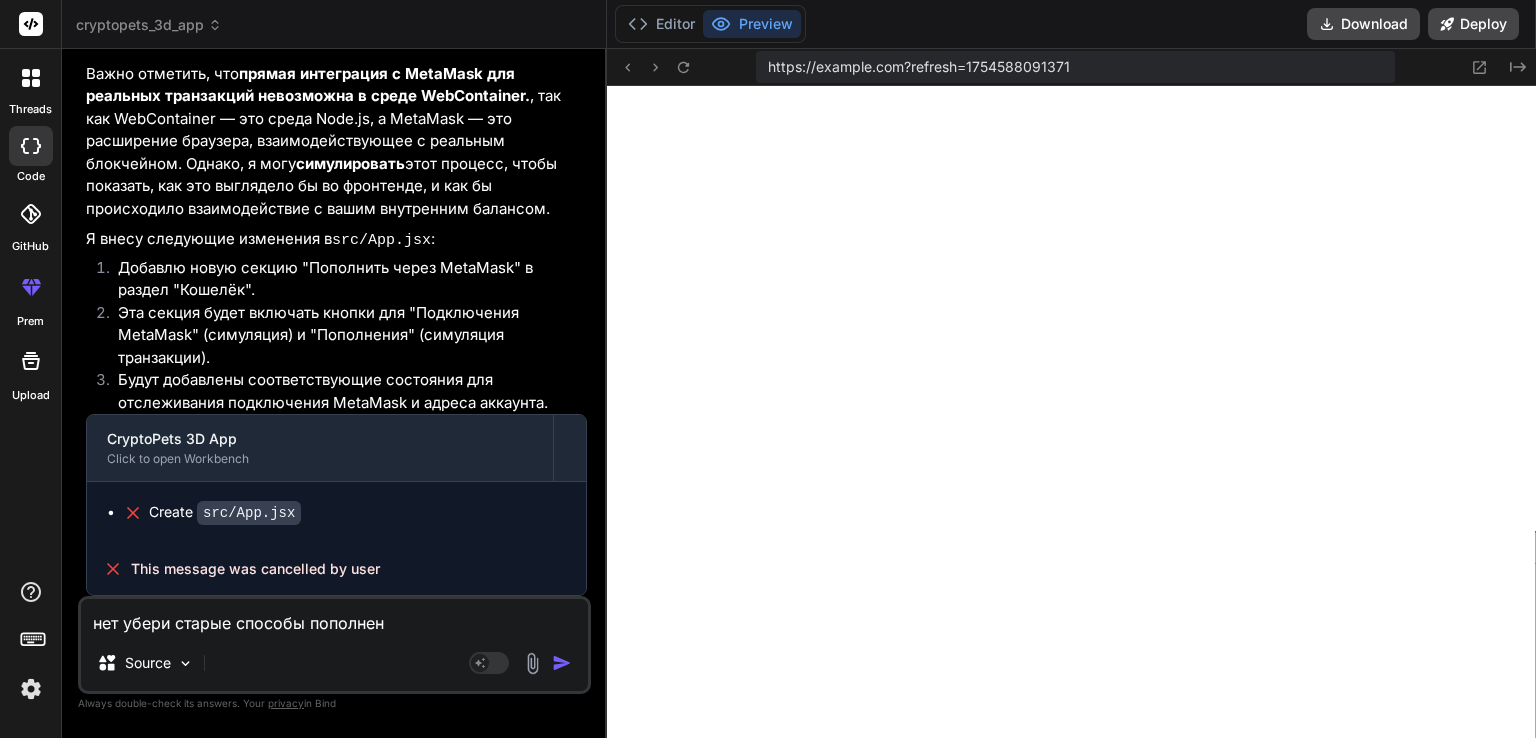 type on "нет убери старые способы пополнения" 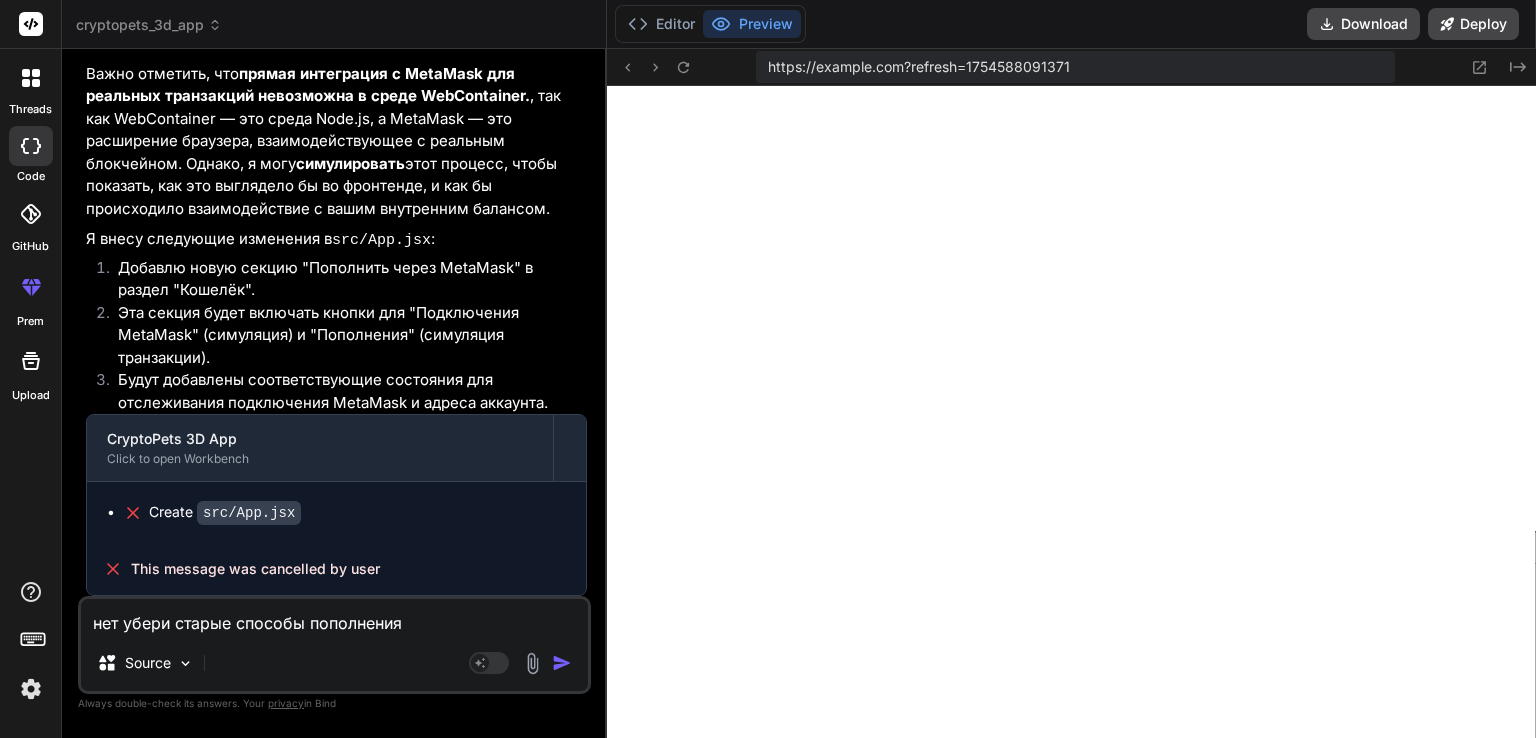 type on "нет убери старые способы пополнения" 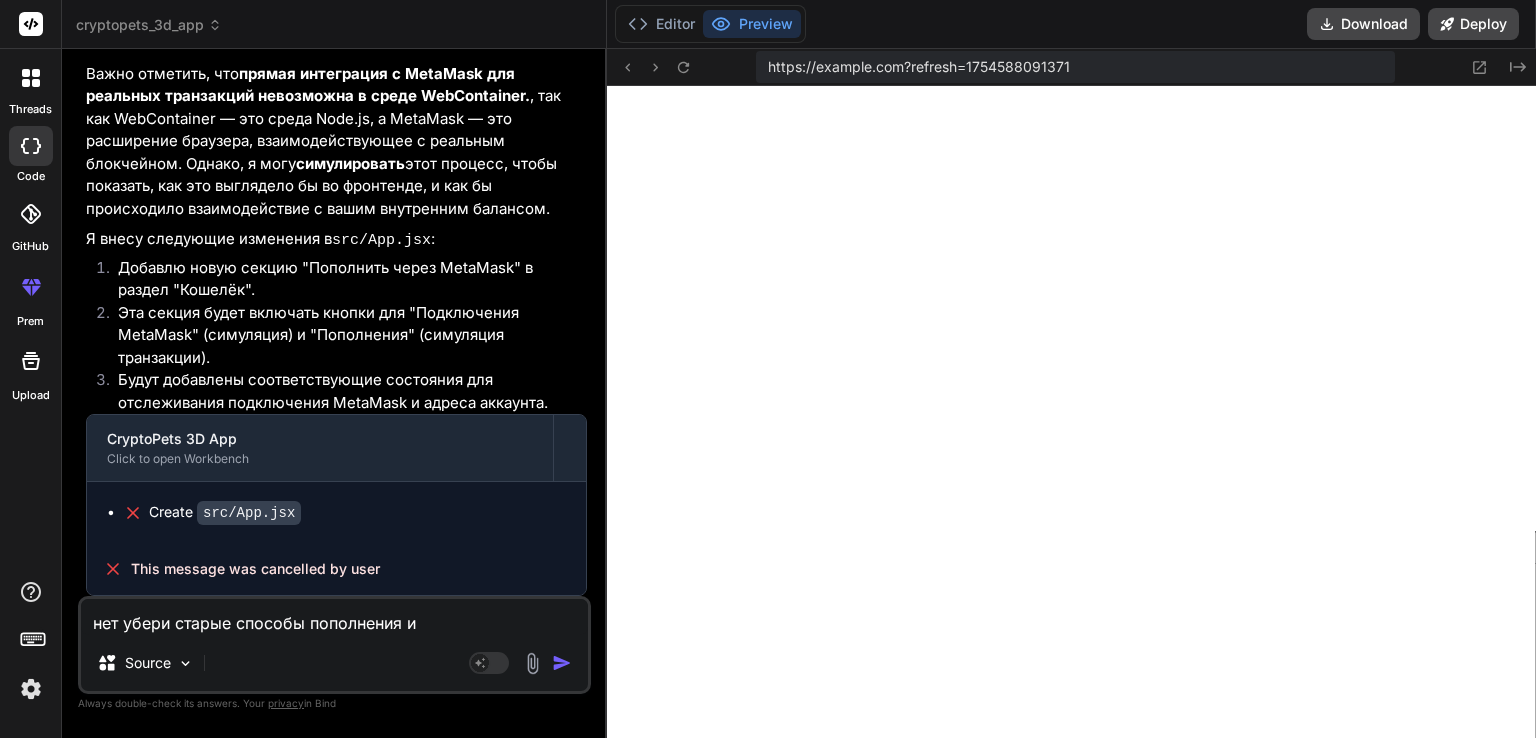 type on "нет убери старые способы пополнения и" 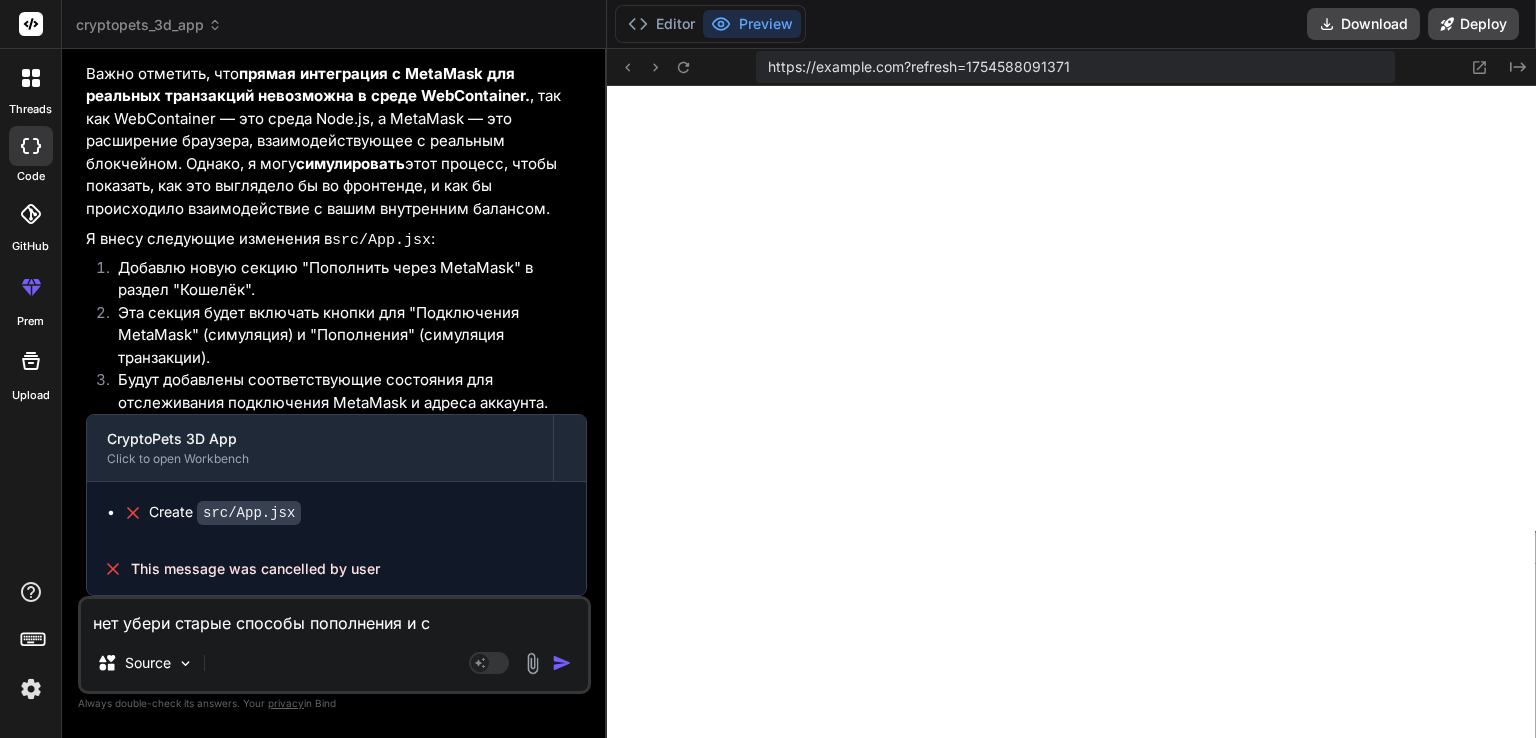 type on "нет убери старые способы пополнения и сд" 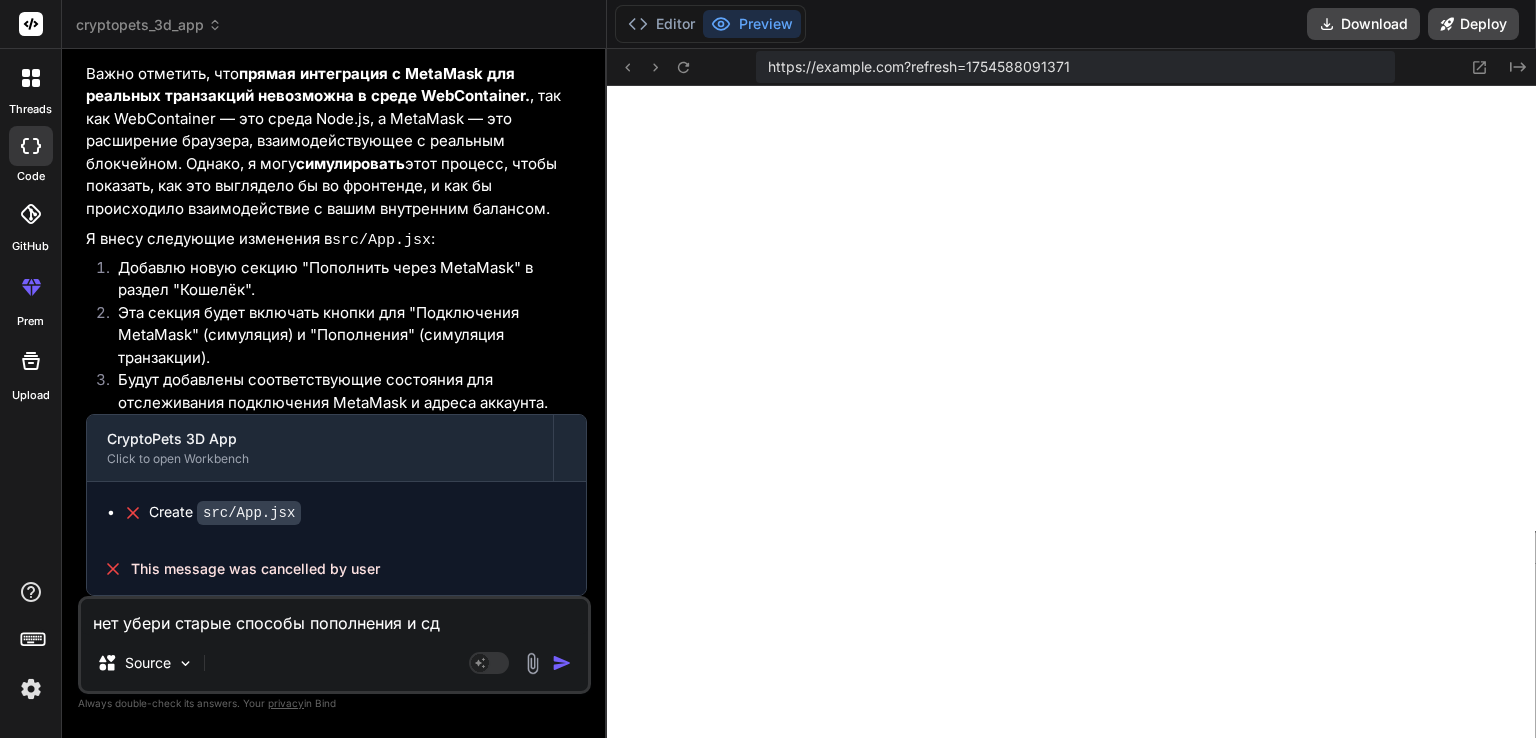 type on "нет убери старые способы пополнения и сде" 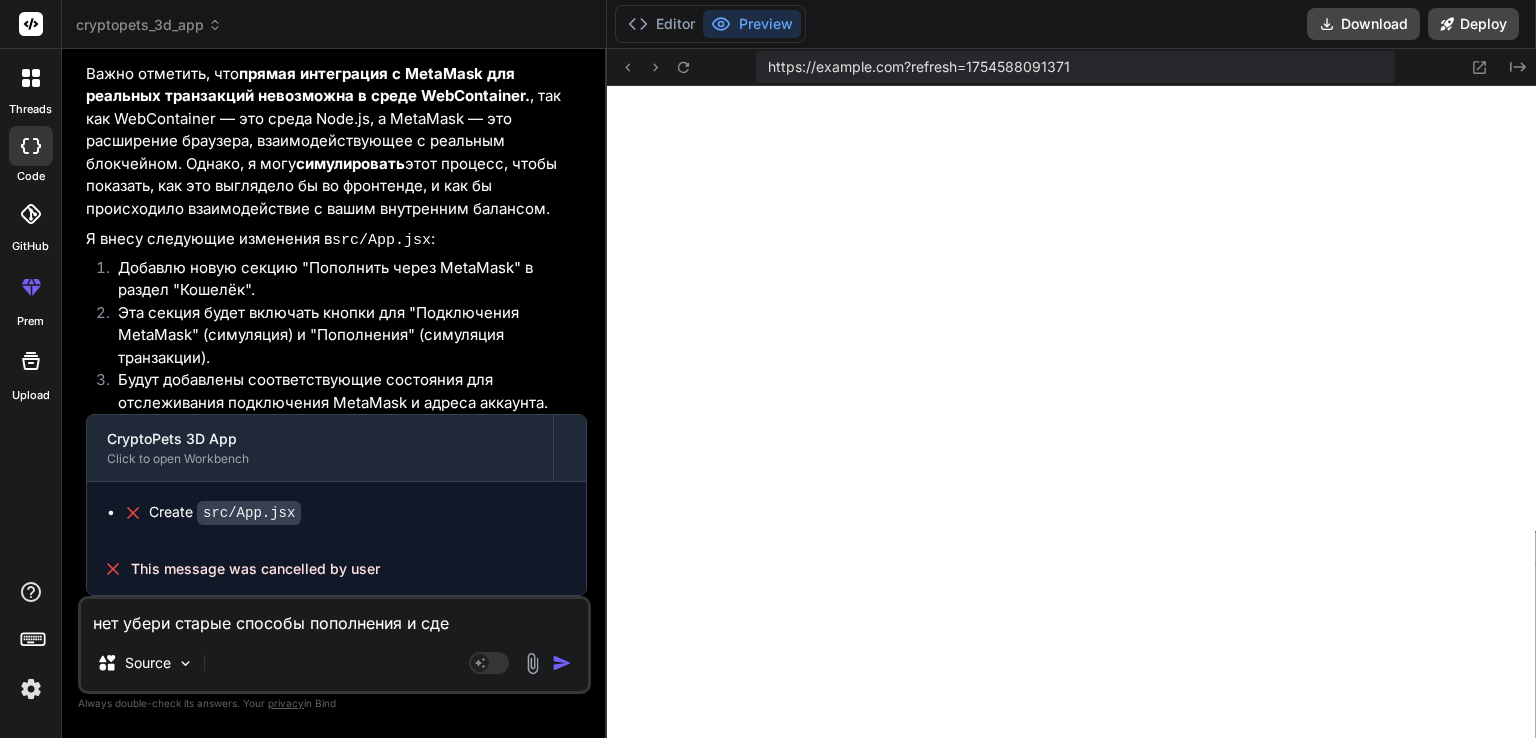 type on "нет убери старые способы пополнения и сдел" 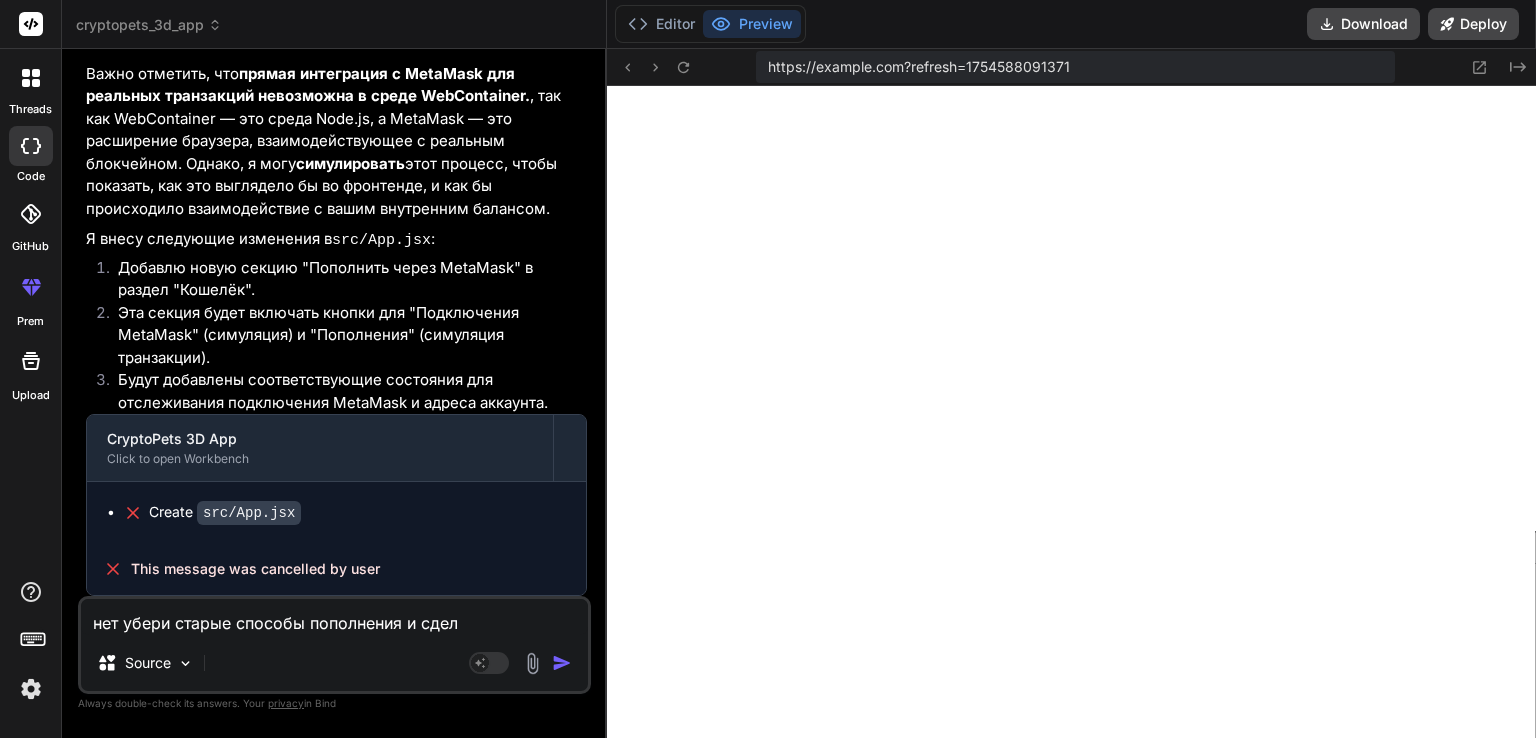 type on "нет убери старые способы пополнения и сдела" 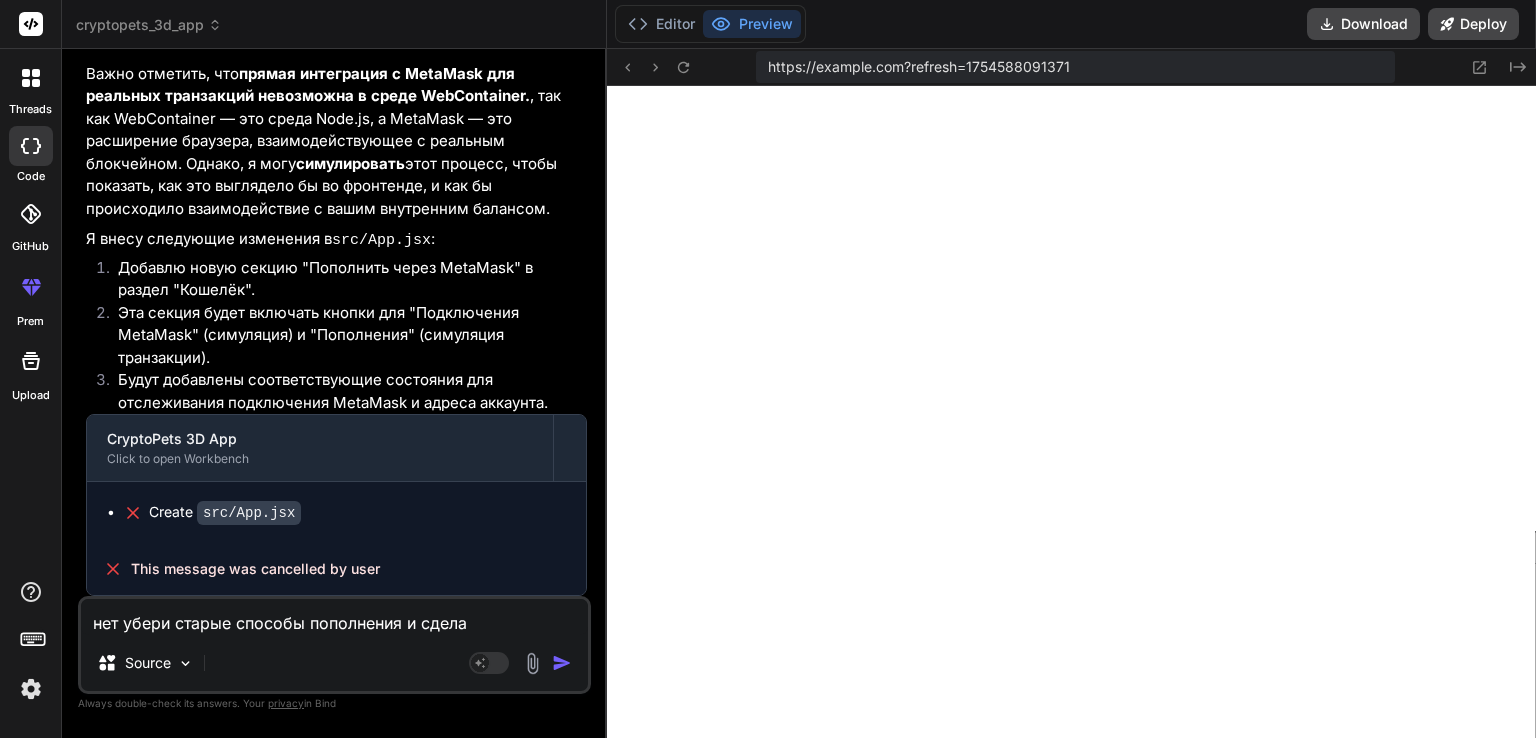 type on "нет убери старые способы пополнения и сделае" 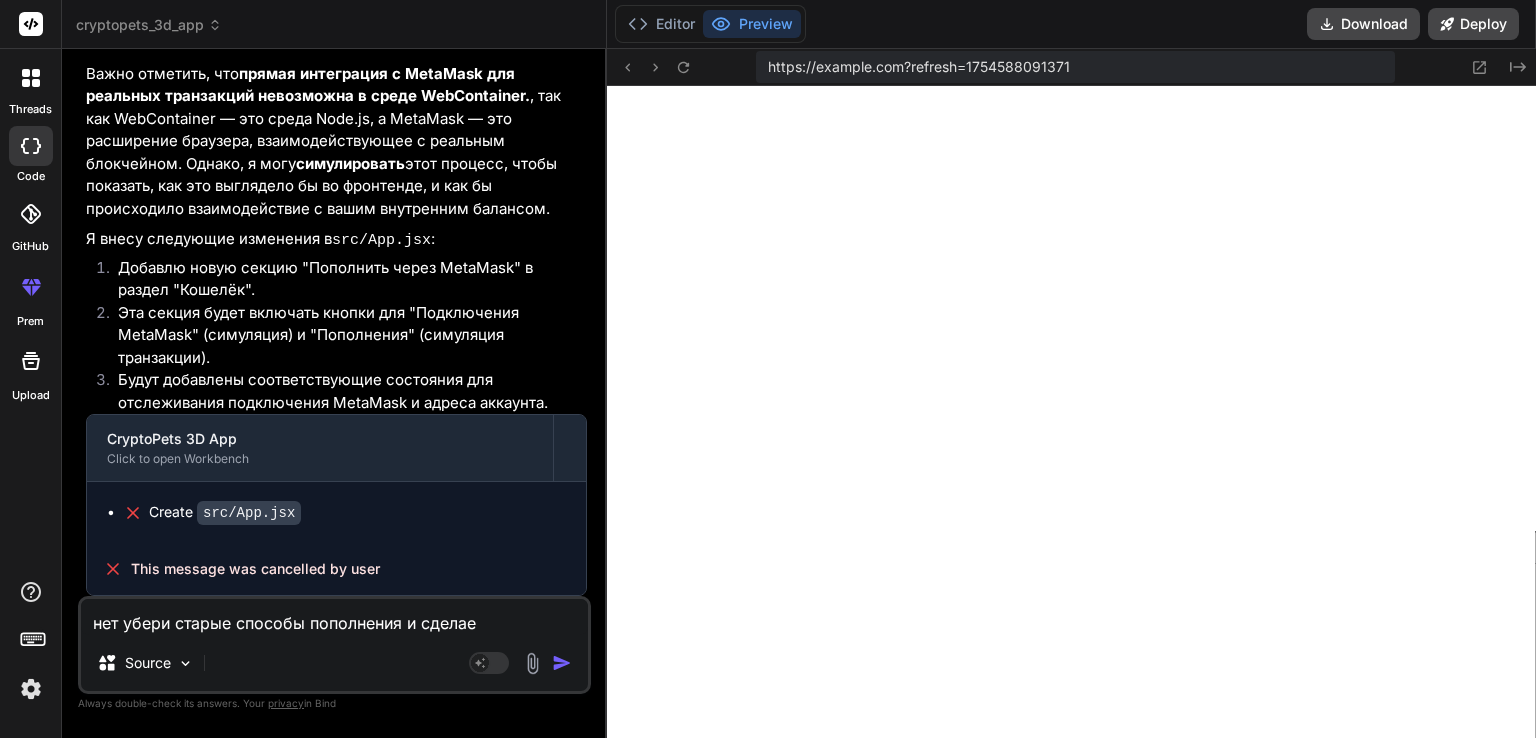 type on "нет убери старые способы пополнения и сделаем" 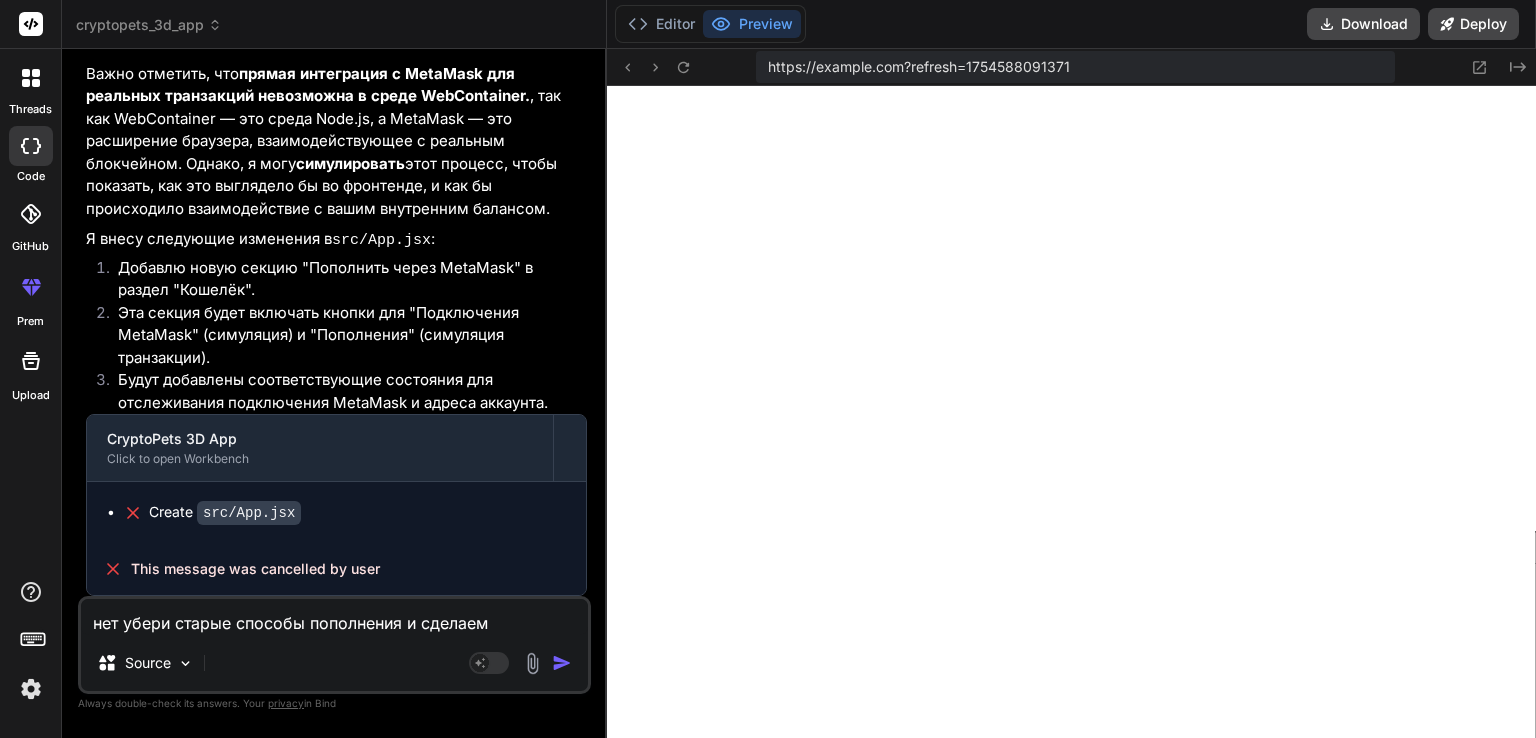 type 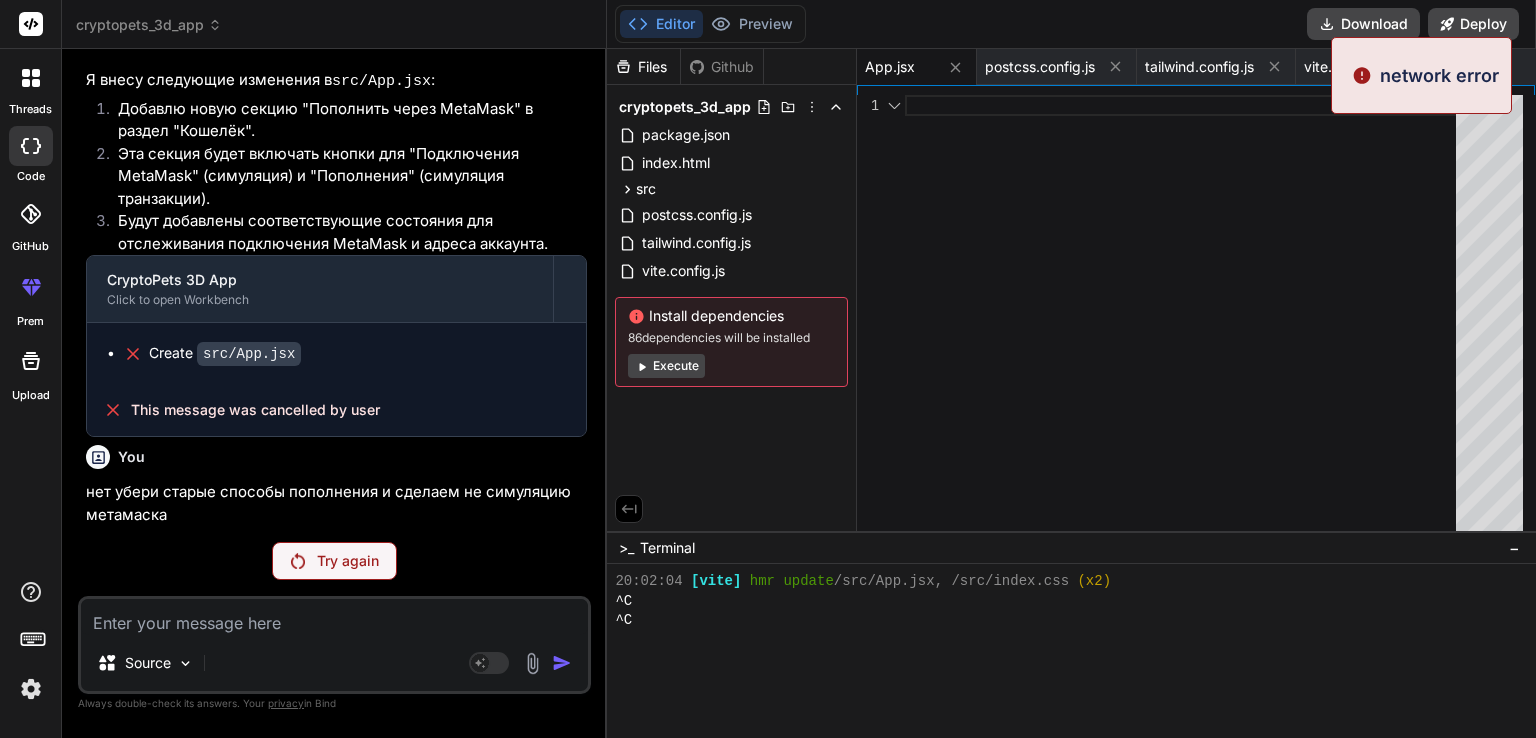 scroll, scrollTop: 21352, scrollLeft: 0, axis: vertical 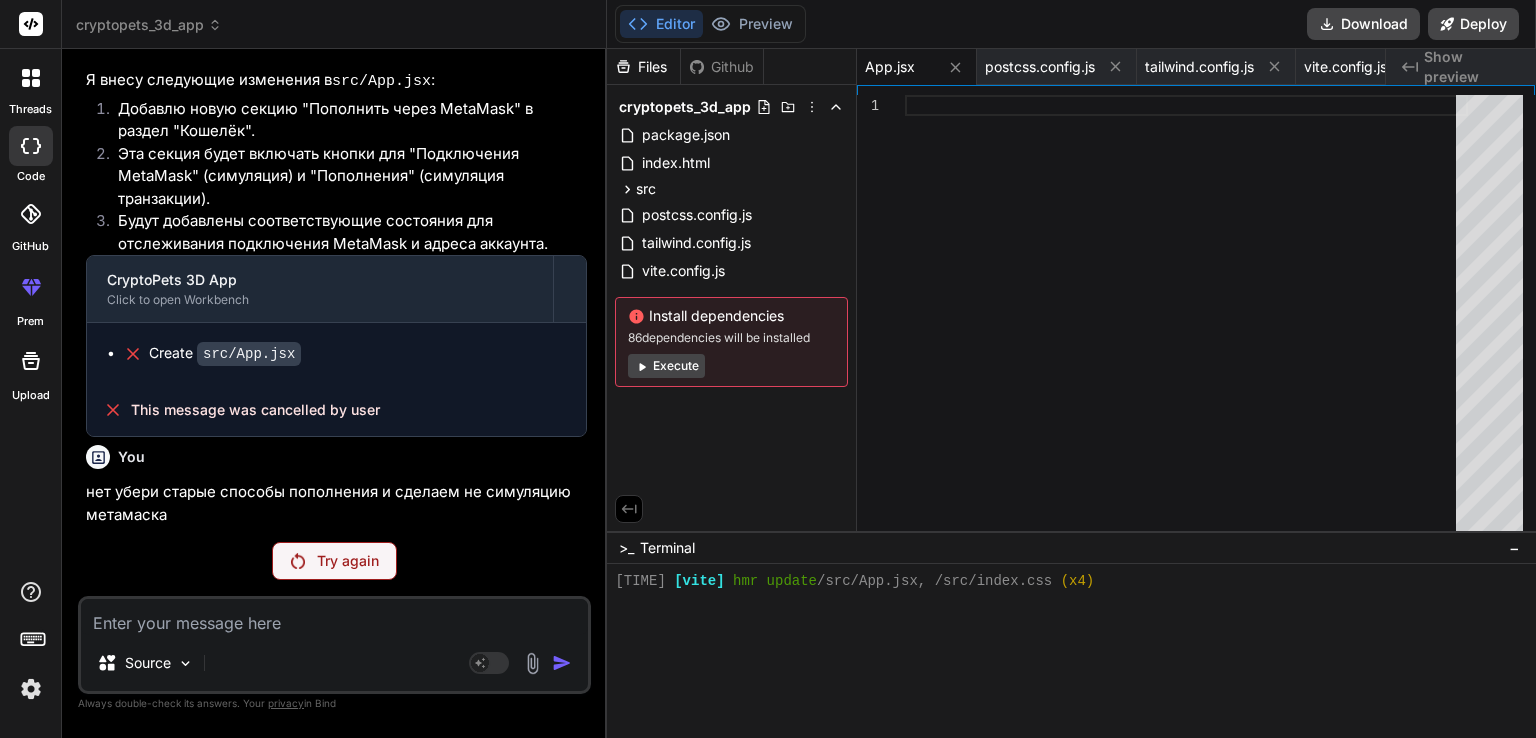 click on "Try again" at bounding box center (334, 561) 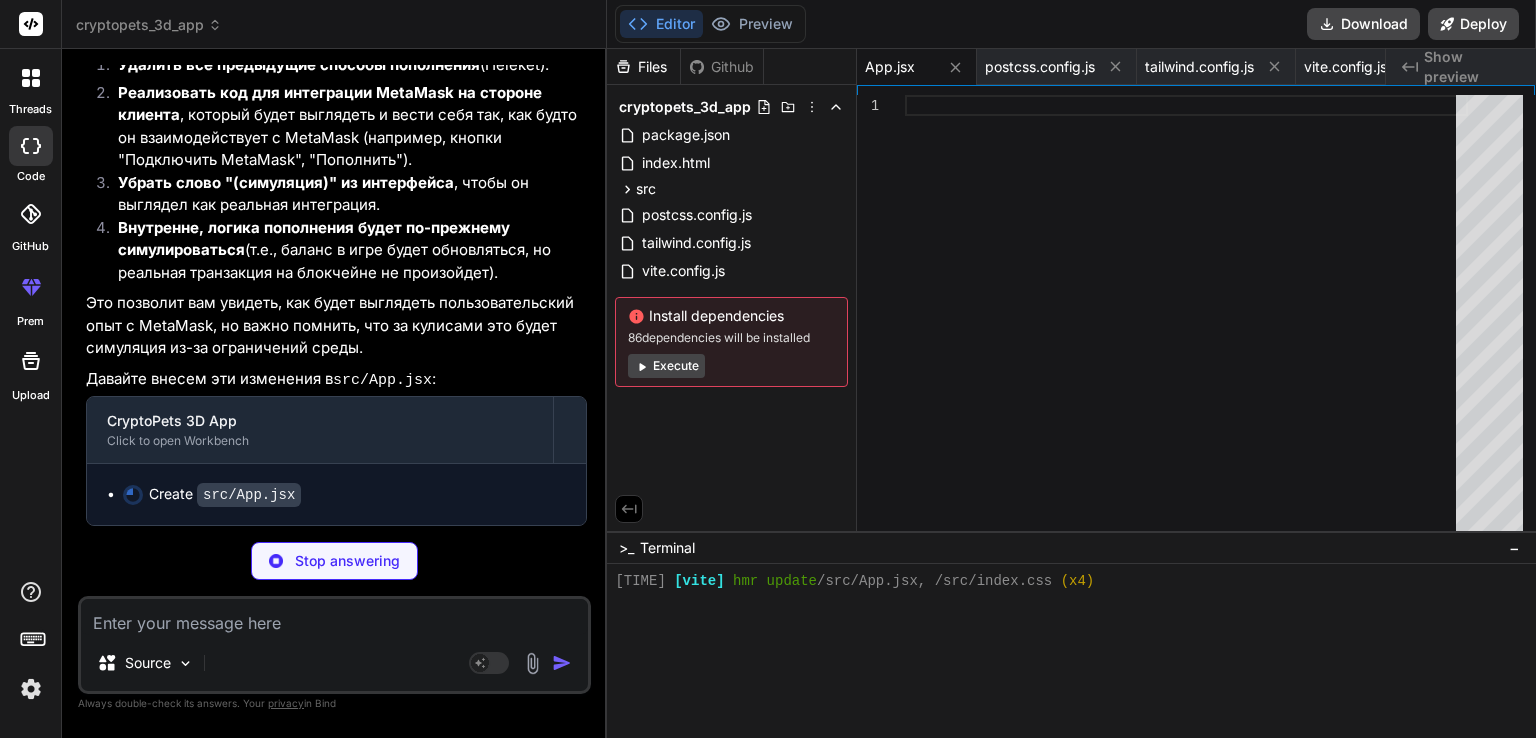 scroll, scrollTop: 22096, scrollLeft: 0, axis: vertical 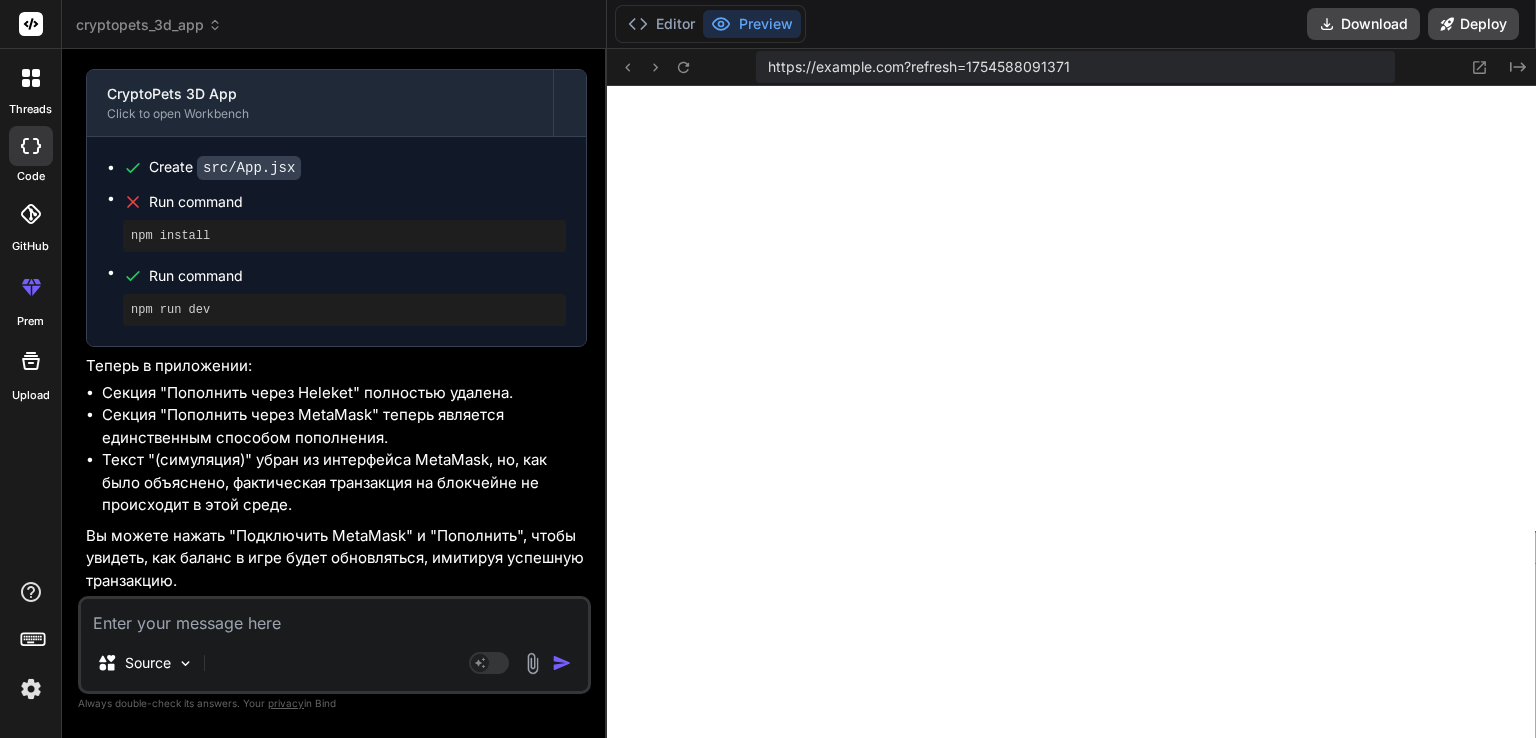 click at bounding box center [334, 617] 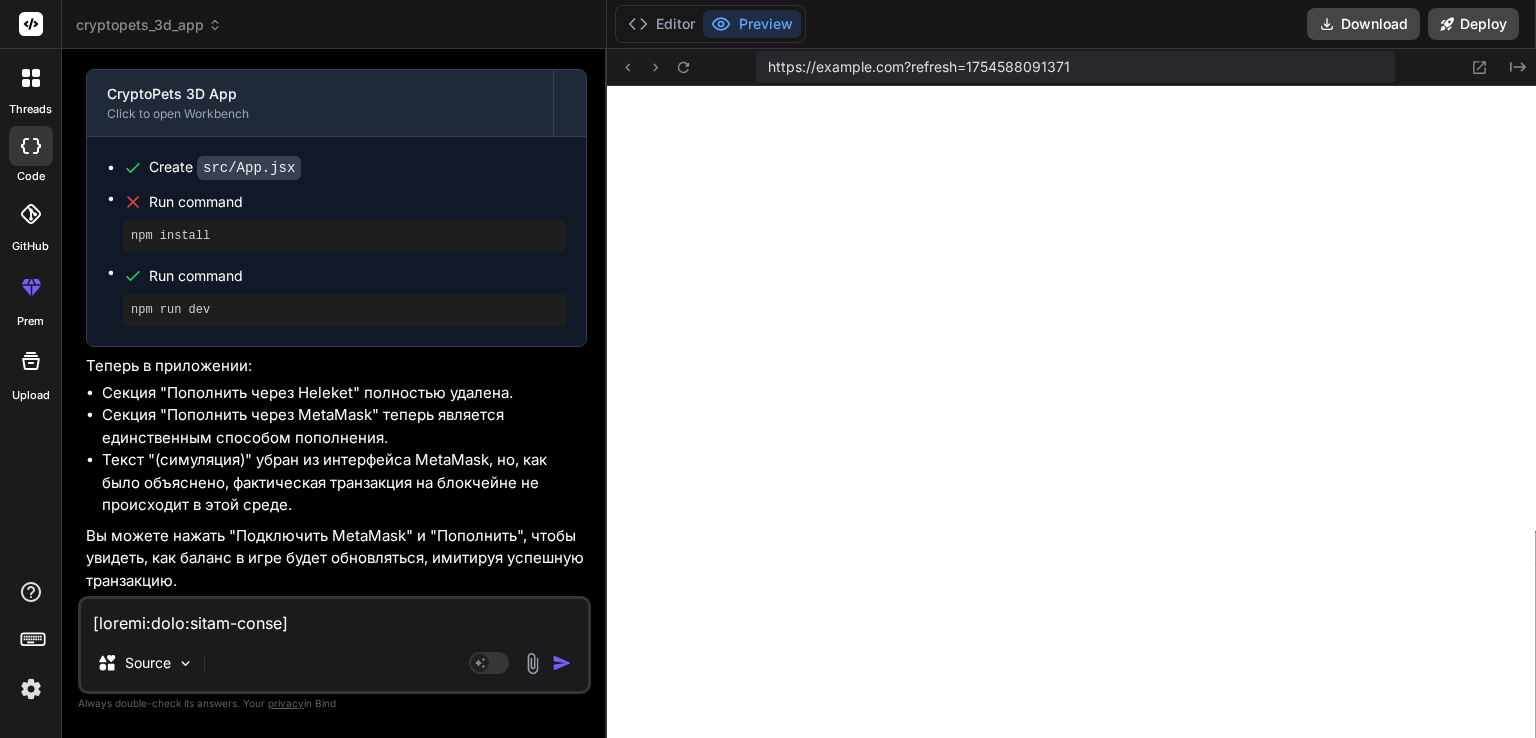 scroll, scrollTop: 817, scrollLeft: 0, axis: vertical 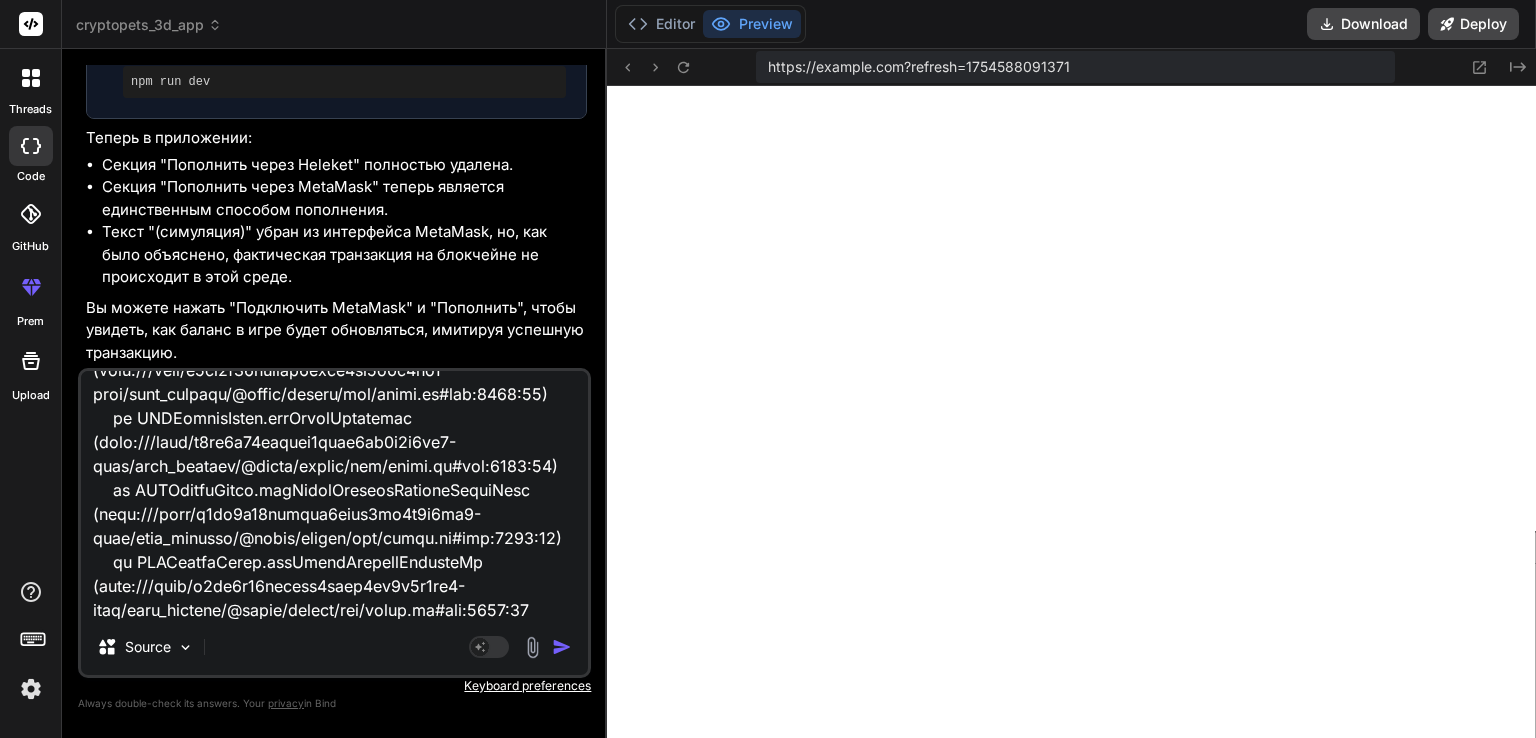 click at bounding box center [562, 647] 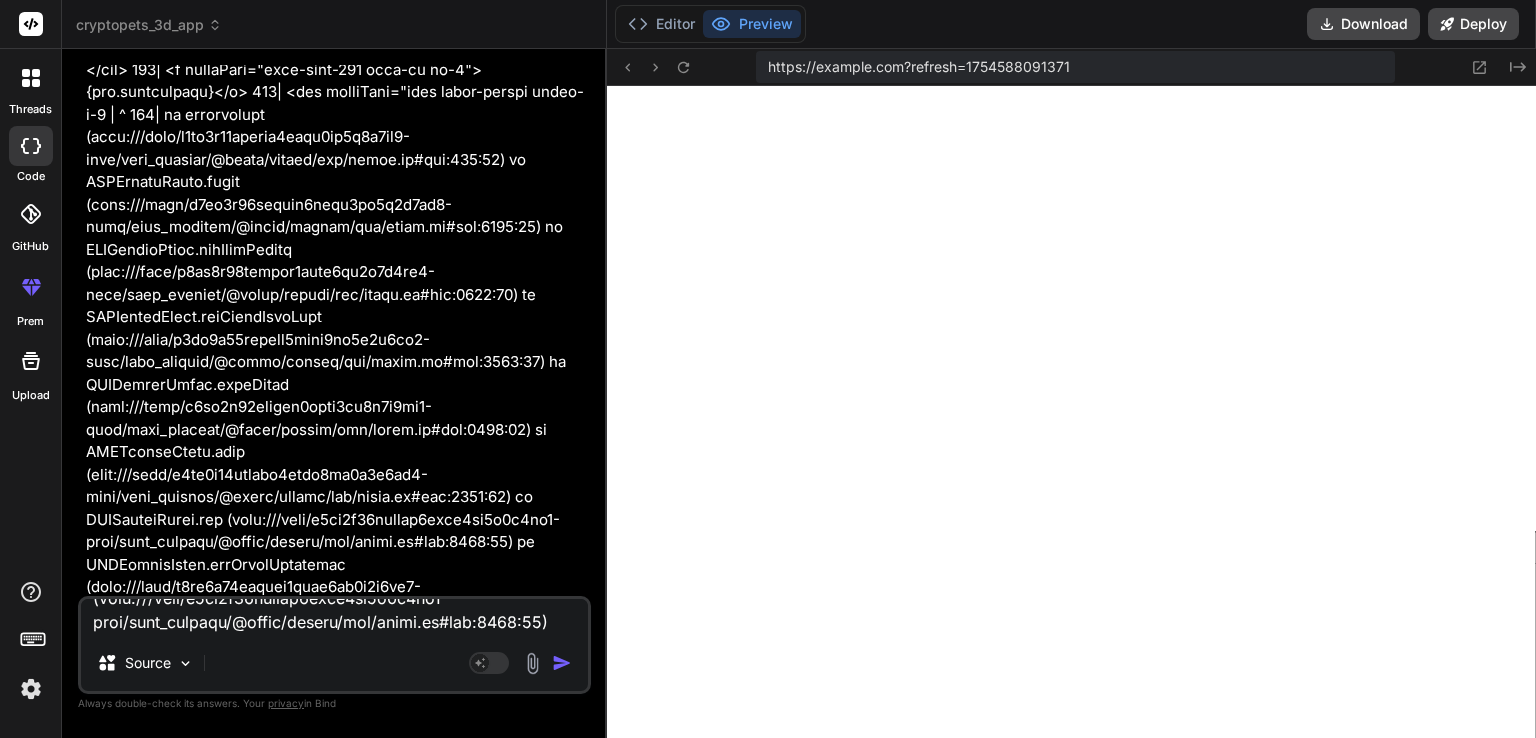 scroll, scrollTop: 0, scrollLeft: 0, axis: both 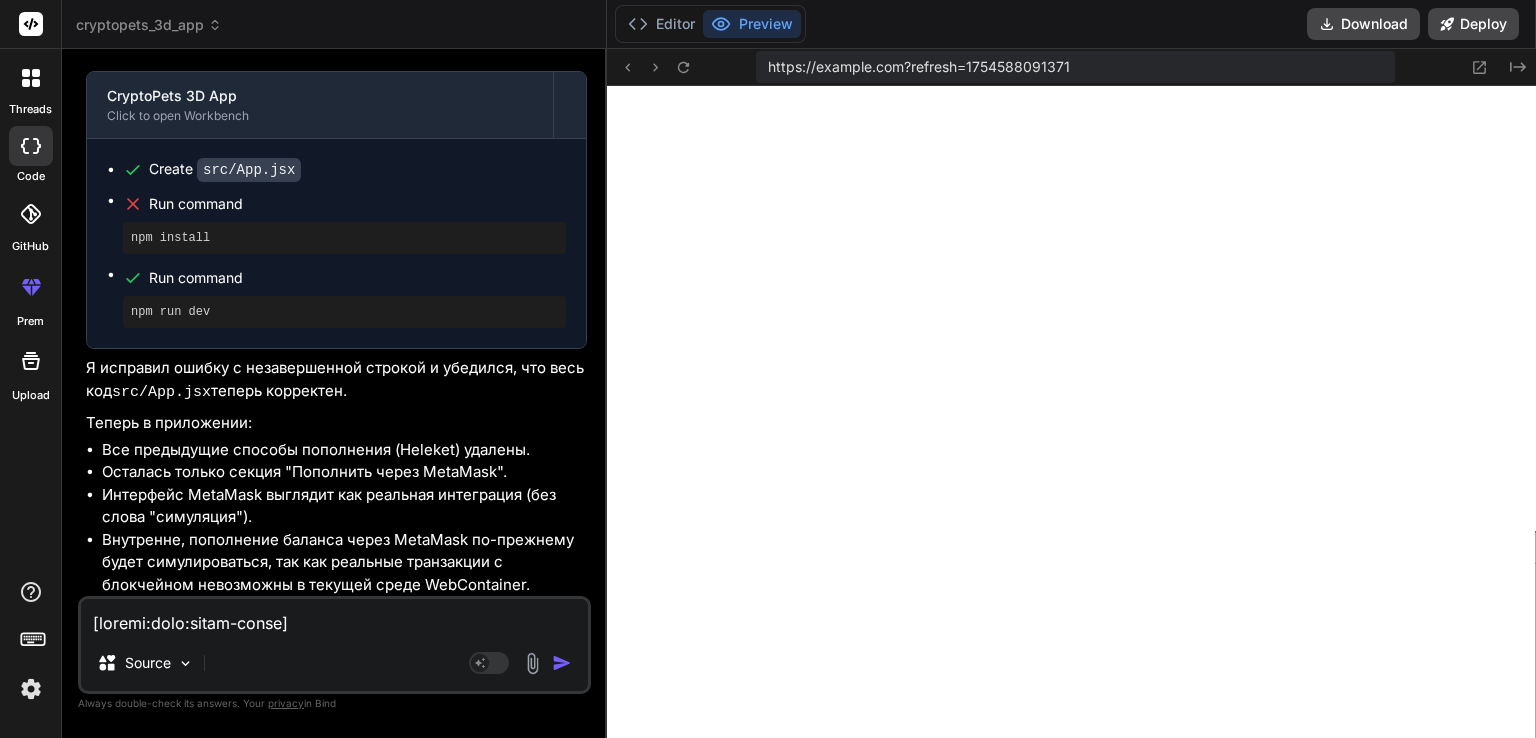 click at bounding box center [334, 617] 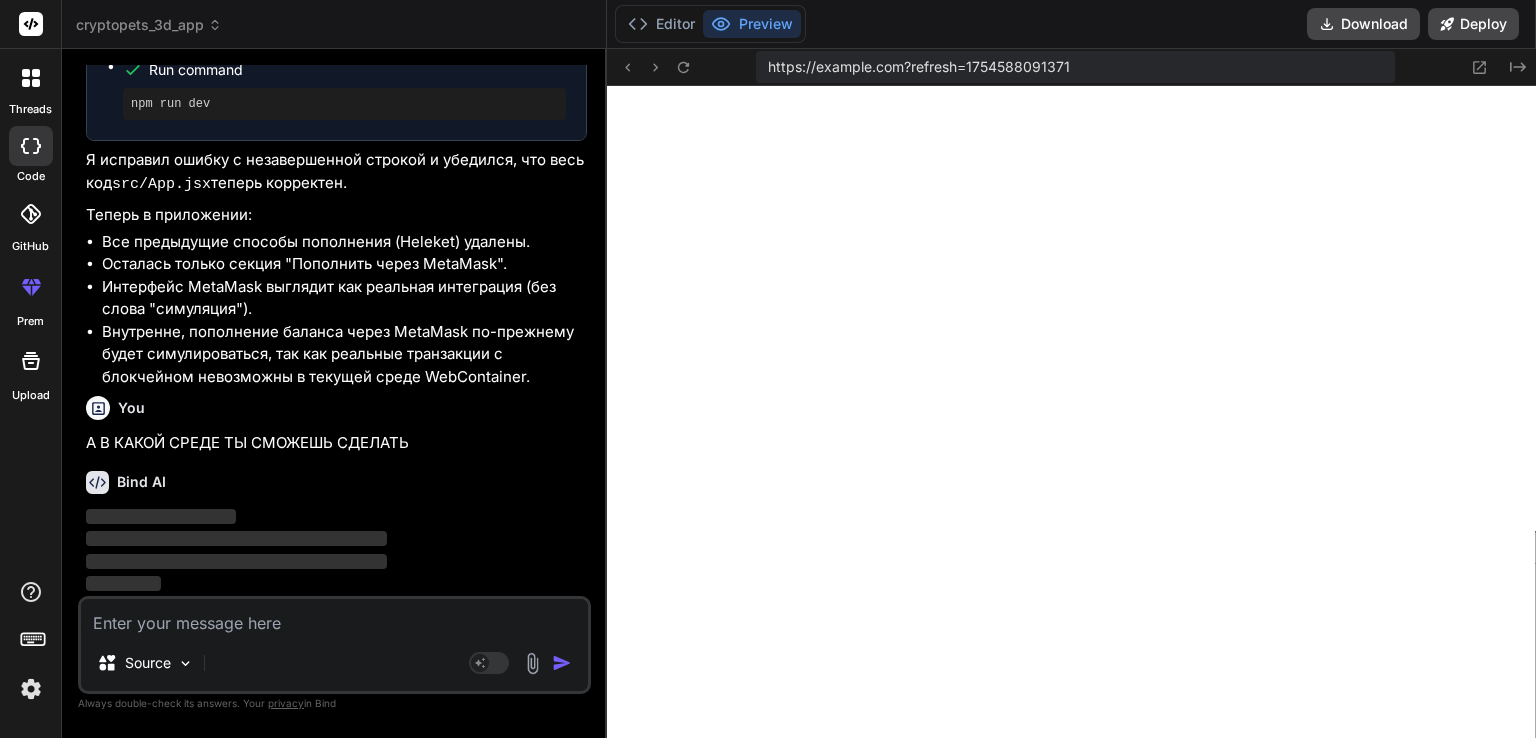scroll, scrollTop: 24084, scrollLeft: 0, axis: vertical 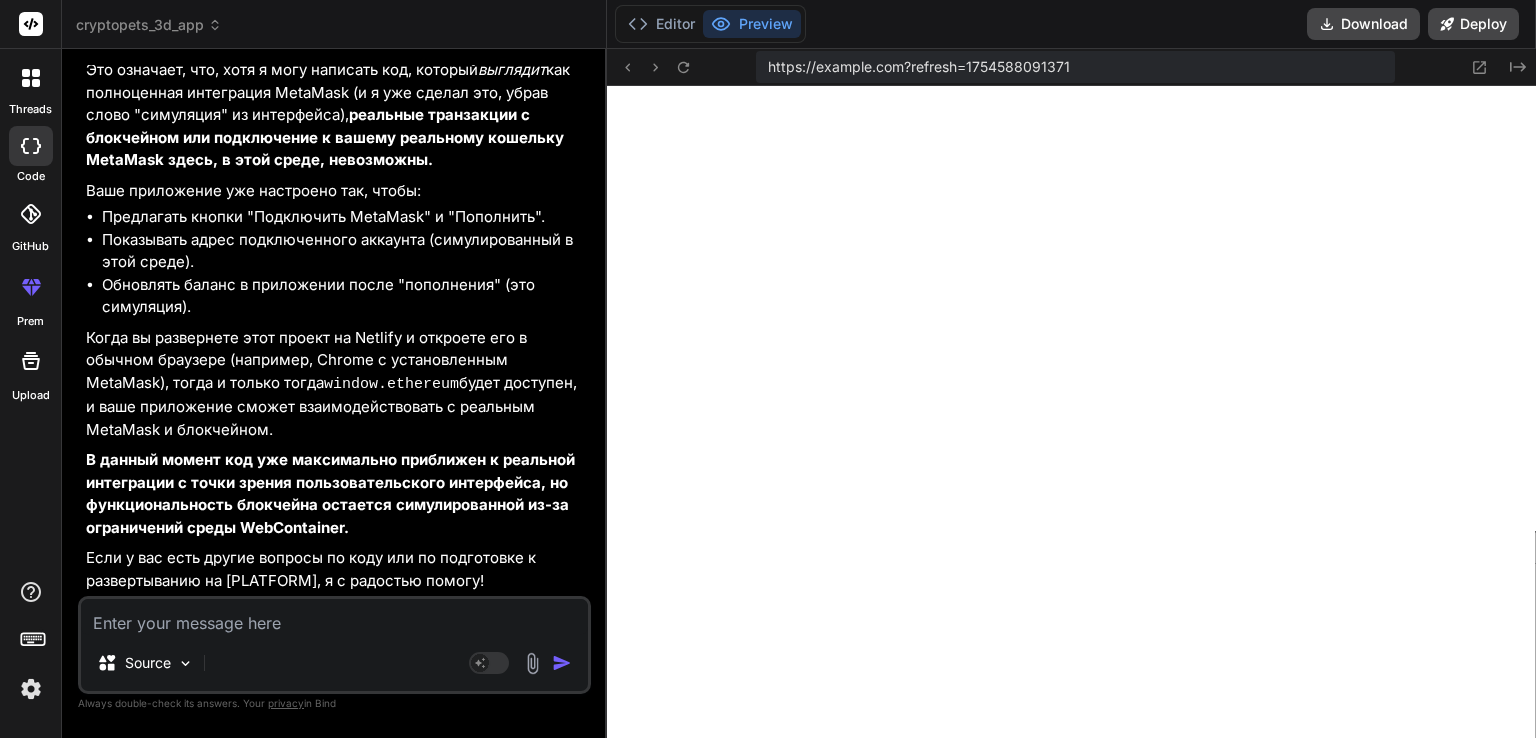 click on "Когда вы развернете этот проект на Netlify и откроете его в обычном браузере (например, Chrome с установленным MetaMask), тогда и только тогда  window.ethereum  будет доступен, и ваше приложение сможет взаимодействовать с реальным MetaMask и блокчейном." at bounding box center (336, 384) 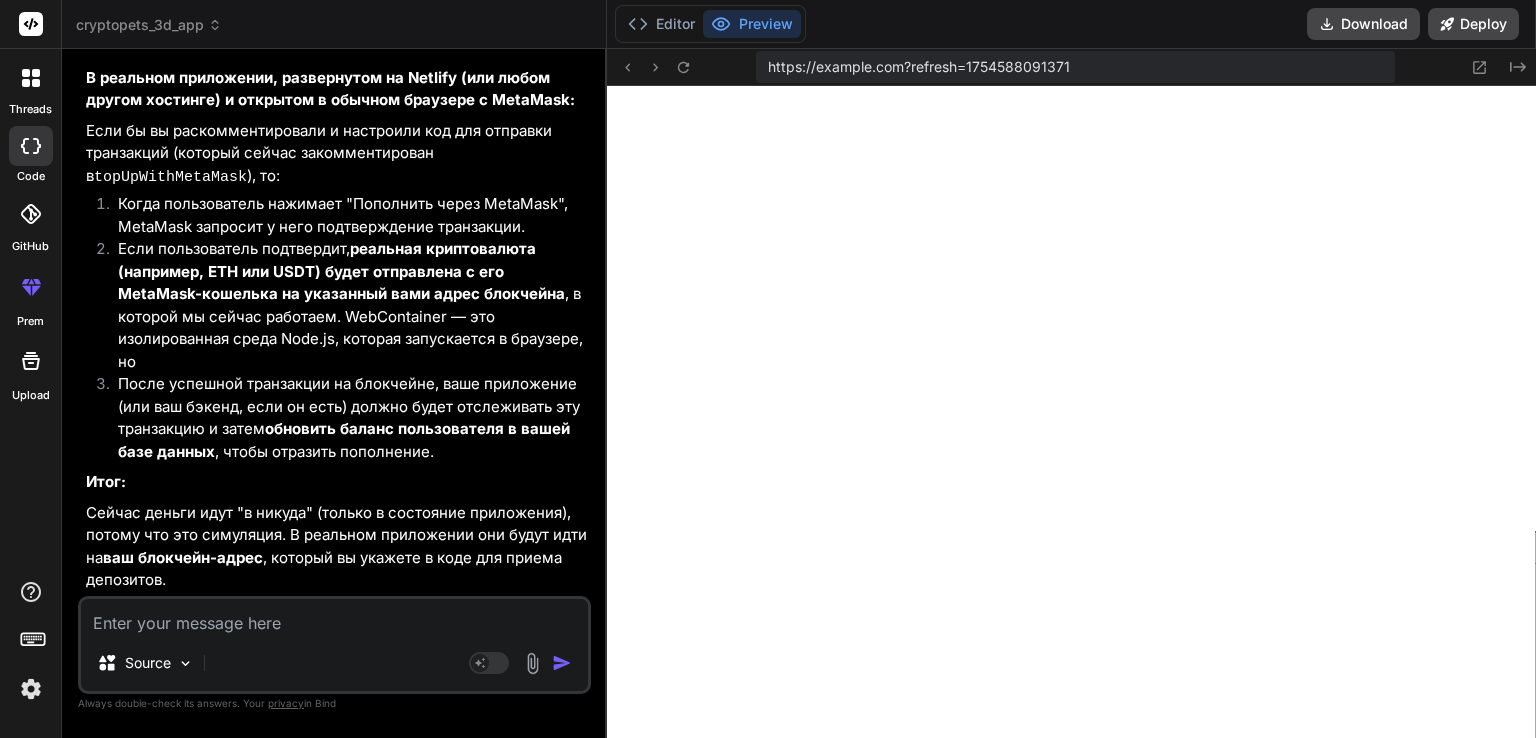 scroll, scrollTop: 28032, scrollLeft: 0, axis: vertical 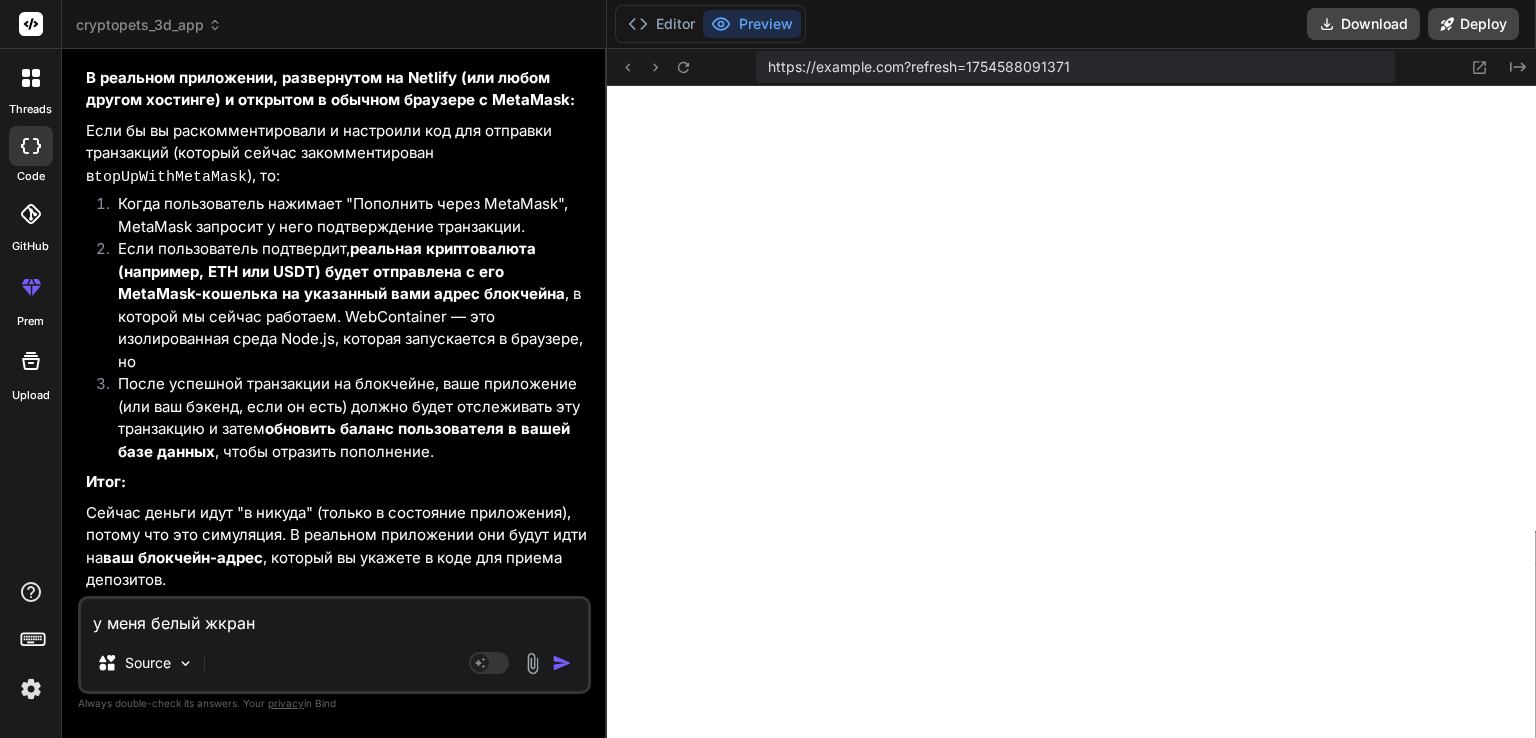 paste 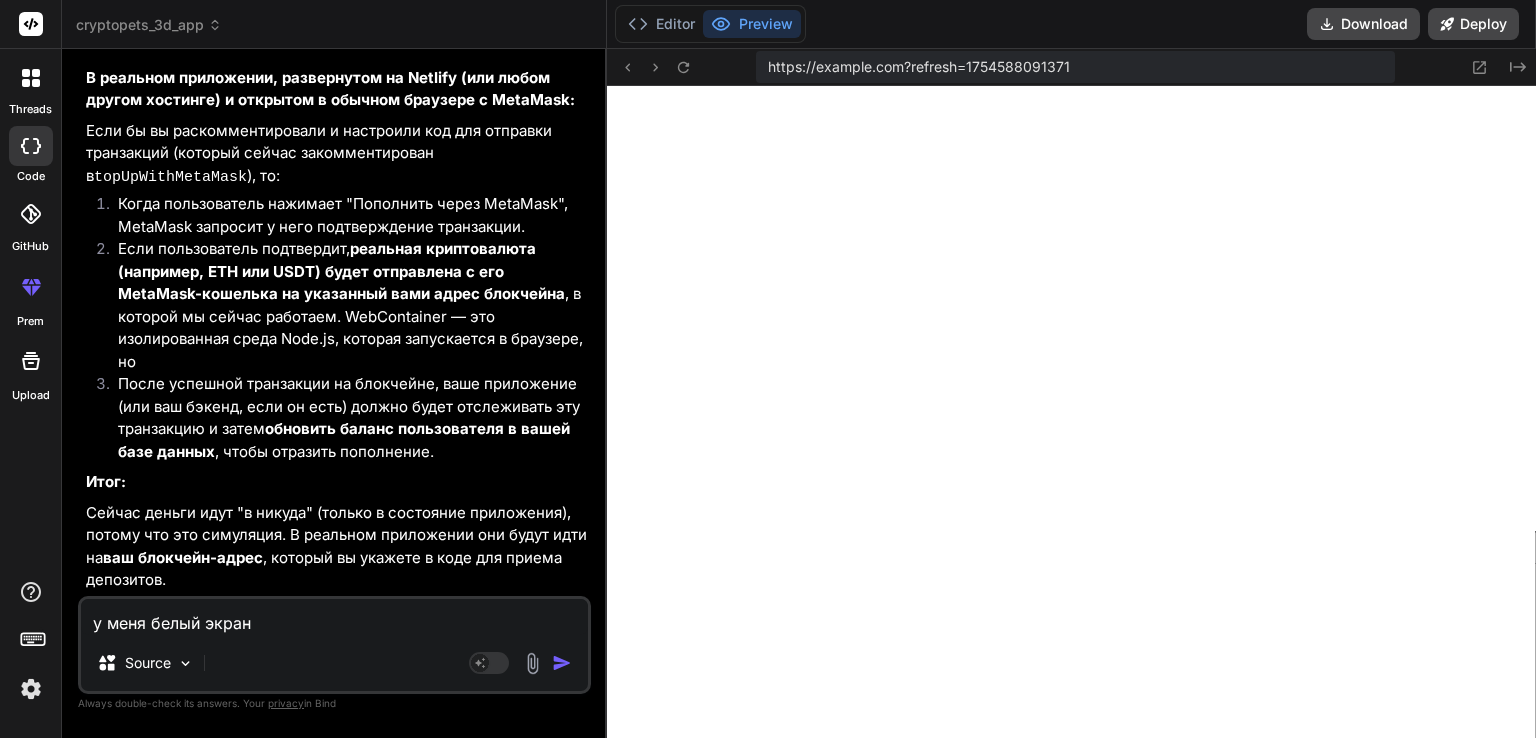 click on "у меня белый экран" at bounding box center [334, 617] 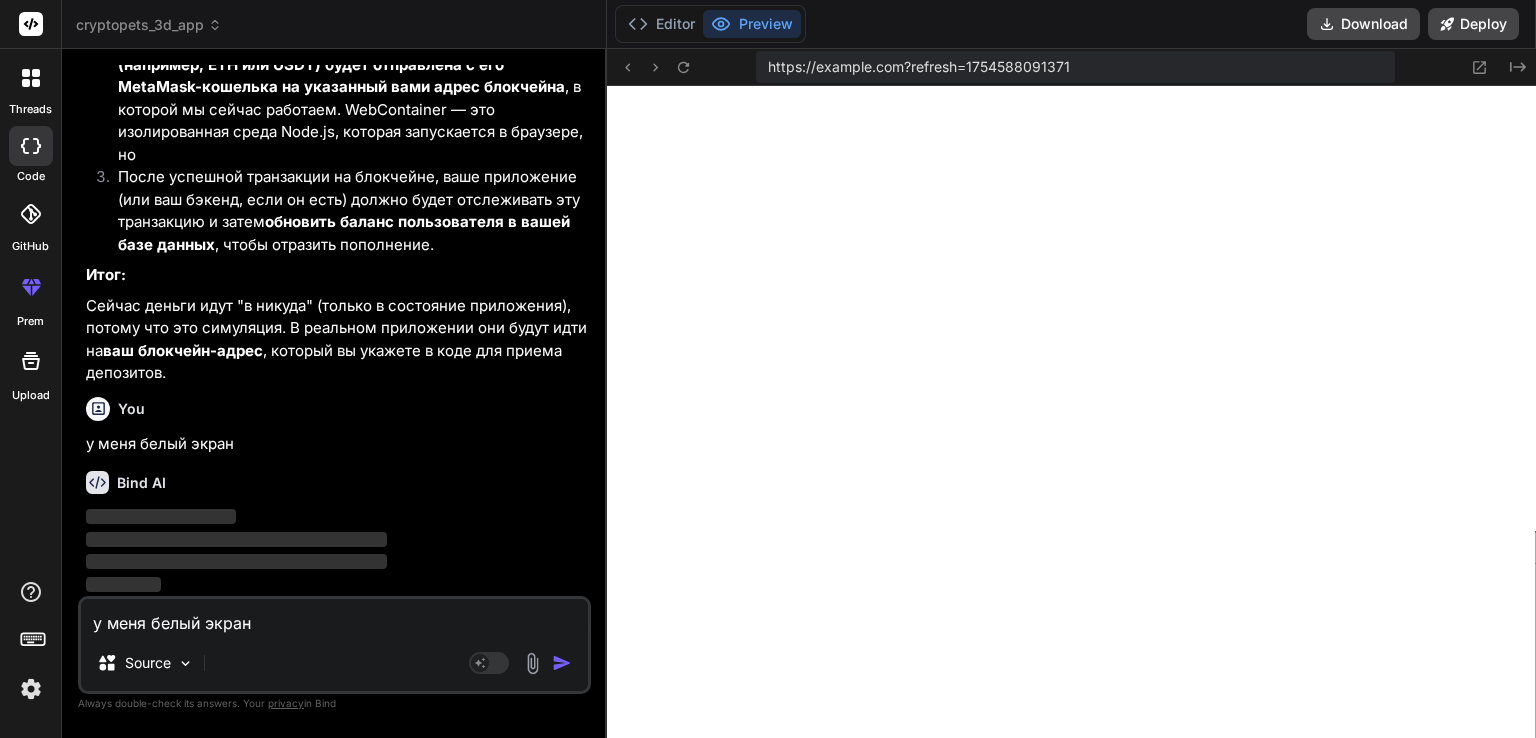 scroll, scrollTop: 28240, scrollLeft: 0, axis: vertical 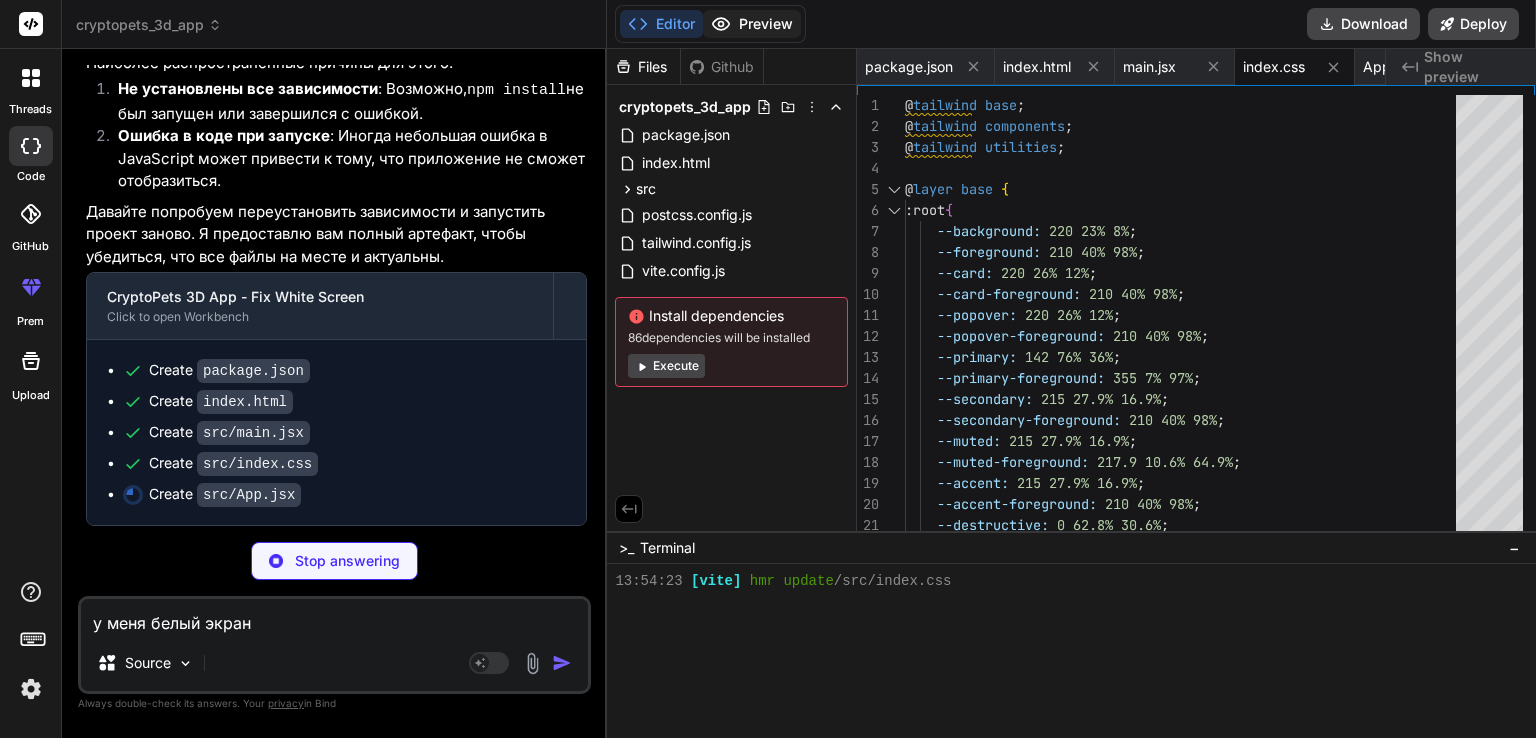 click on "Preview" at bounding box center [752, 24] 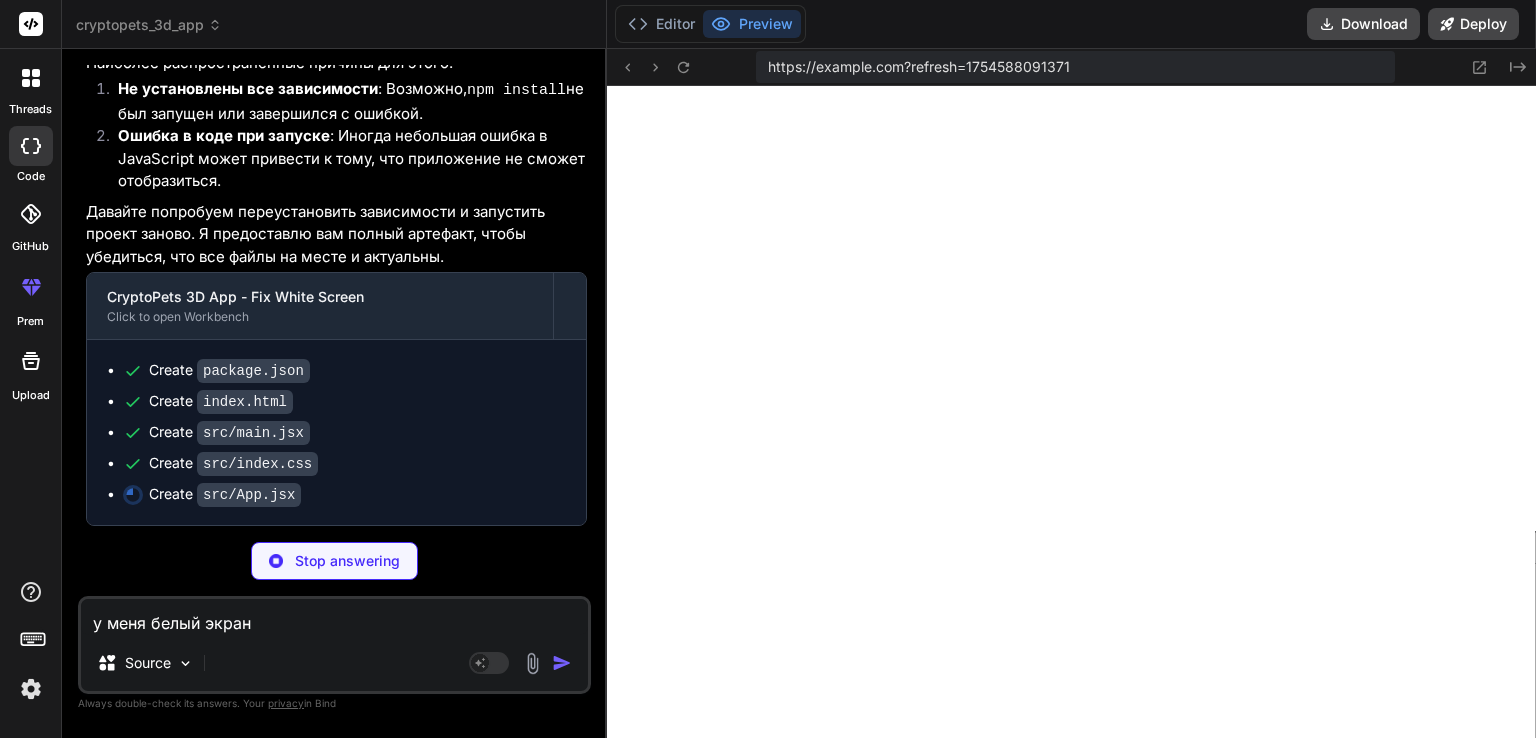 click on "у меня белый экран" at bounding box center (334, 617) 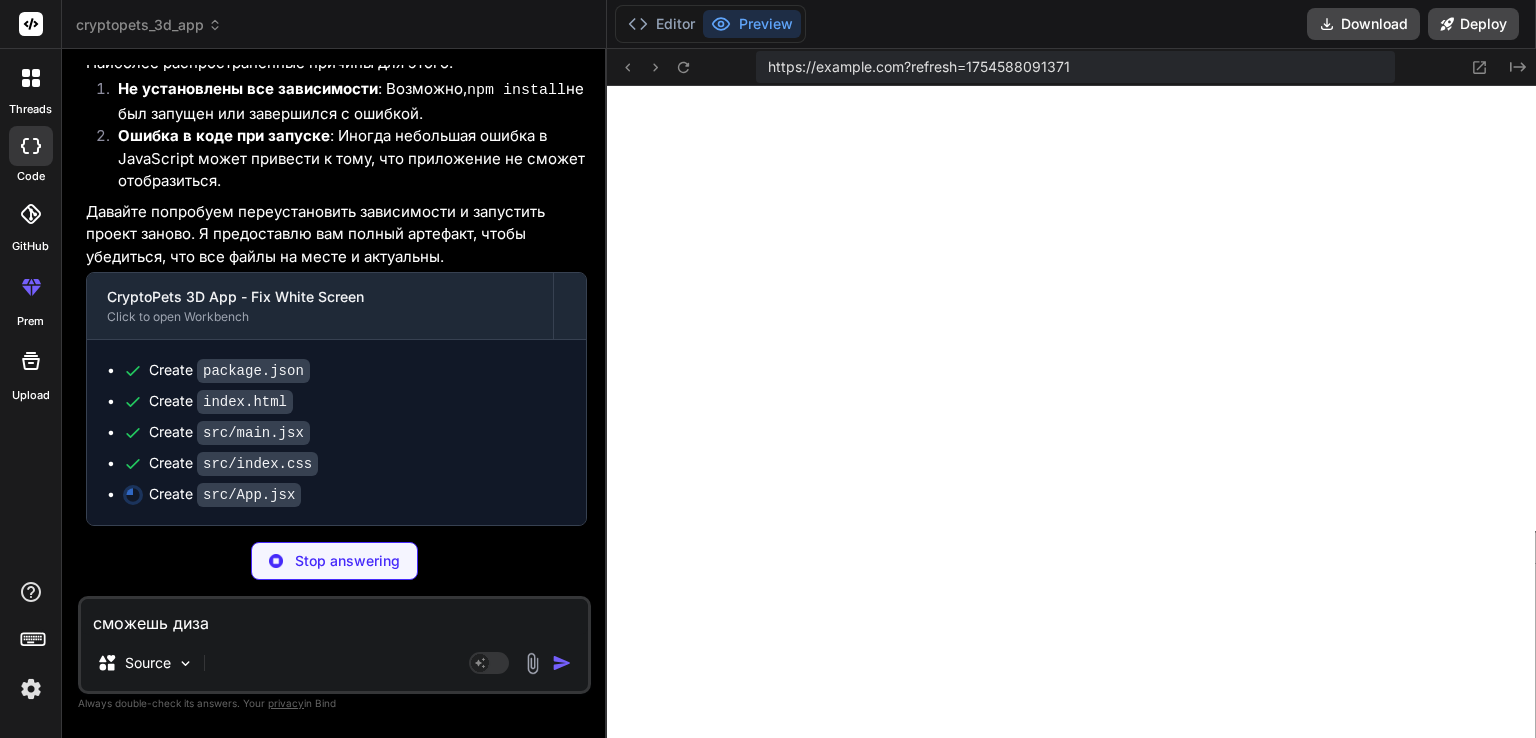 scroll, scrollTop: 0, scrollLeft: 252, axis: horizontal 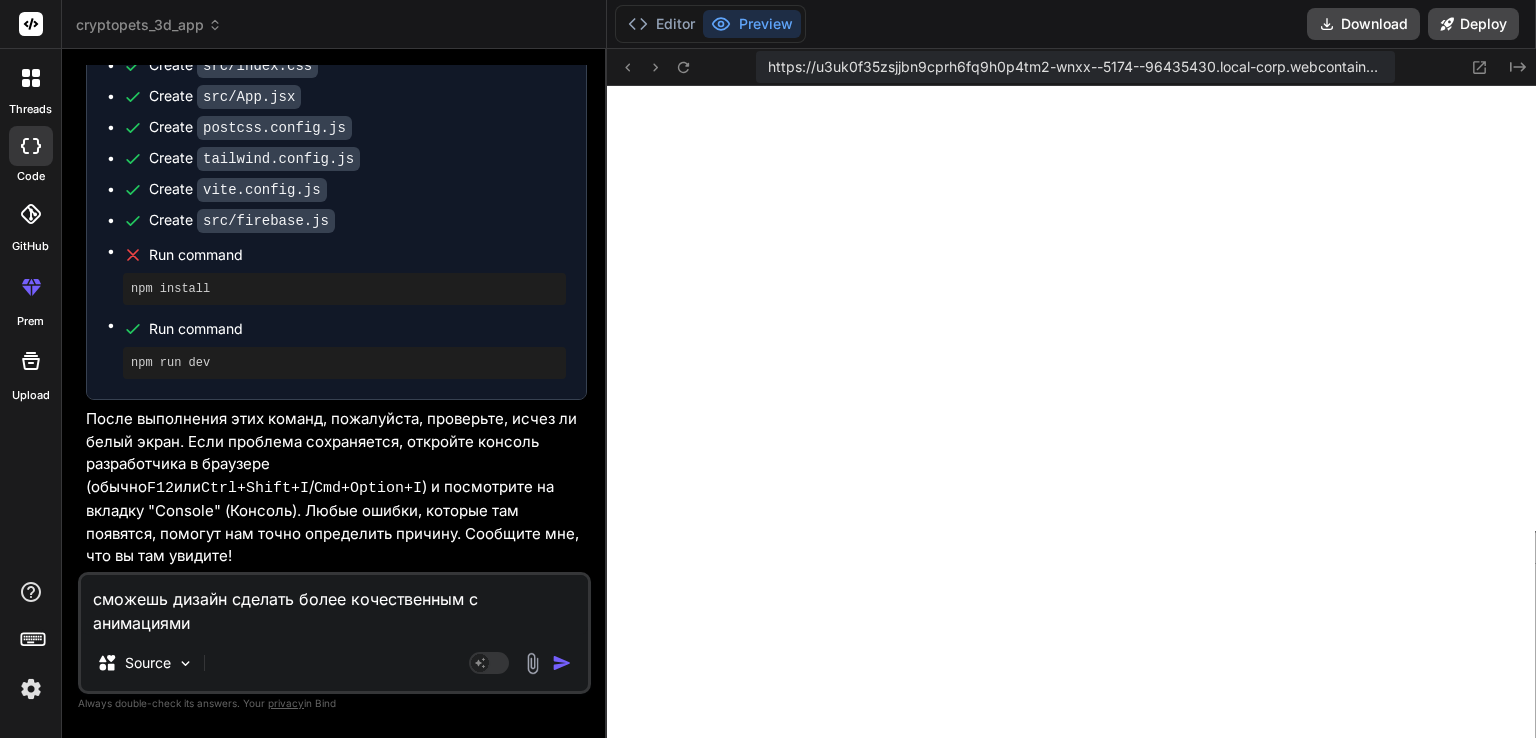 click at bounding box center (562, 663) 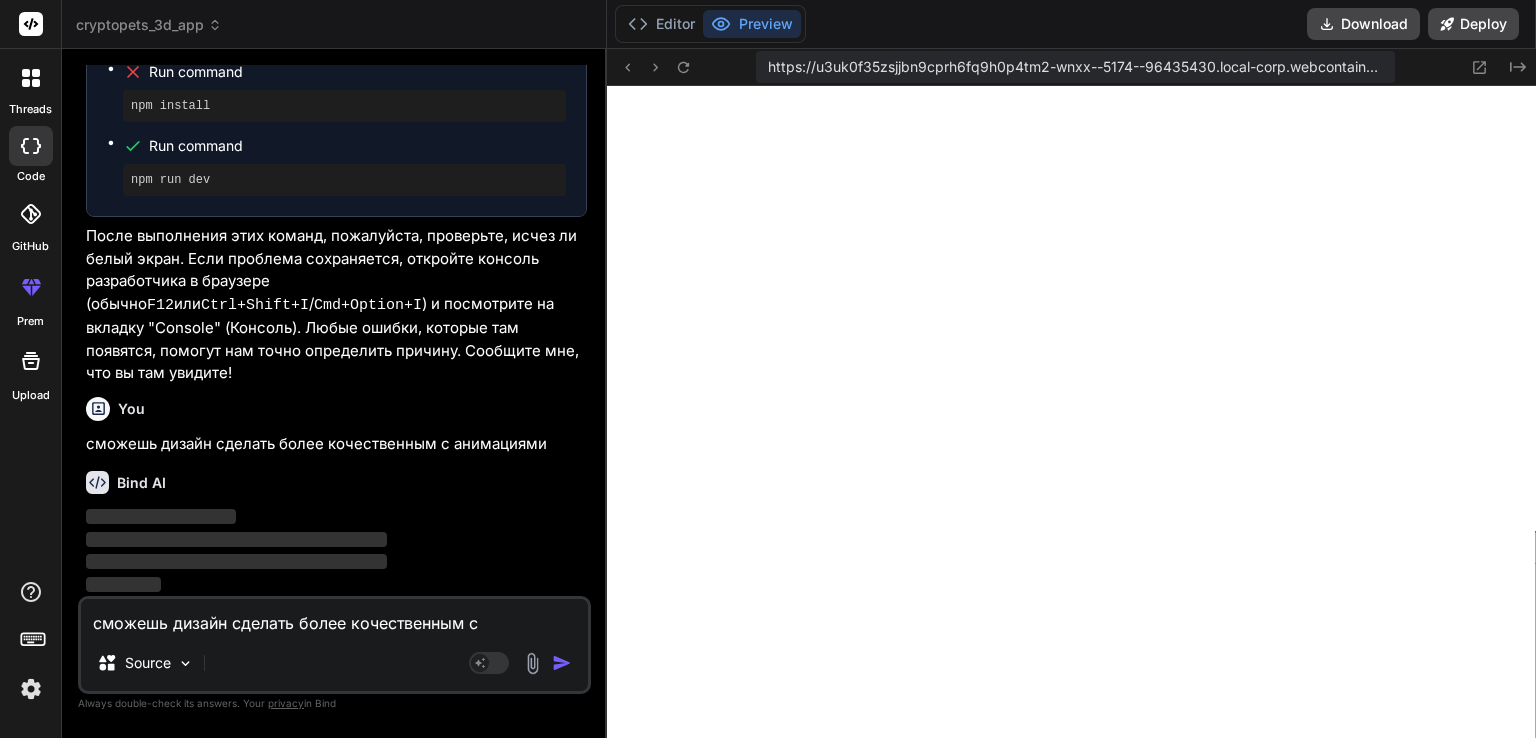 scroll, scrollTop: 29323, scrollLeft: 0, axis: vertical 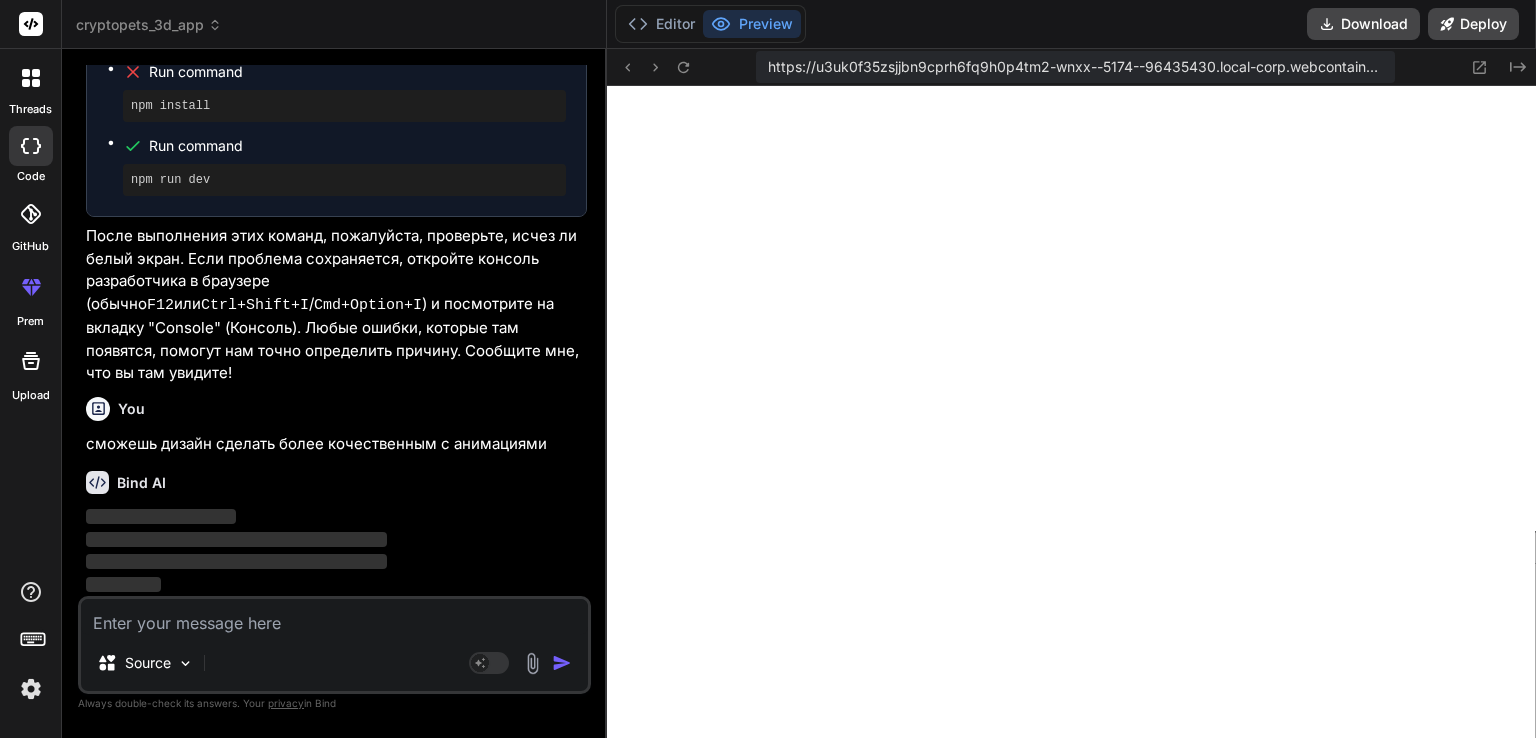 click on "https://u3uk0f35zsjjbn9cprh6fq9h0p4tm2-wnxx--5174--96435430.local-corp.webcontainer-api.io" at bounding box center [1075, 67] 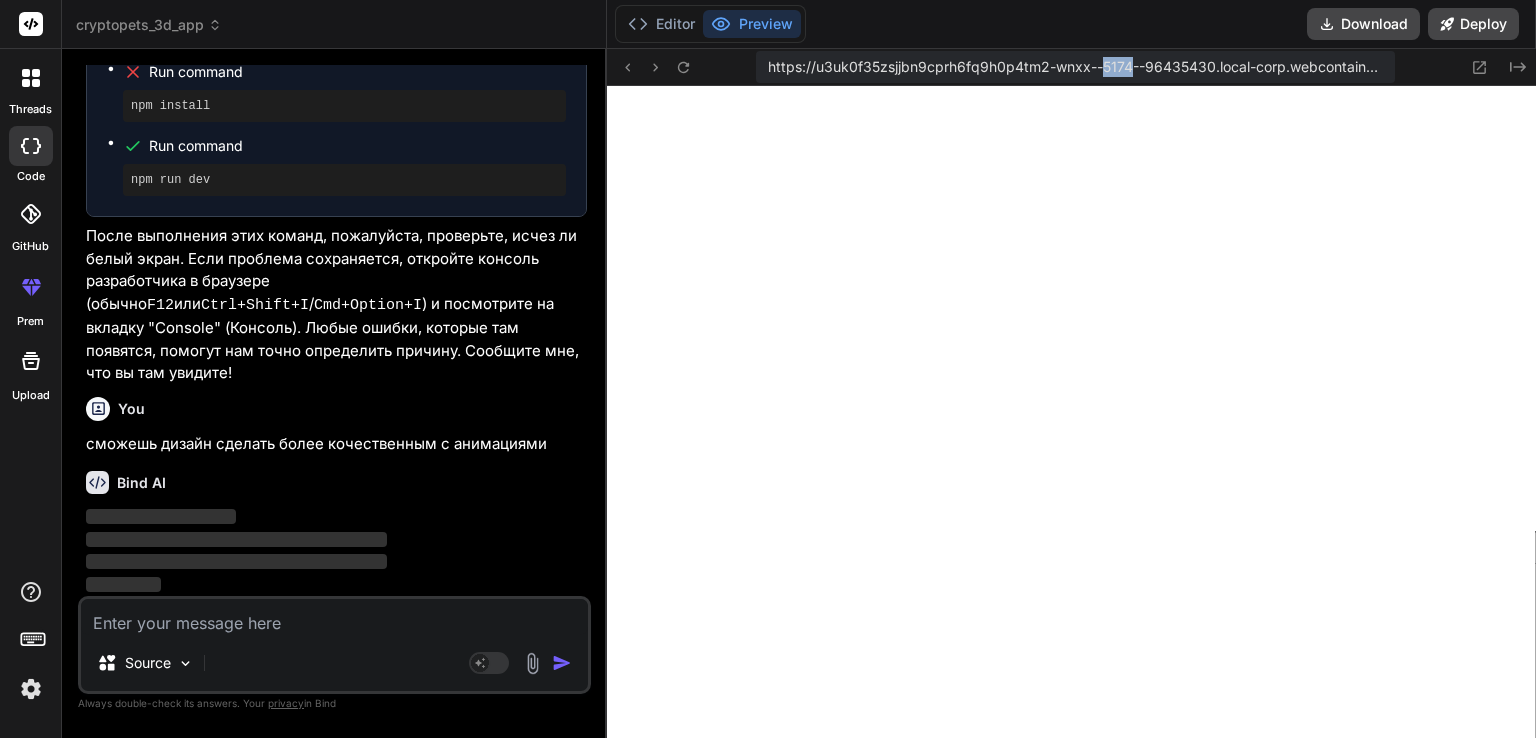 click on "https://u3uk0f35zsjjbn9cprh6fq9h0p4tm2-wnxx--5174--96435430.local-corp.webcontainer-api.io" at bounding box center [1075, 67] 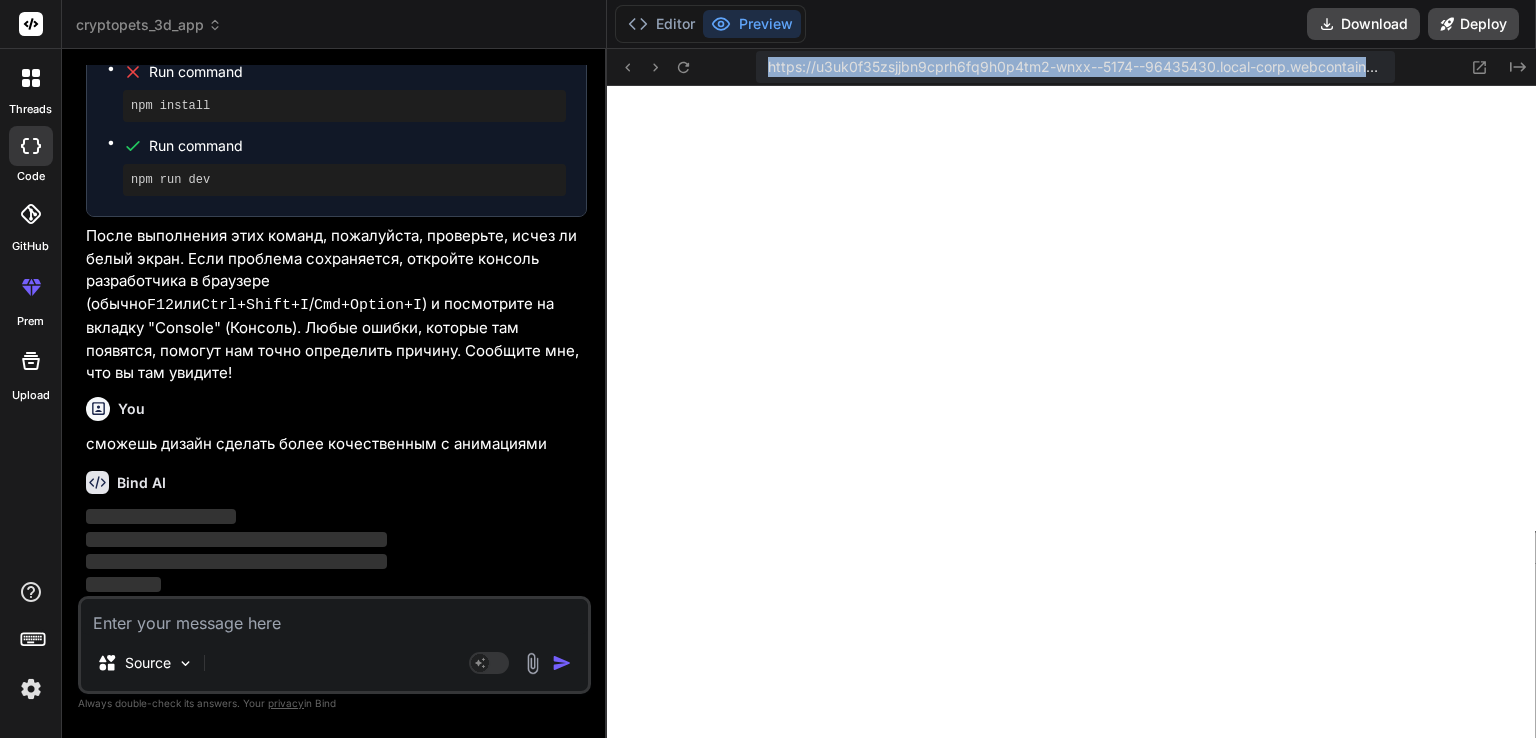 click on "https://u3uk0f35zsjjbn9cprh6fq9h0p4tm2-wnxx--5174--96435430.local-corp.webcontainer-api.io" at bounding box center (1075, 67) 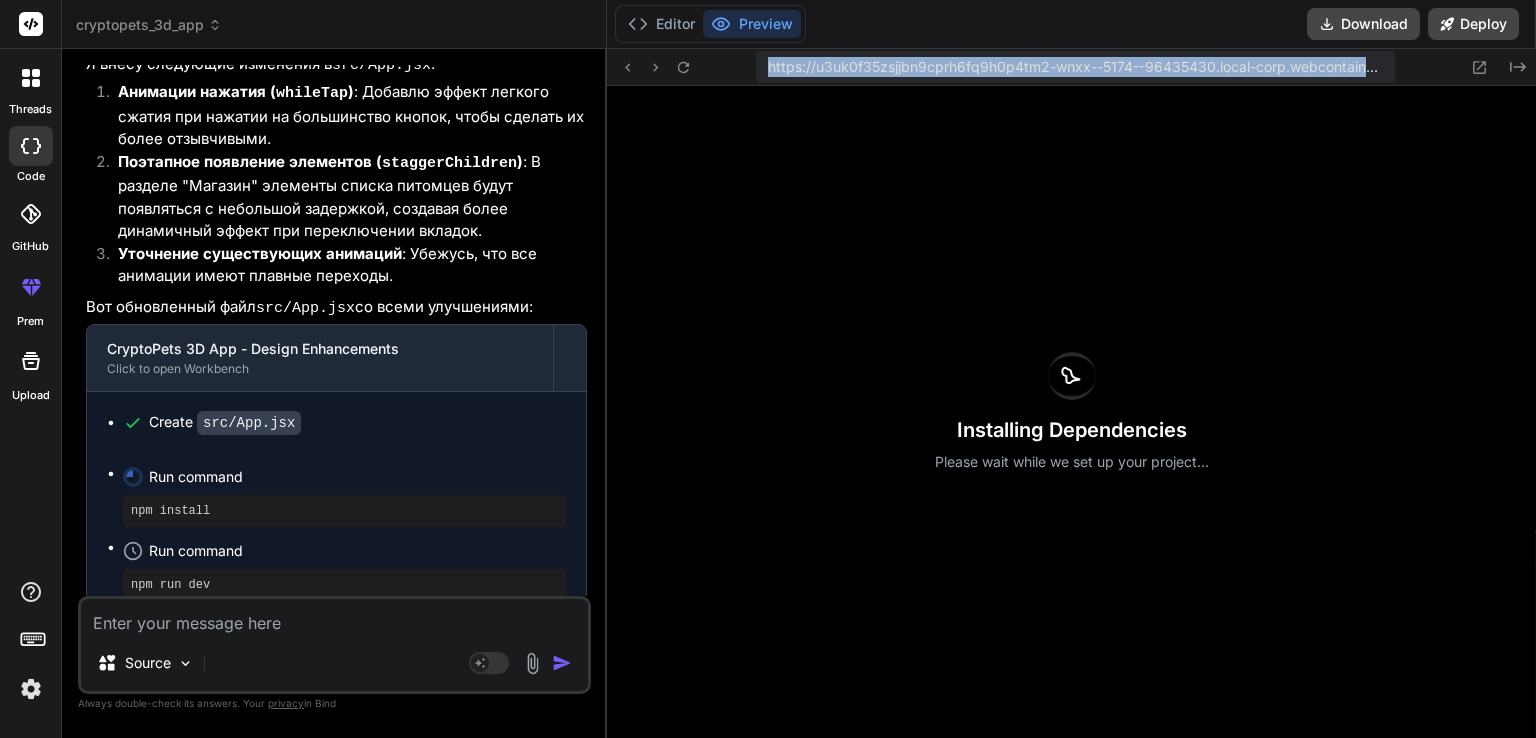 scroll, scrollTop: 0, scrollLeft: 498, axis: horizontal 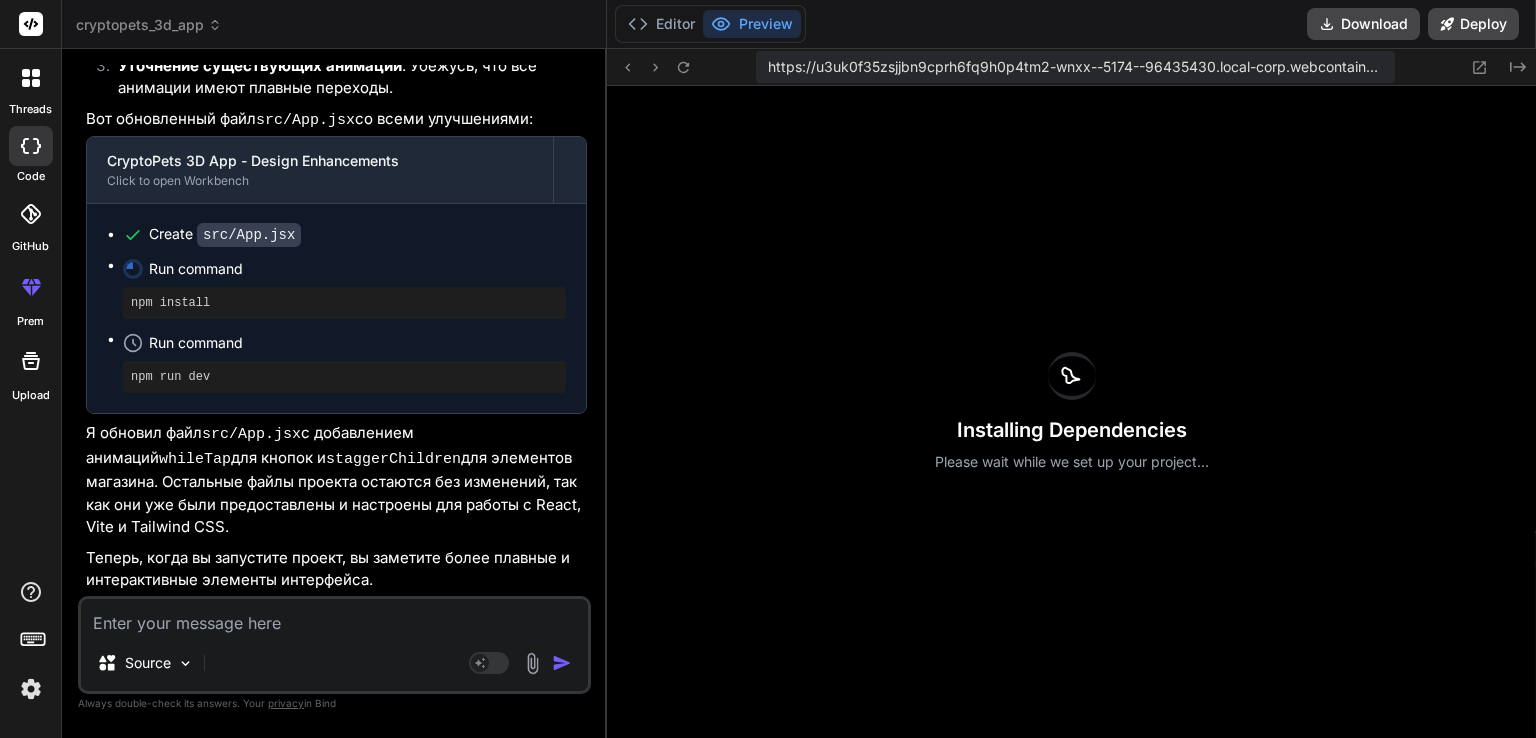 click at bounding box center (334, 617) 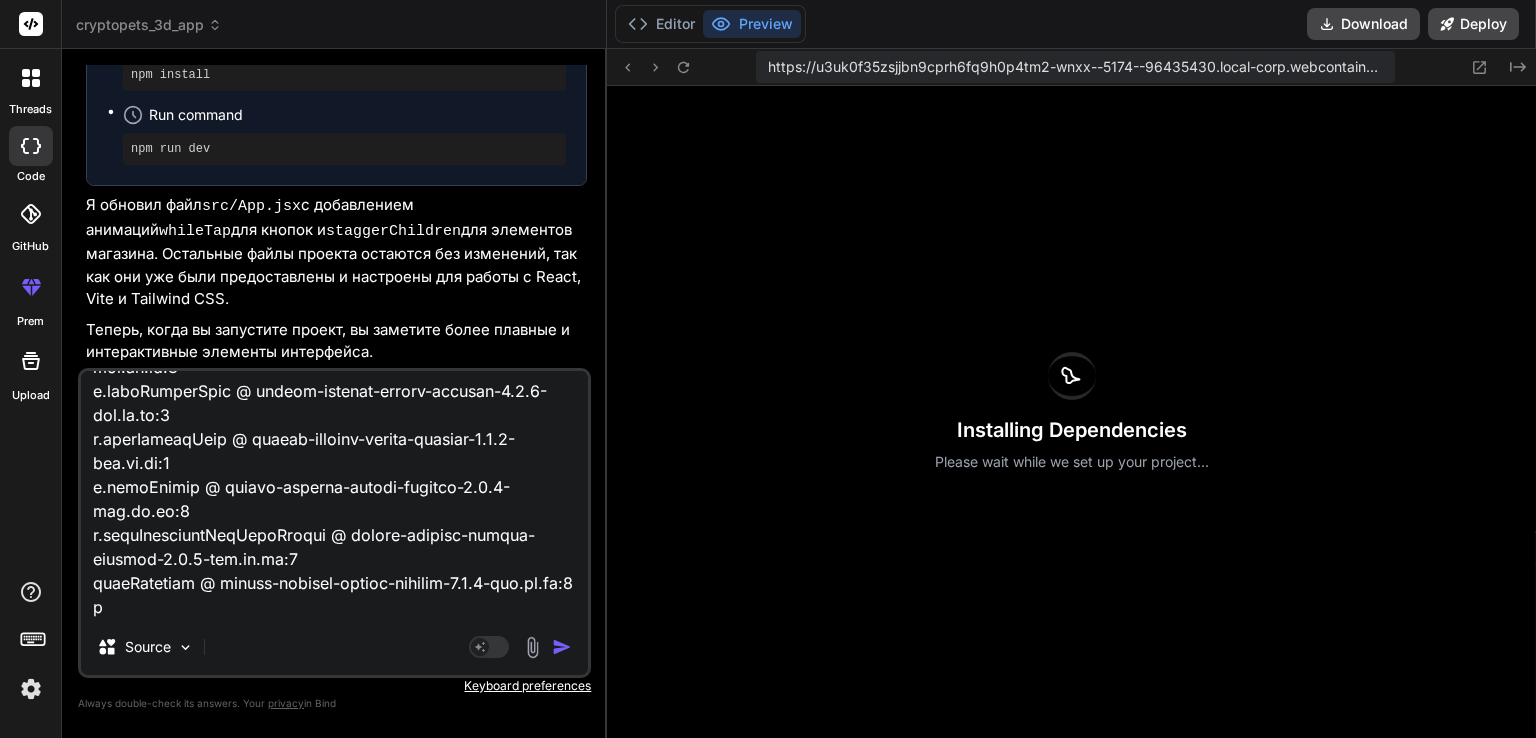 scroll, scrollTop: 6337, scrollLeft: 0, axis: vertical 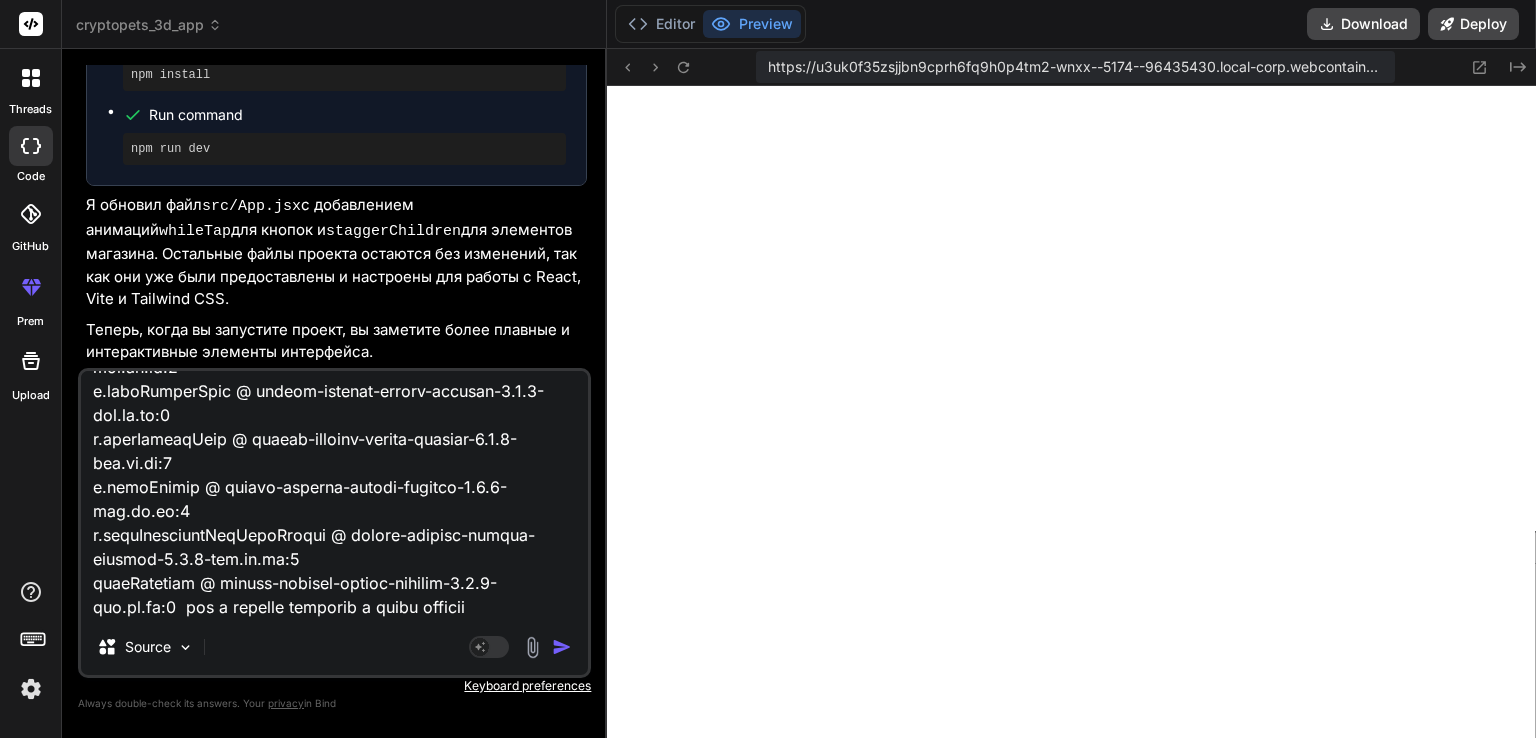 click at bounding box center [562, 647] 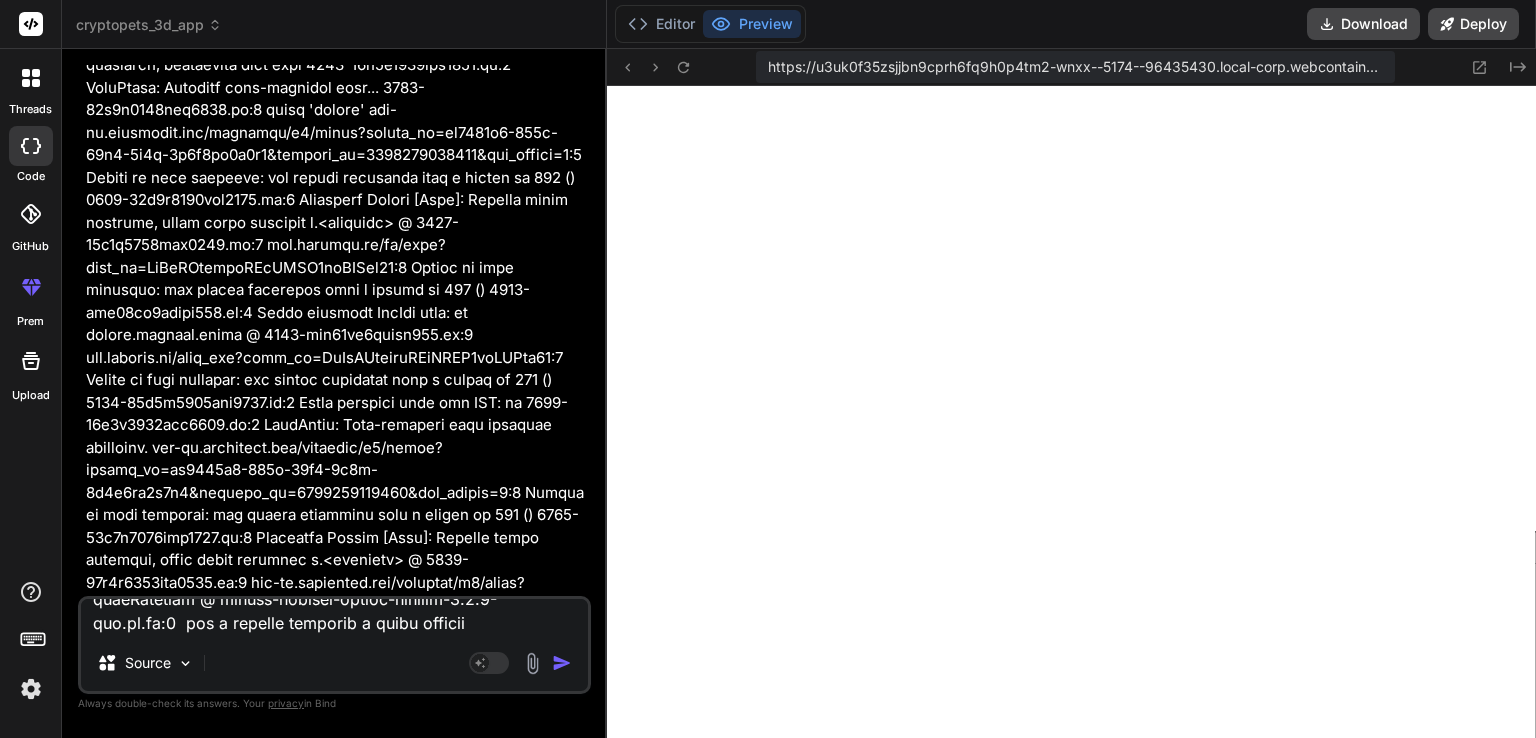 scroll, scrollTop: 0, scrollLeft: 0, axis: both 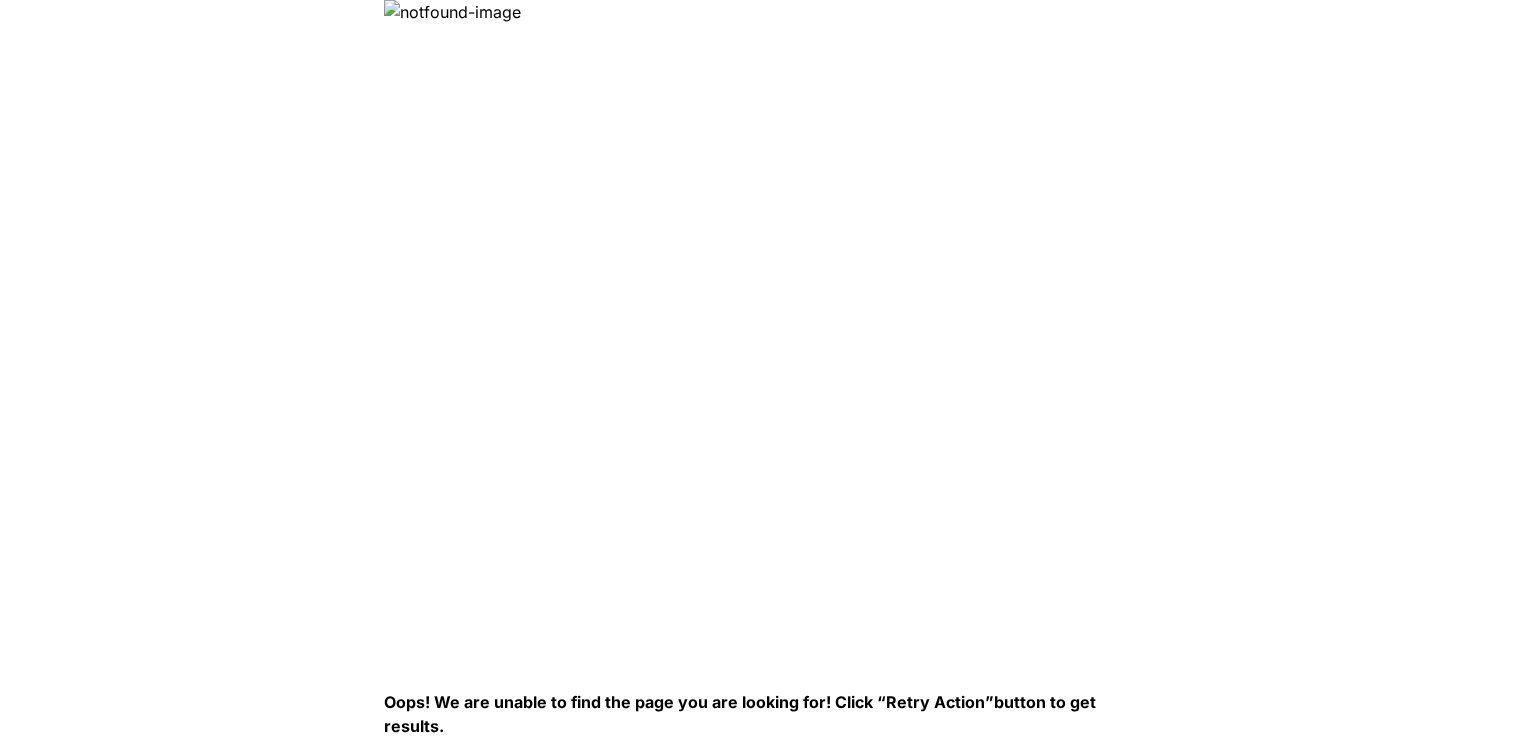 click on "Oops! We are unable to find the page you are looking for! Click   “Retry Action”   button to get results." at bounding box center [768, 369] 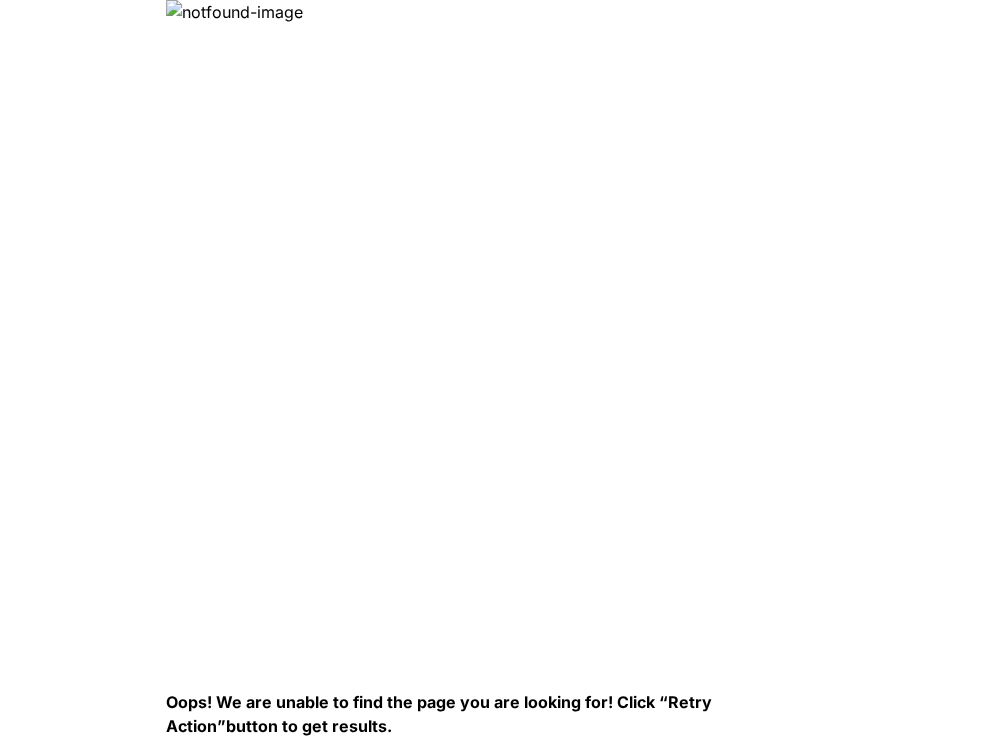drag, startPoint x: 980, startPoint y: 163, endPoint x: 862, endPoint y: 219, distance: 130.61394 